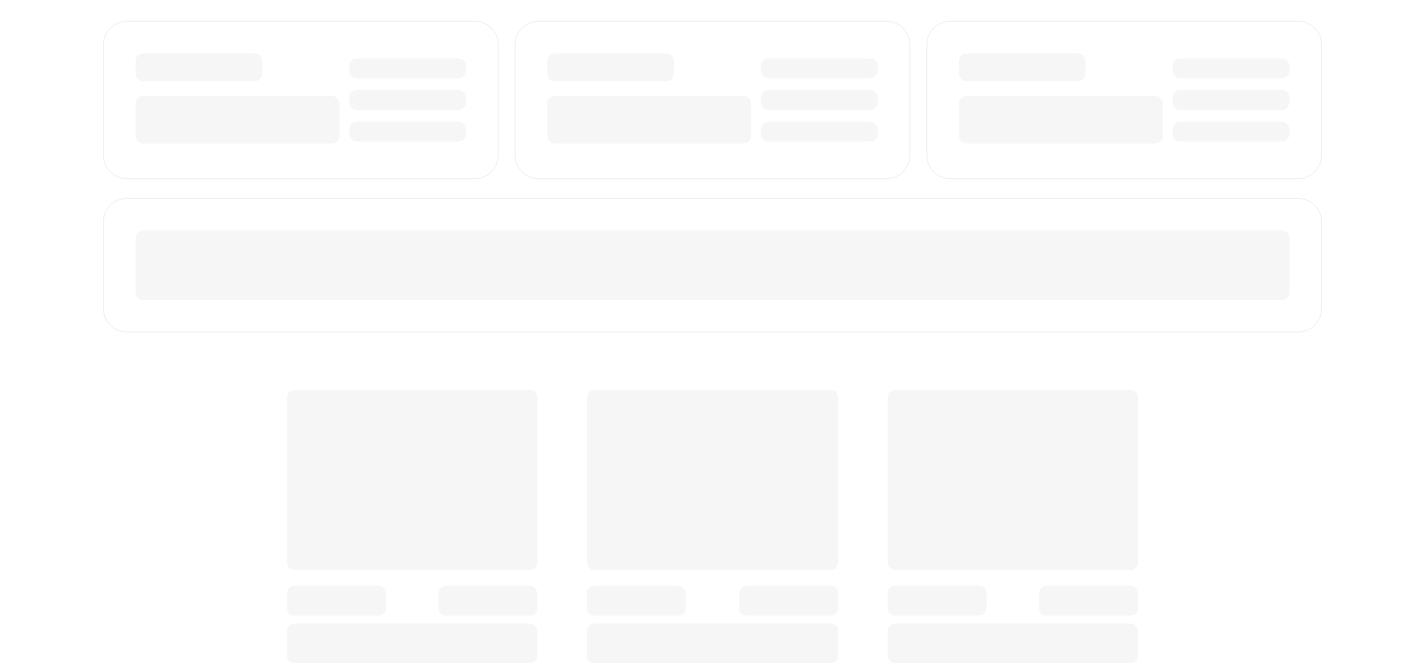 scroll, scrollTop: 0, scrollLeft: 0, axis: both 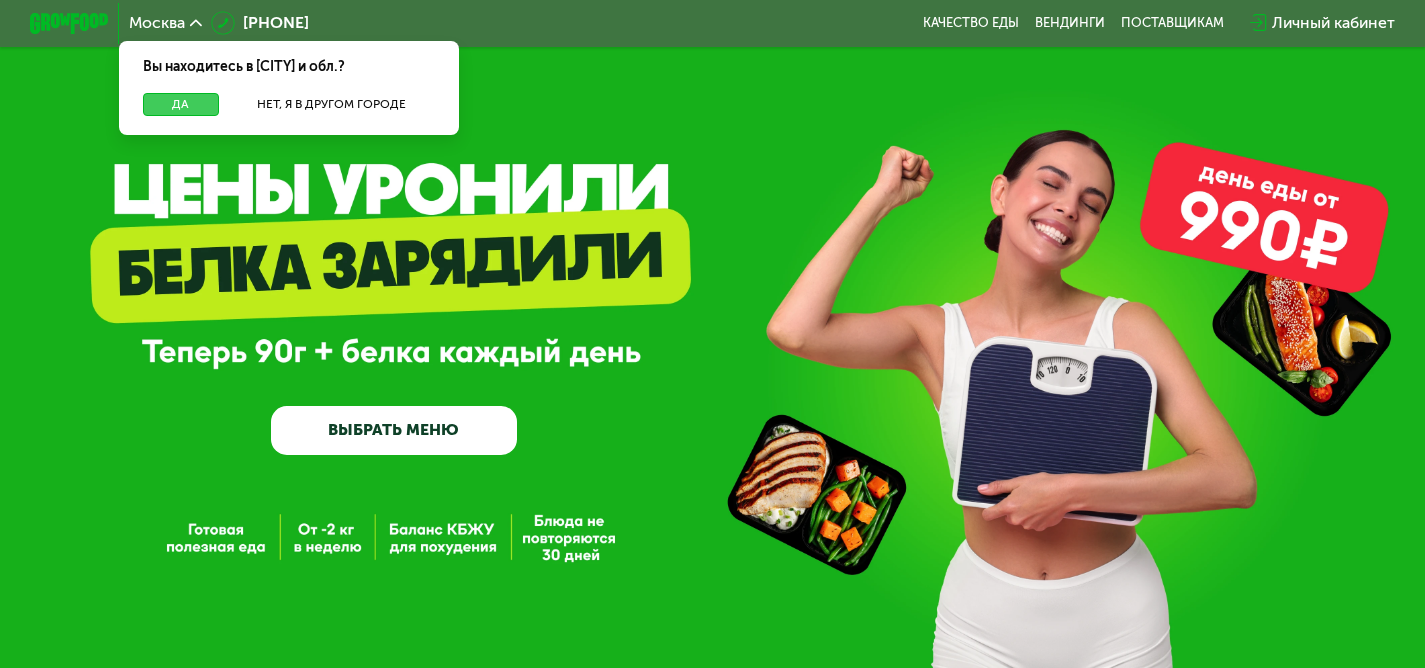 click on "Да" at bounding box center [181, 105] 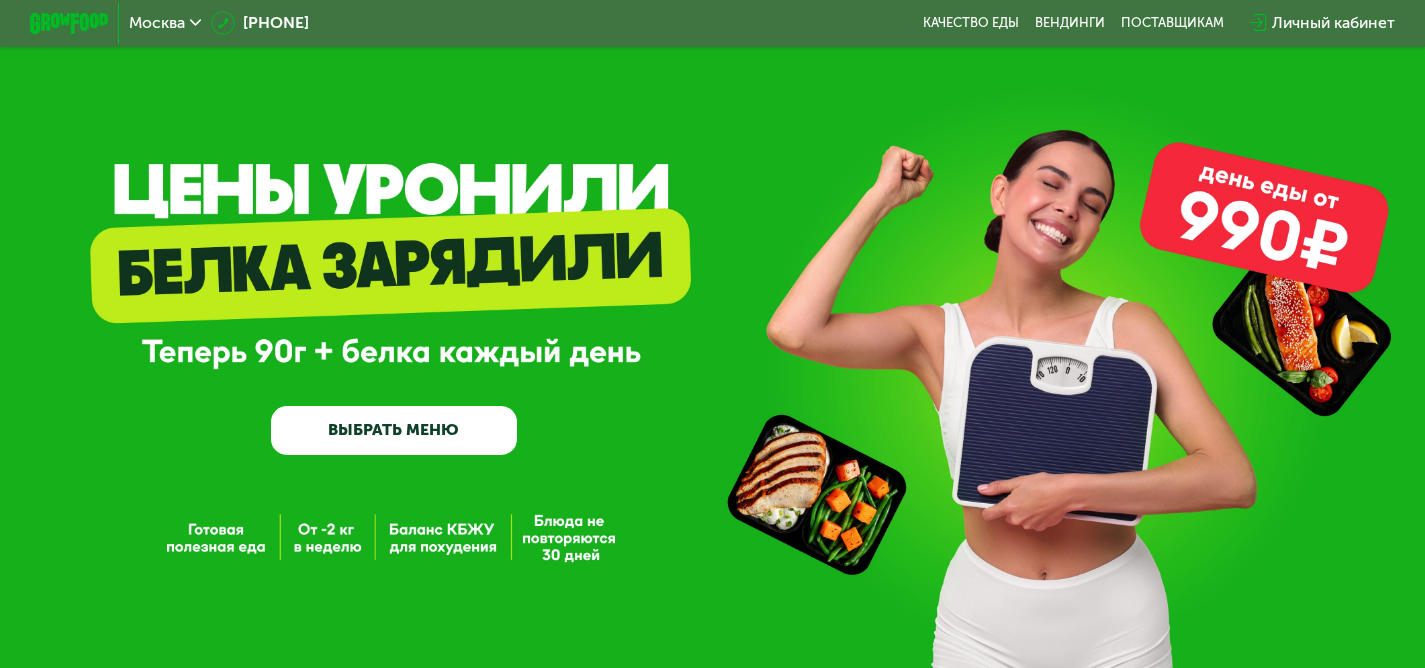 click on "ВЫБРАТЬ МЕНЮ" at bounding box center [394, 430] 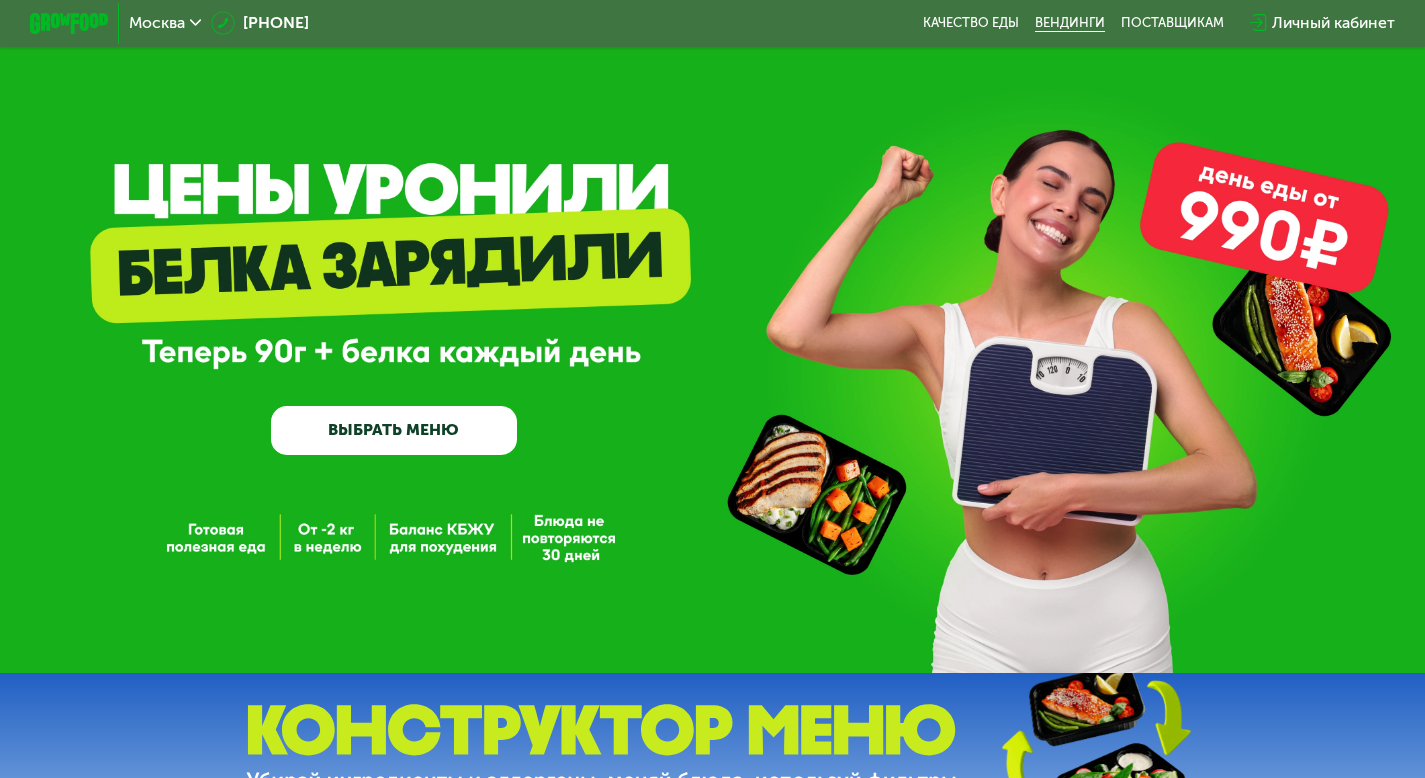 click on "Вендинги" at bounding box center (1070, 23) 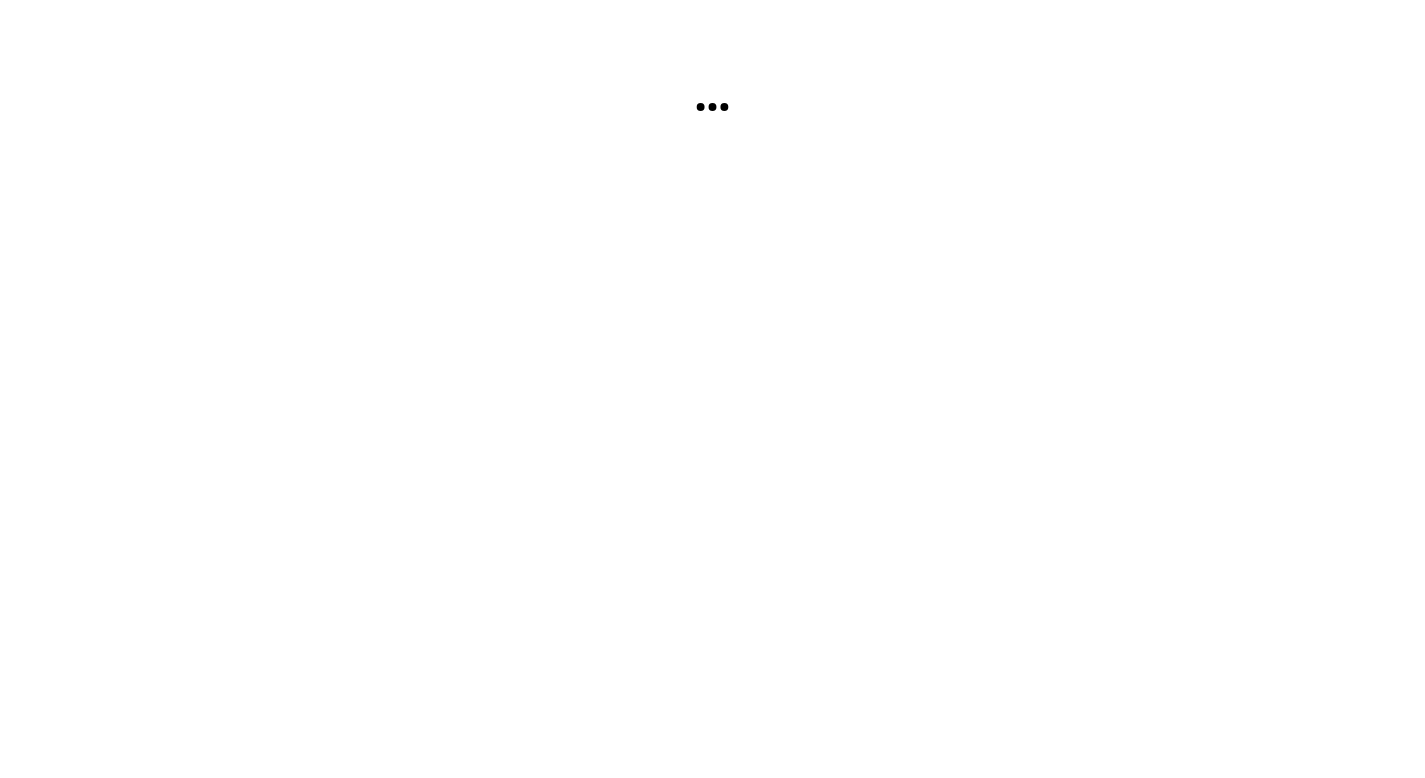 scroll, scrollTop: 0, scrollLeft: 0, axis: both 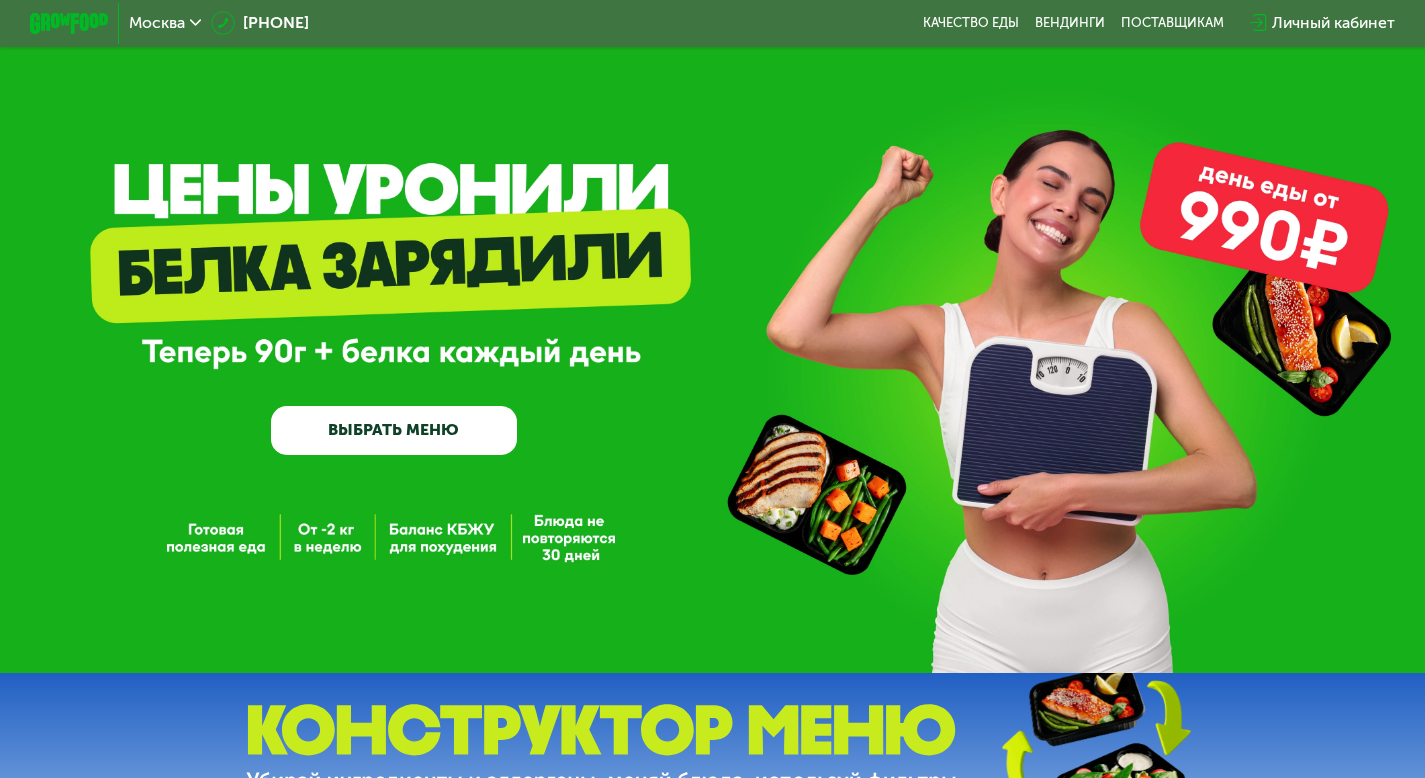 click on "ВЫБРАТЬ МЕНЮ" at bounding box center [394, 430] 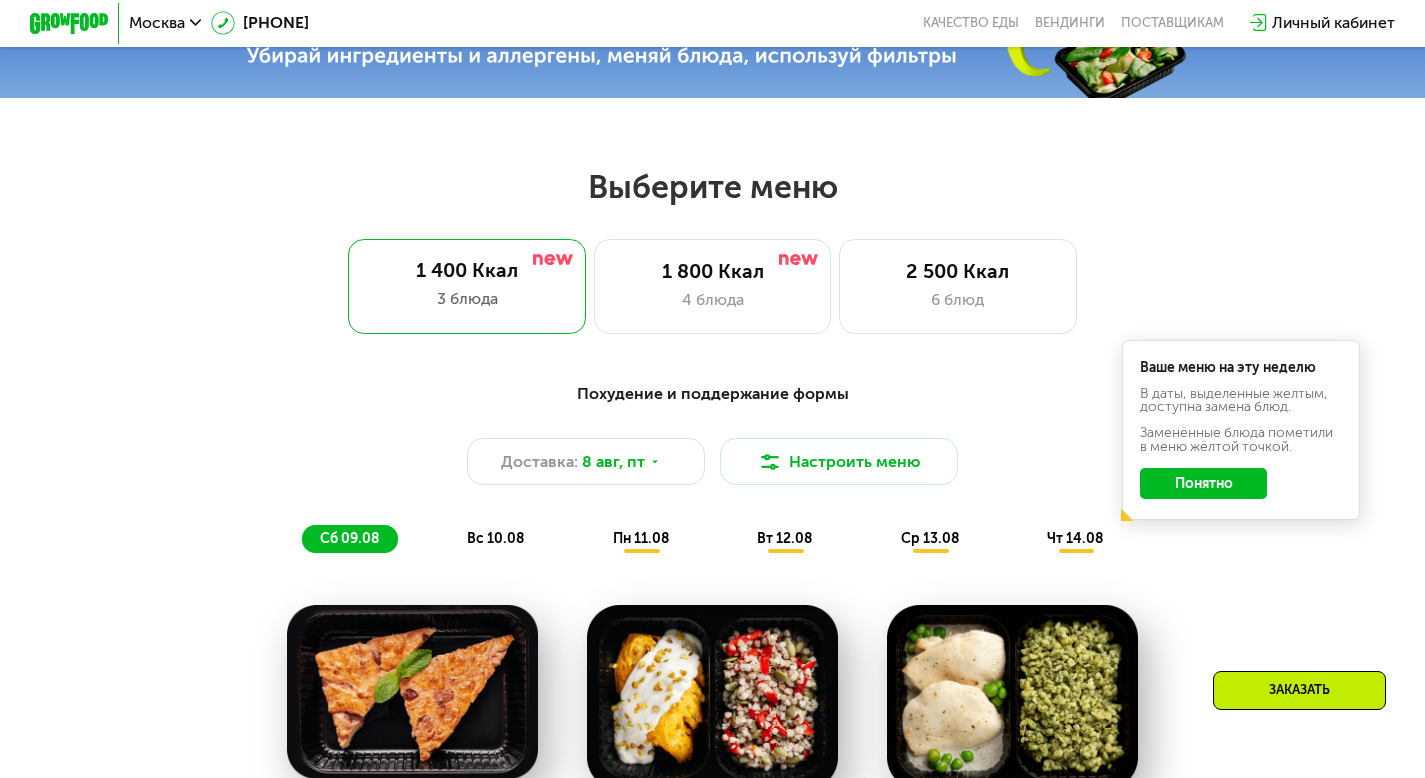 scroll, scrollTop: 726, scrollLeft: 0, axis: vertical 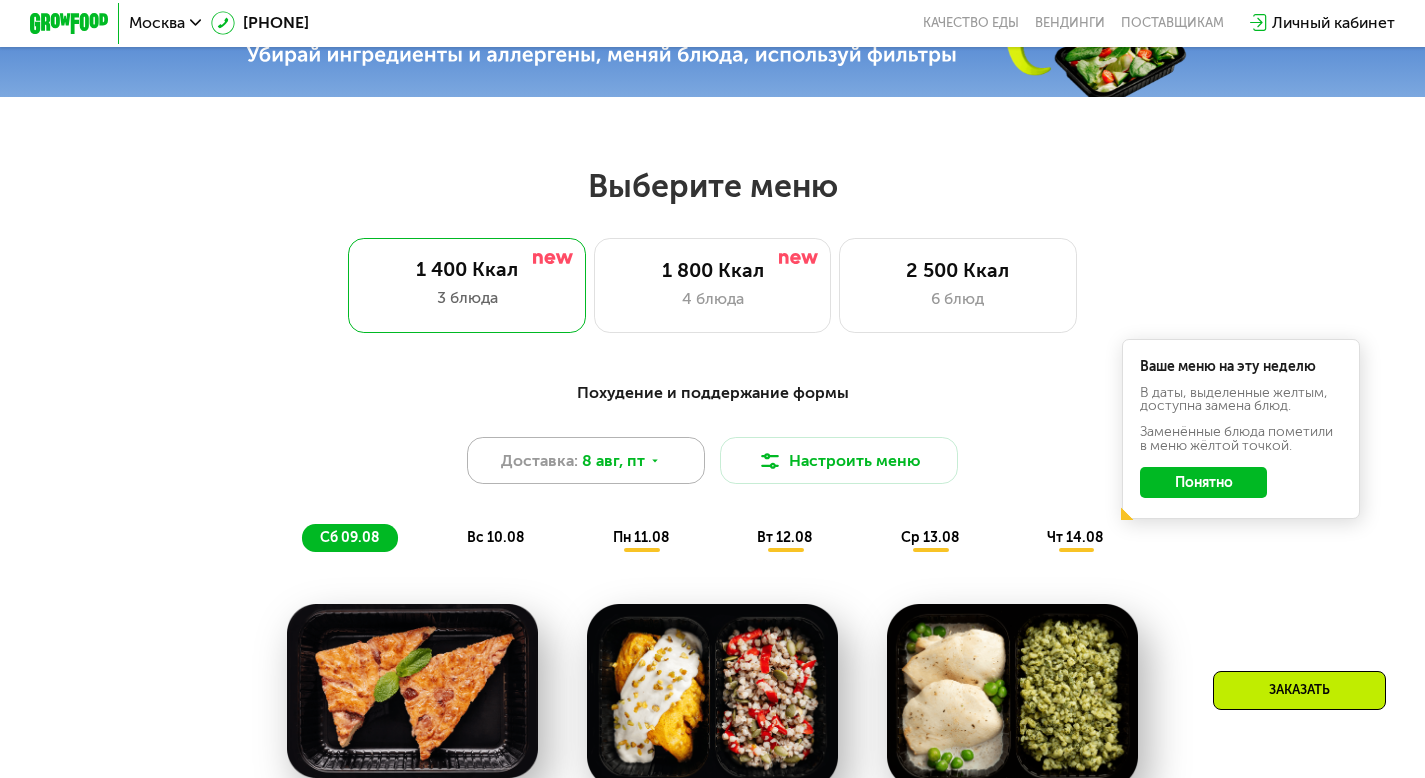 click on "Доставка: 8 авг, пт" at bounding box center [586, 461] 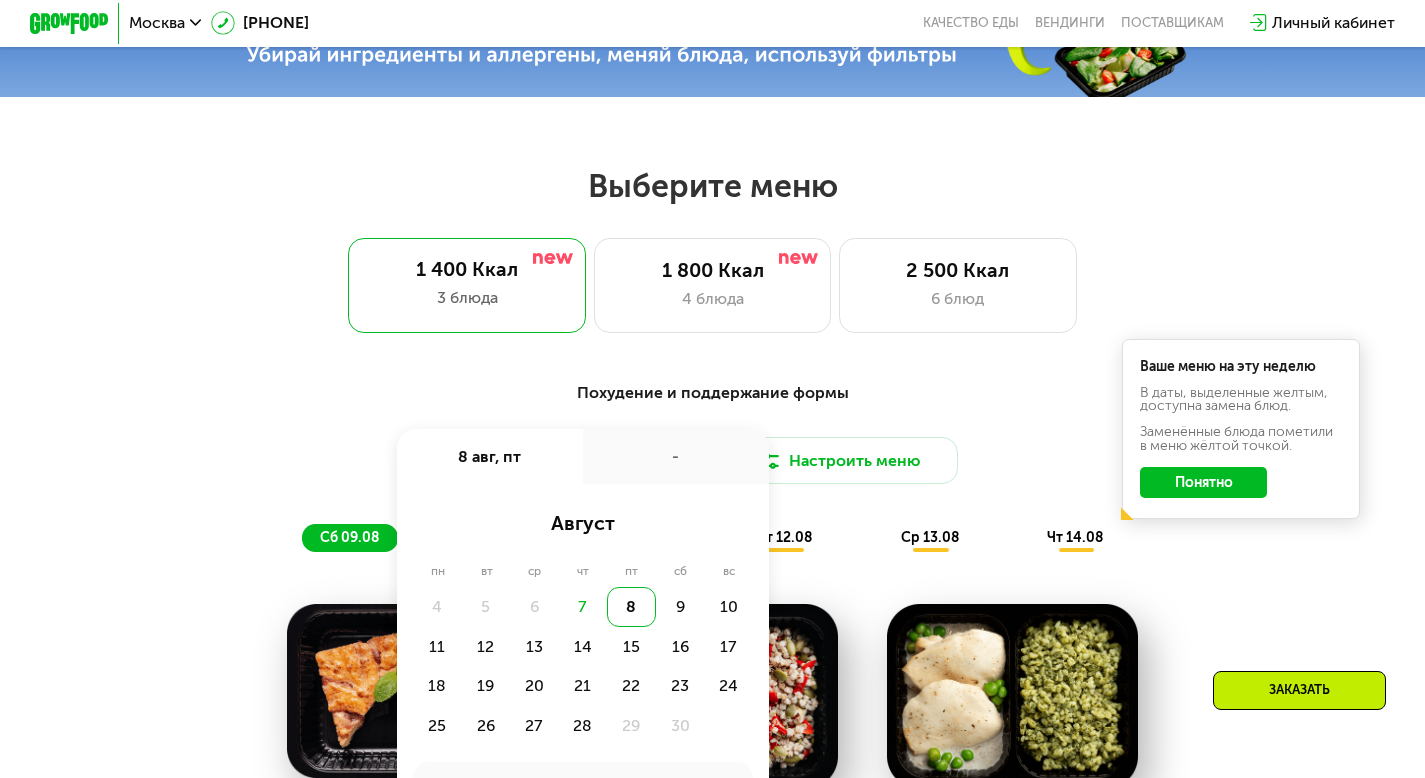 click on "Похудение и поддержание формы Доставка: 8 авг, пт 8 авг, пт - август пн вт ср чт пт сб вс 4 5 6 7 8 9 10 11 12 13 14 15 16 17 18 19 20 21 22 23 24 25 26 27 28 29 30  При переносе доставки стоимость заказа и ваше меню могут измениться  Настроить меню  сб 09.08 вс 10.08 пн 11.08 вт 12.08 ср 13.08 чт 14.08 Ваше меню на эту неделю В даты, выделенные желтым, доступна замена блюд. Заменённые блюда пометили в меню жёлтой точкой.  Понятно  Завтрак Запеканка с яблоками и ягодами 389 Ккал, 280 гр Обед Курица с сыром и гречкой 506 Ккал, 284 гр Ужин Куриное бедро с булгуром 505 Ккал, 312 гр  Всего в субботу 1400 Ккал 100  Белки  64  Жиры  105 1350 84" at bounding box center [712, 796] 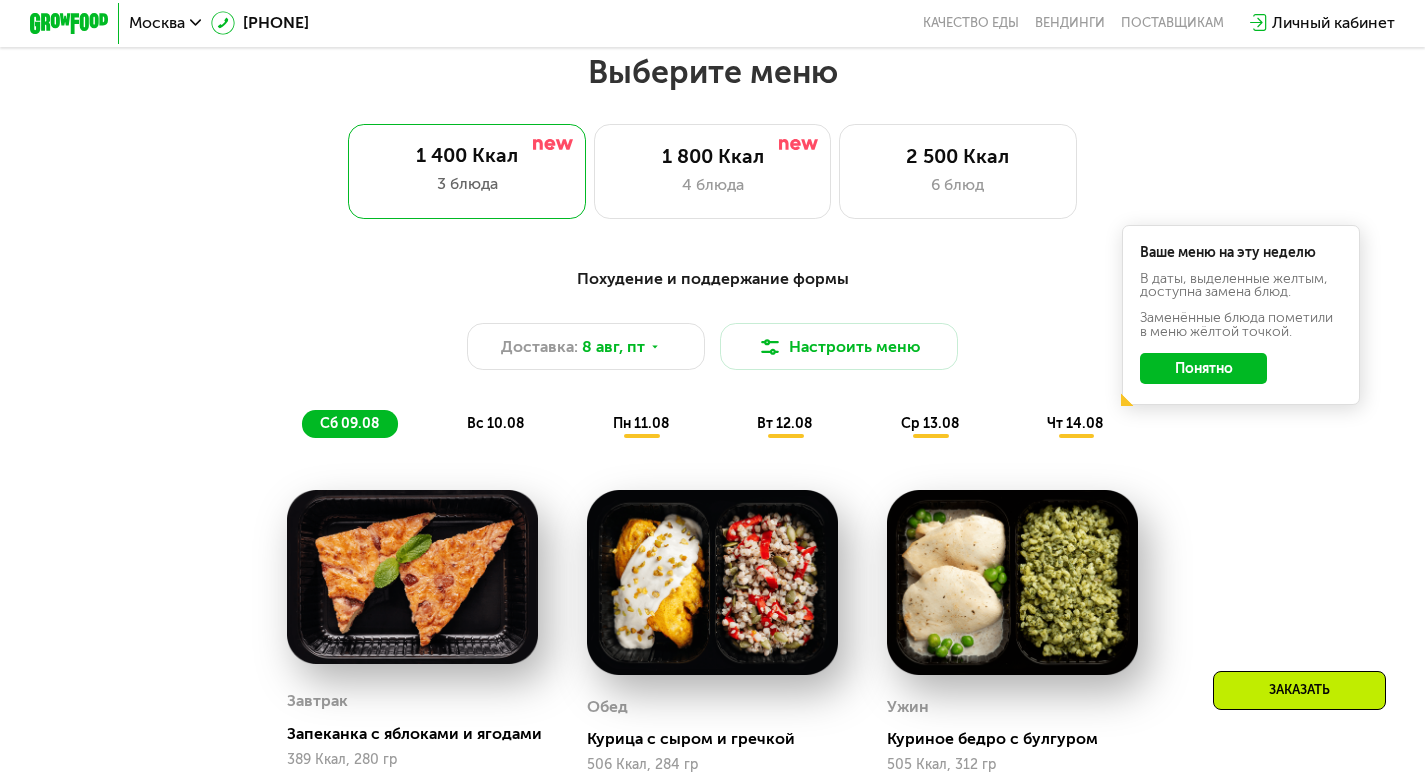 scroll, scrollTop: 849, scrollLeft: 0, axis: vertical 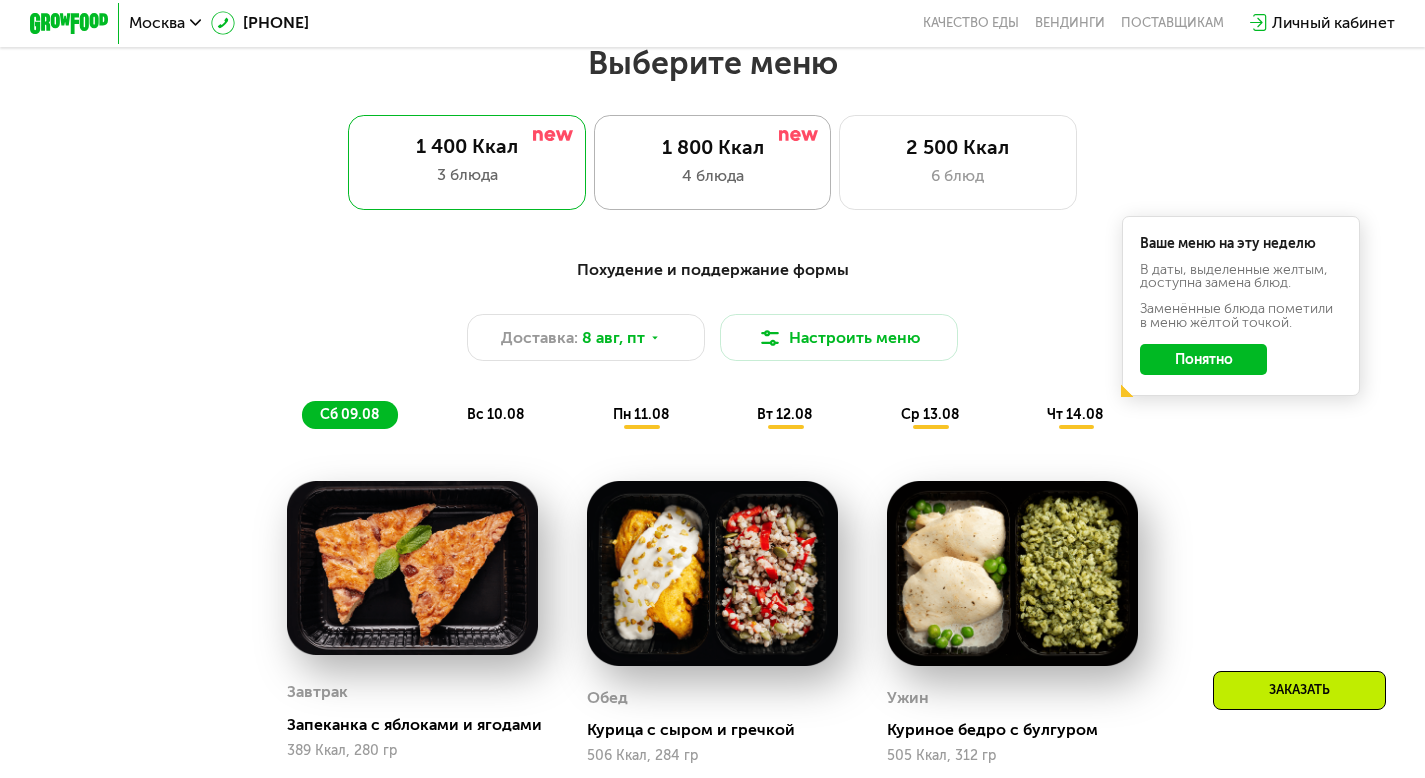 click on "1 800 Ккал" at bounding box center [713, 148] 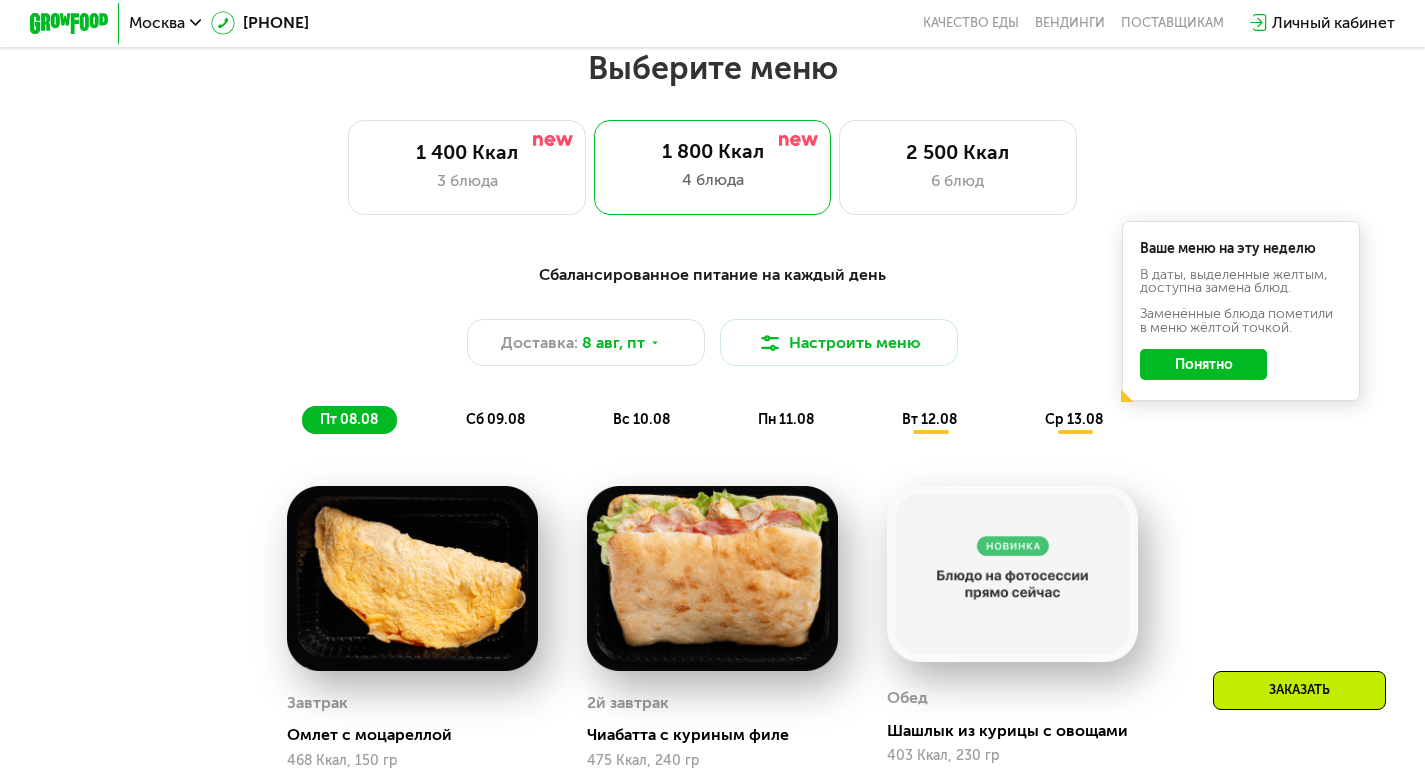 scroll, scrollTop: 841, scrollLeft: 0, axis: vertical 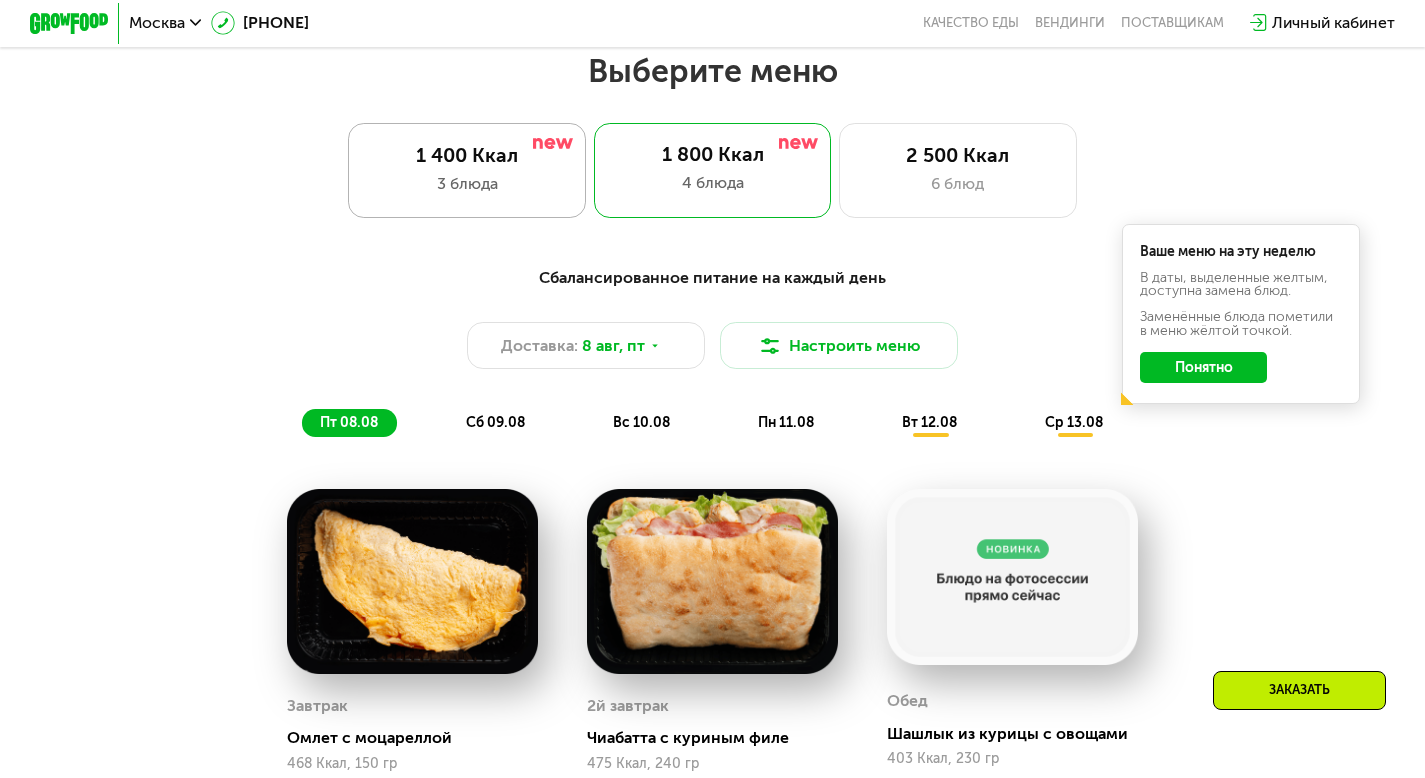 click on "1 400 Ккал" at bounding box center (467, 156) 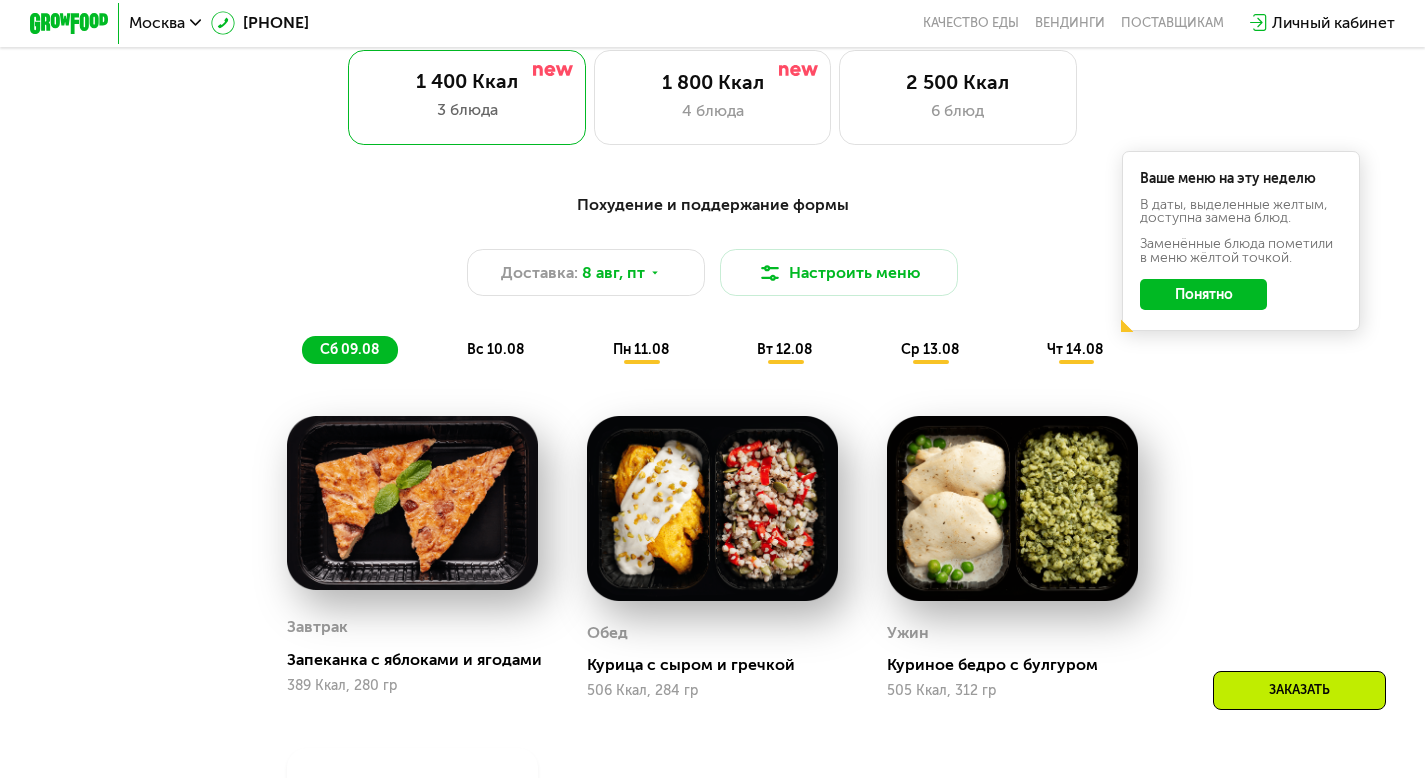scroll, scrollTop: 913, scrollLeft: 0, axis: vertical 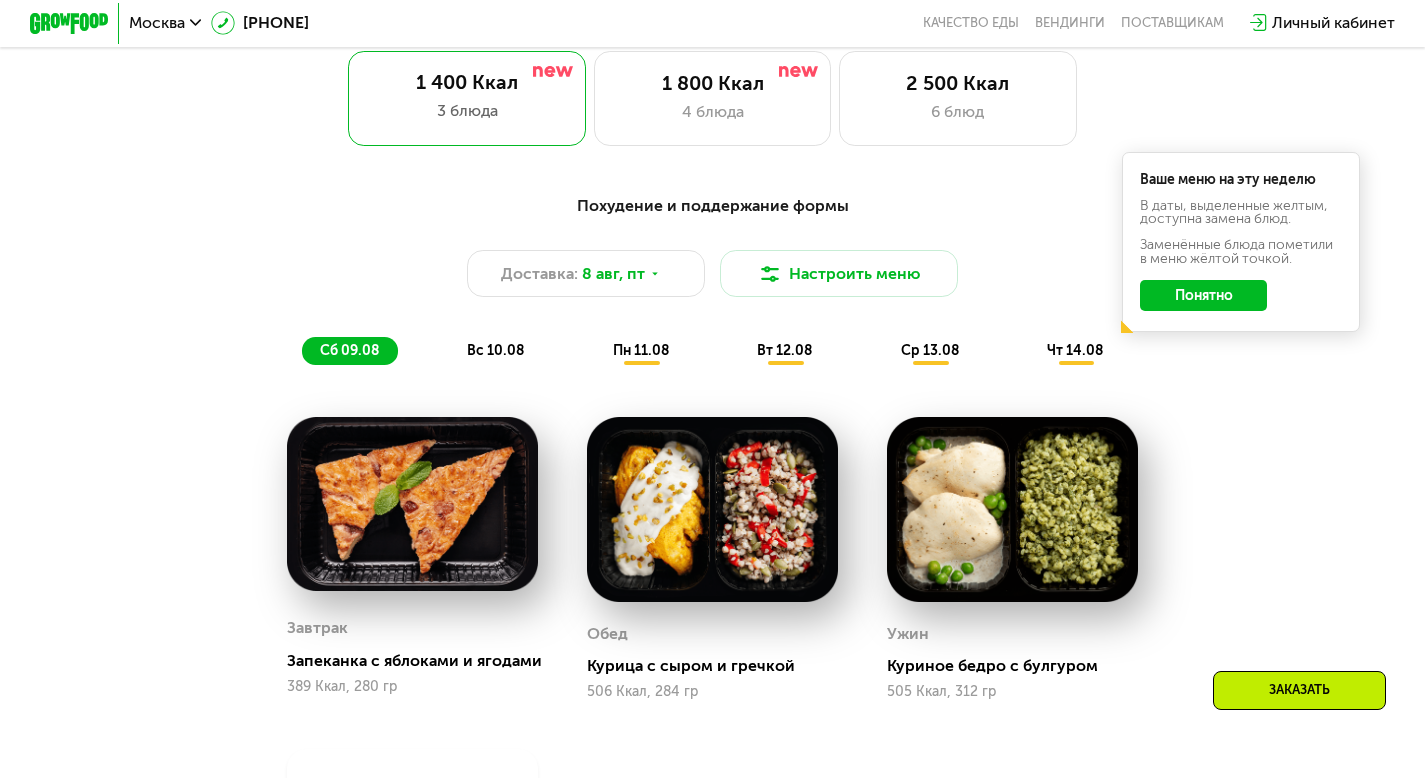 click on "Похудение и поддержание формы Доставка: 8 авг, пт Настроить меню  сб 09.08 вс 10.08 пн 11.08 вт 12.08 ср 13.08 чт 14.08" at bounding box center [713, 279] 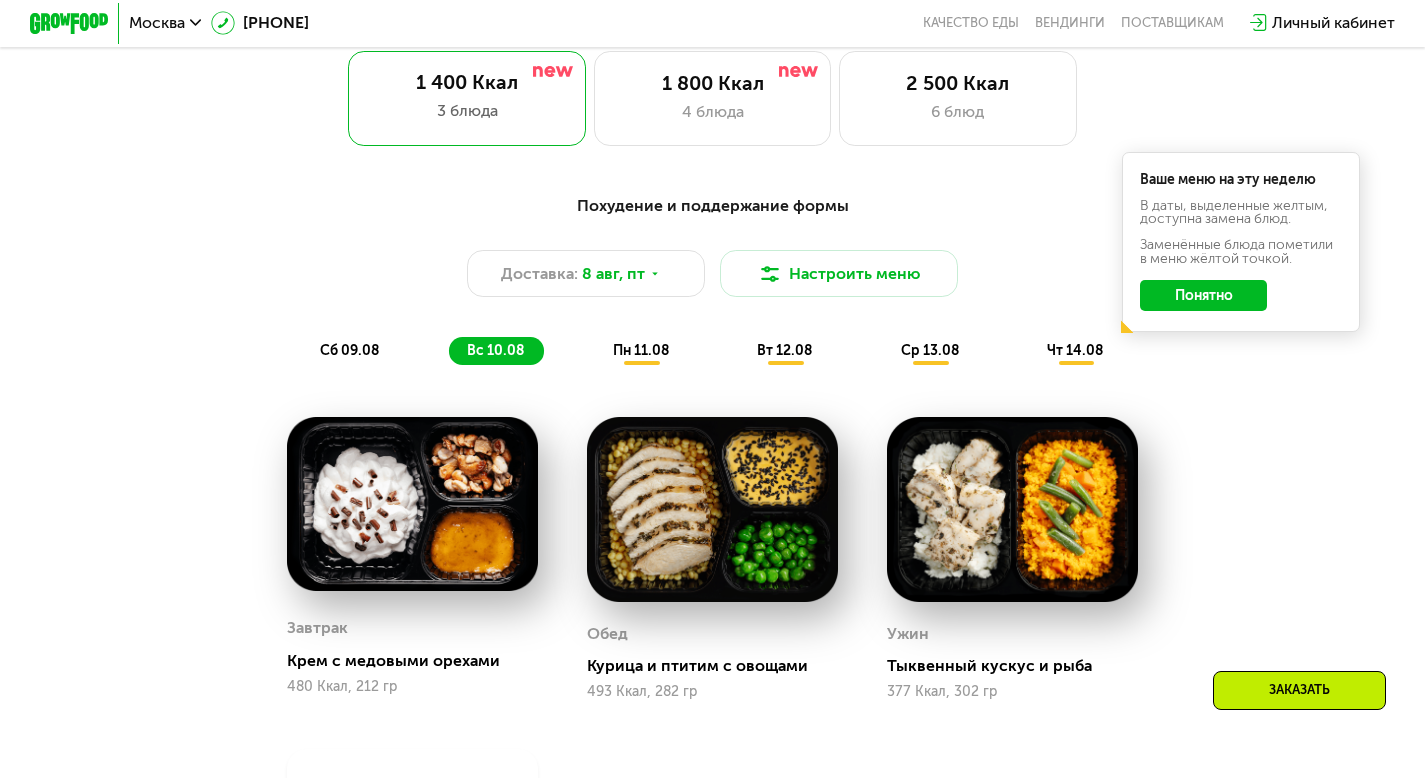 click on "пн 11.08" 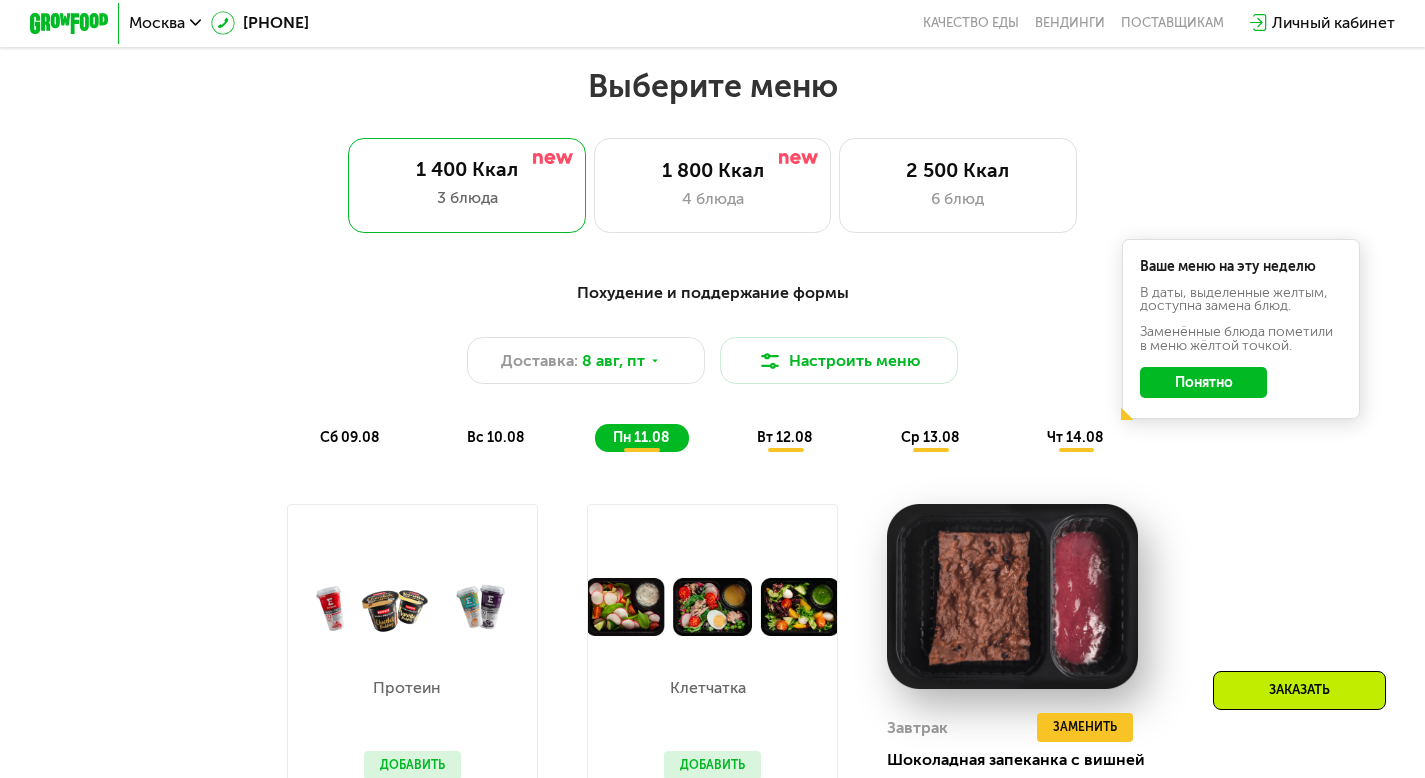 scroll, scrollTop: 831, scrollLeft: 0, axis: vertical 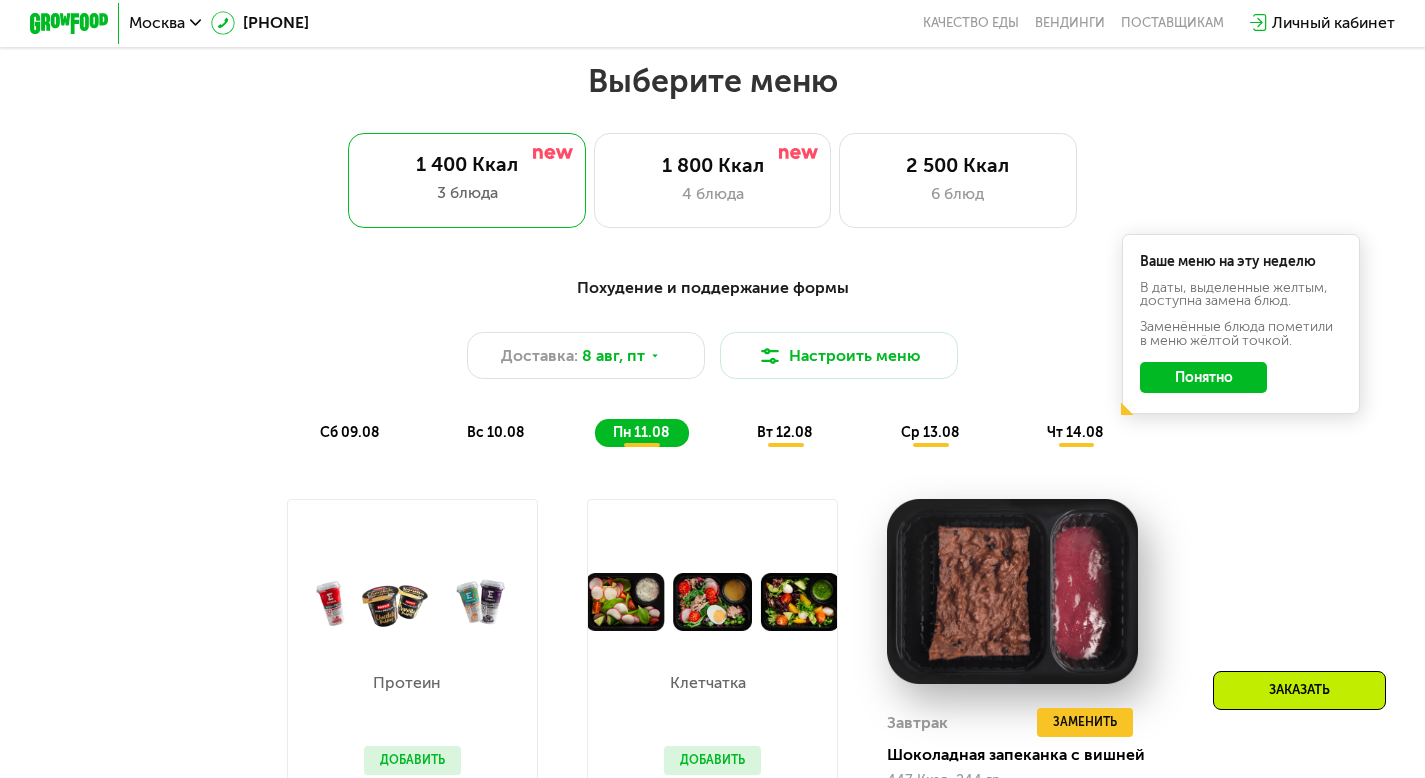click on "Похудение и поддержание формы Доставка: 8 авг, пт Настроить меню  сб 09.08 вс 10.08 пн 11.08 вт 12.08 ср 13.08 чт 14.08 Ваше меню на эту неделю В даты, выделенные желтым, доступна замена блюд. Заменённые блюда пометили в меню жёлтой точкой.  Понятно  Завтрак Запеканка с яблоками и ягодами 389 Ккал, 280 гр Обед Курица с сыром и гречкой 506 Ккал, 284 гр Ужин Куриное бедро с булгуром 505 Ккал, 312 гр  Всего в субботу 1400 Ккал 100  Белки  64  Жиры  105  Углеводы  Завтрак Крем с медовыми орехами 480 Ккал, 212 гр Обед Курица и птитим с овощами 493 Ккал, 282 гр Ужин Тыквенный кускус и рыба 377 Ккал, 302 гр 1350 Ккал 84 67" at bounding box center [712, 737] 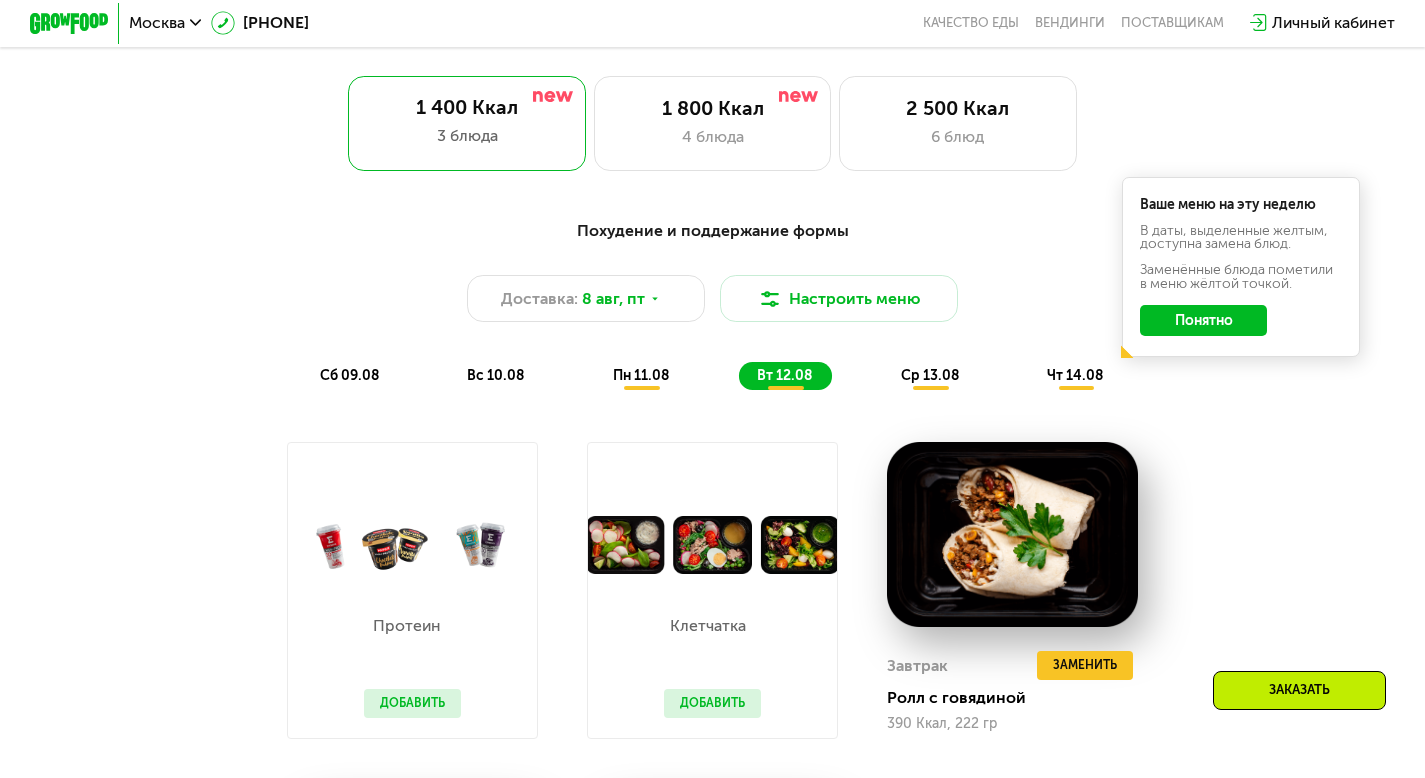 scroll, scrollTop: 876, scrollLeft: 0, axis: vertical 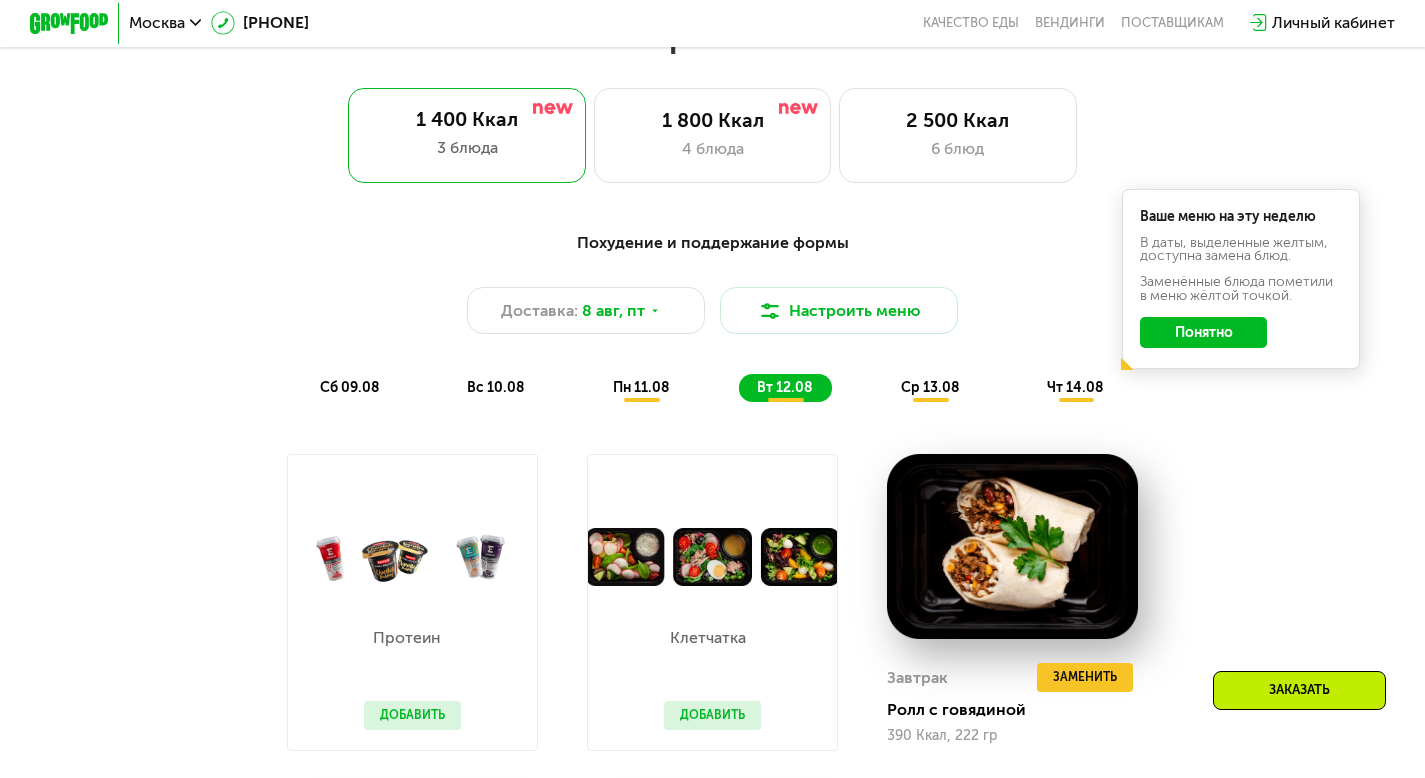 click on "ср 13.08" at bounding box center (930, 387) 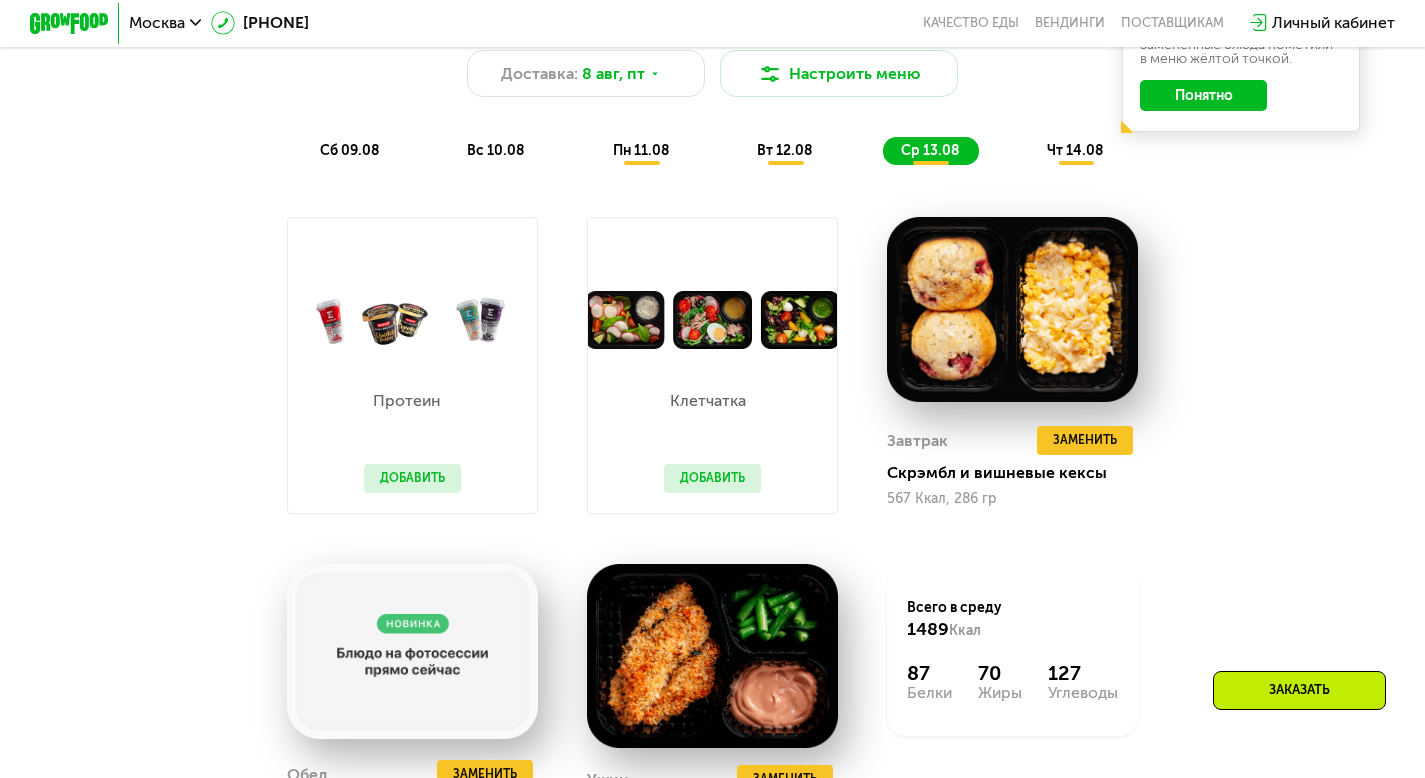 scroll, scrollTop: 1112, scrollLeft: 0, axis: vertical 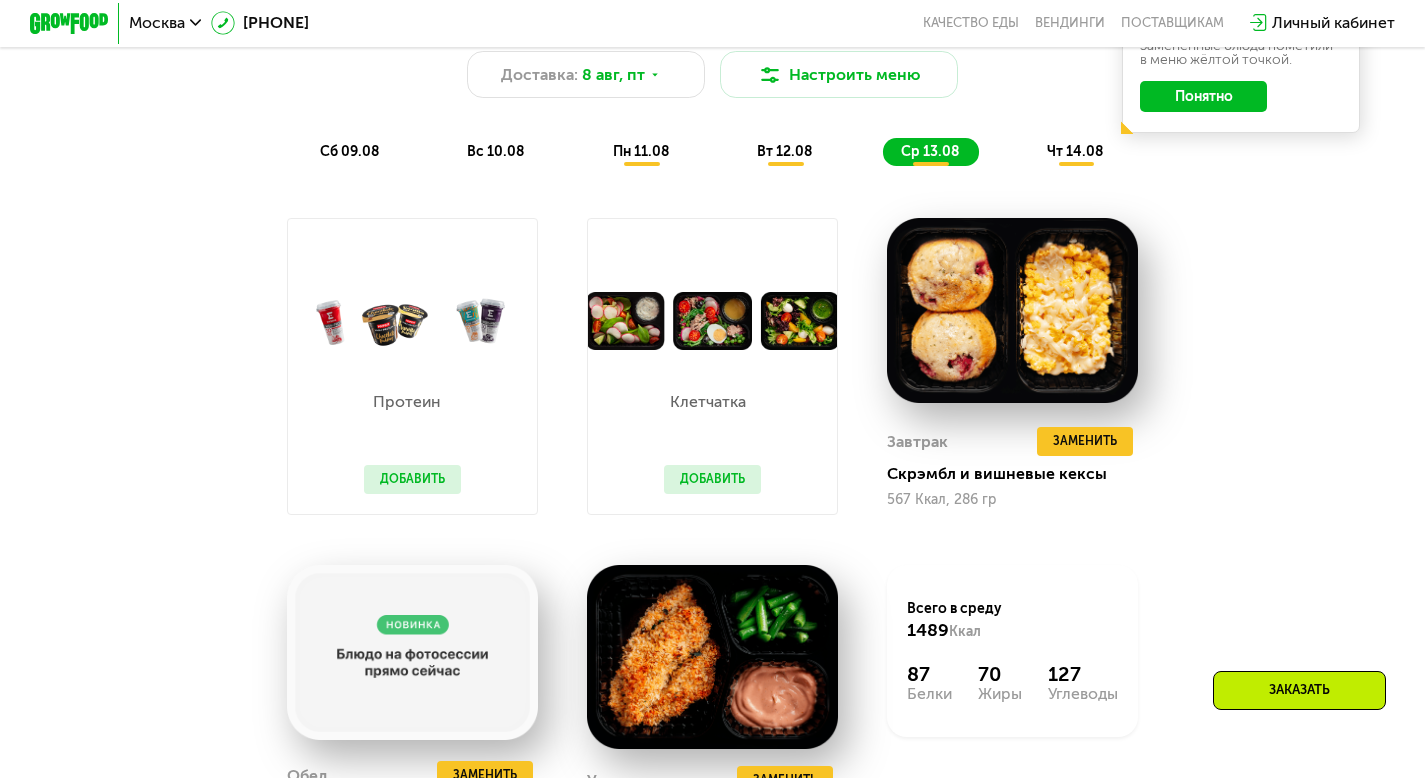 click on "вт 12.08" at bounding box center [784, 151] 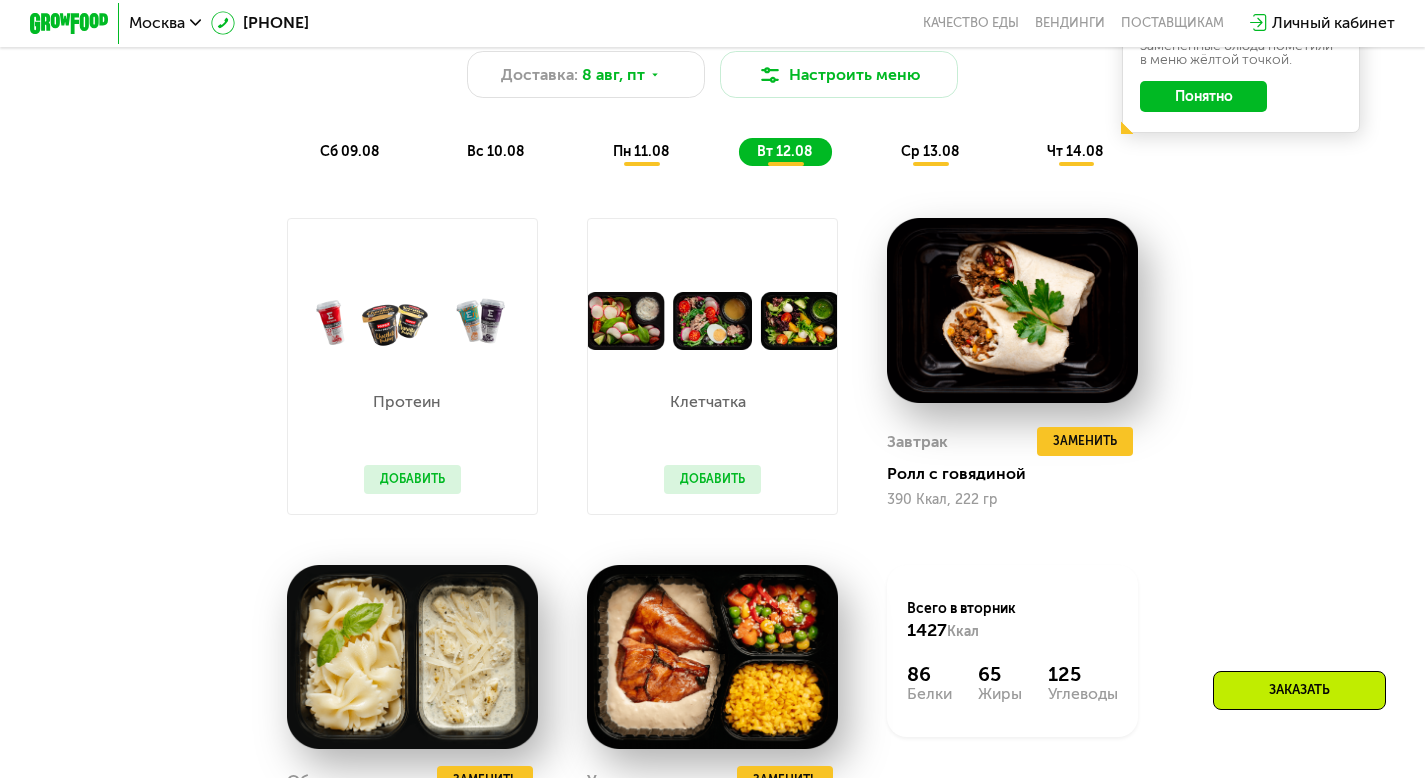 scroll, scrollTop: 1123, scrollLeft: 0, axis: vertical 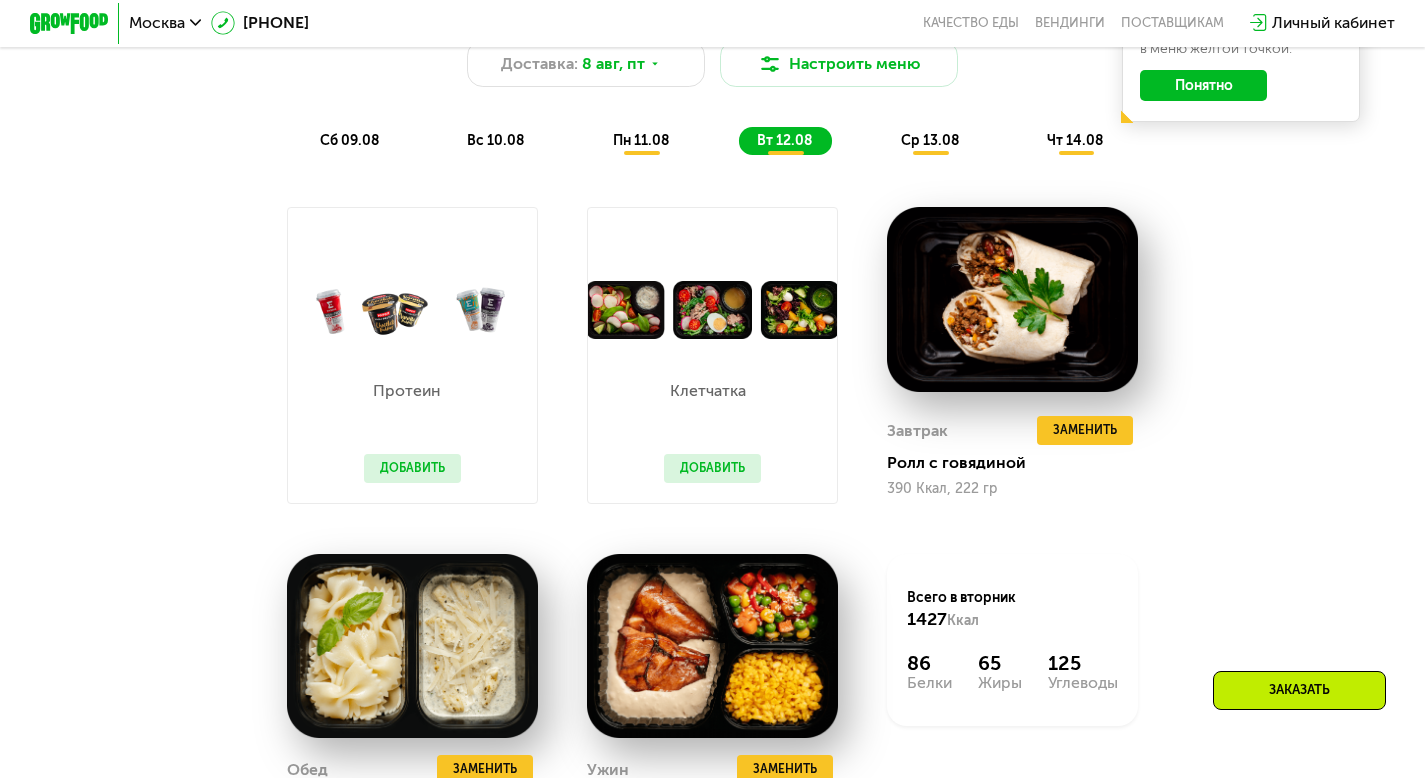 click on "Похудение и поддержание формы Доставка: 8 авг, пт Настроить меню  сб 09.08 вс 10.08 пн 11.08 вт 12.08 ср 13.08 чт 14.08 Ваше меню на эту неделю В даты, выделенные желтым, доступна замена блюд. Заменённые блюда пометили в меню жёлтой точкой.  Понятно" at bounding box center (712, 69) 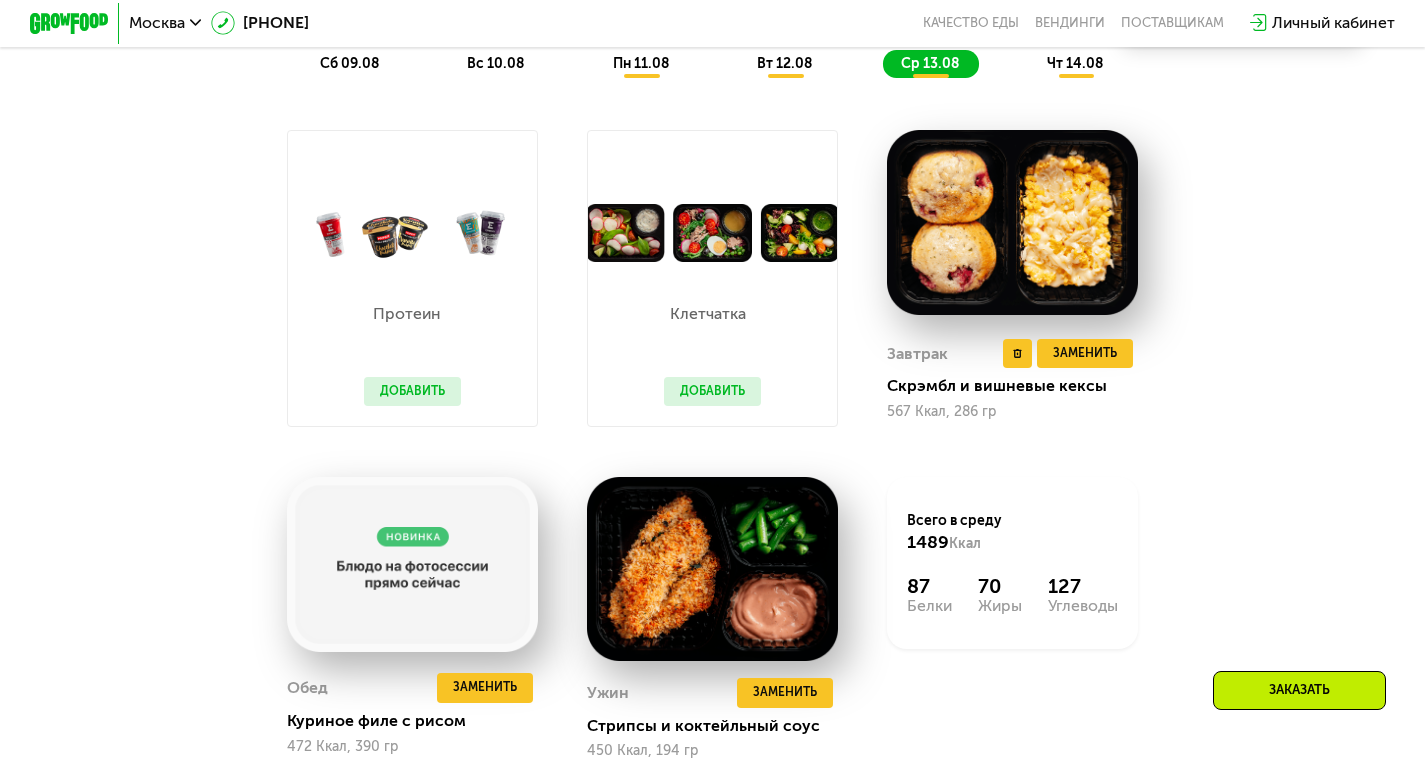 scroll, scrollTop: 1199, scrollLeft: 0, axis: vertical 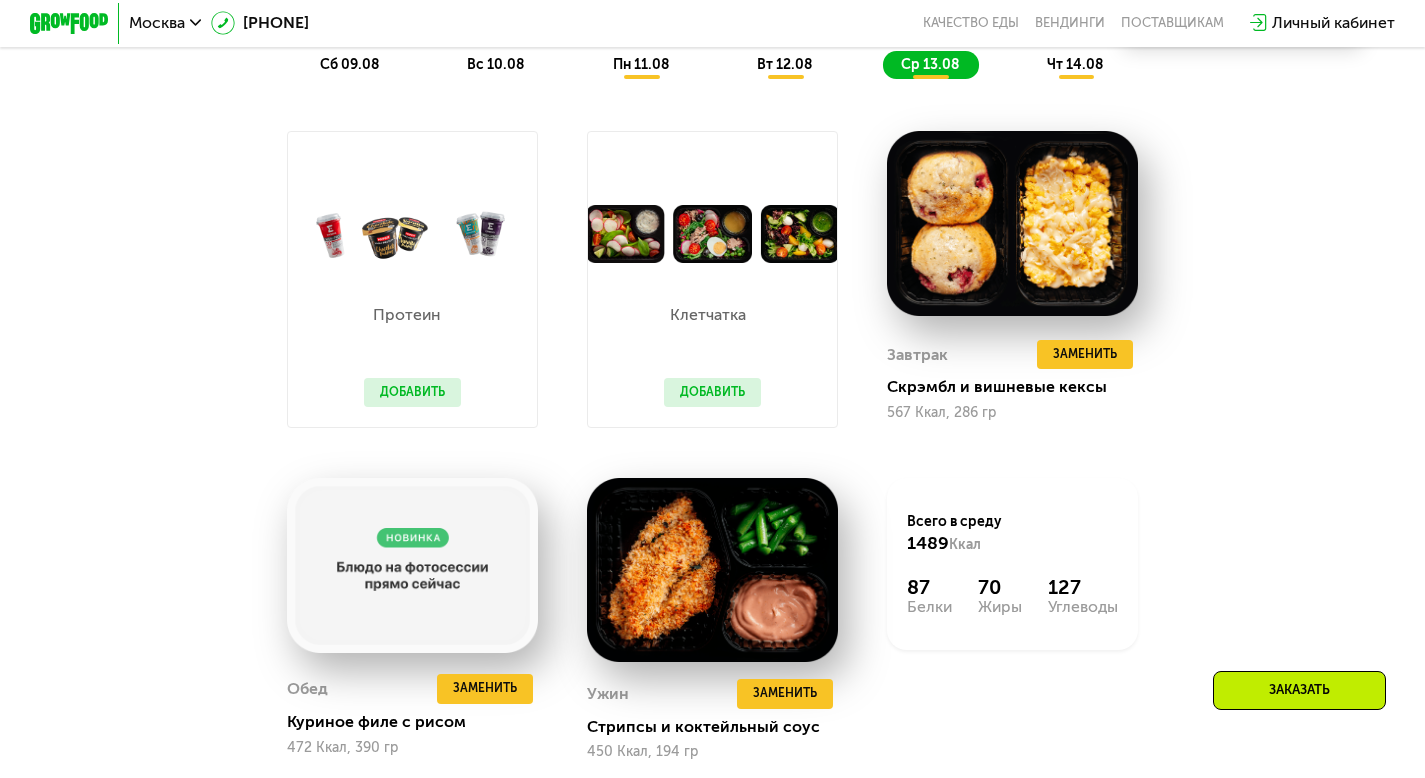 click on "чт 14.08" at bounding box center (1075, 64) 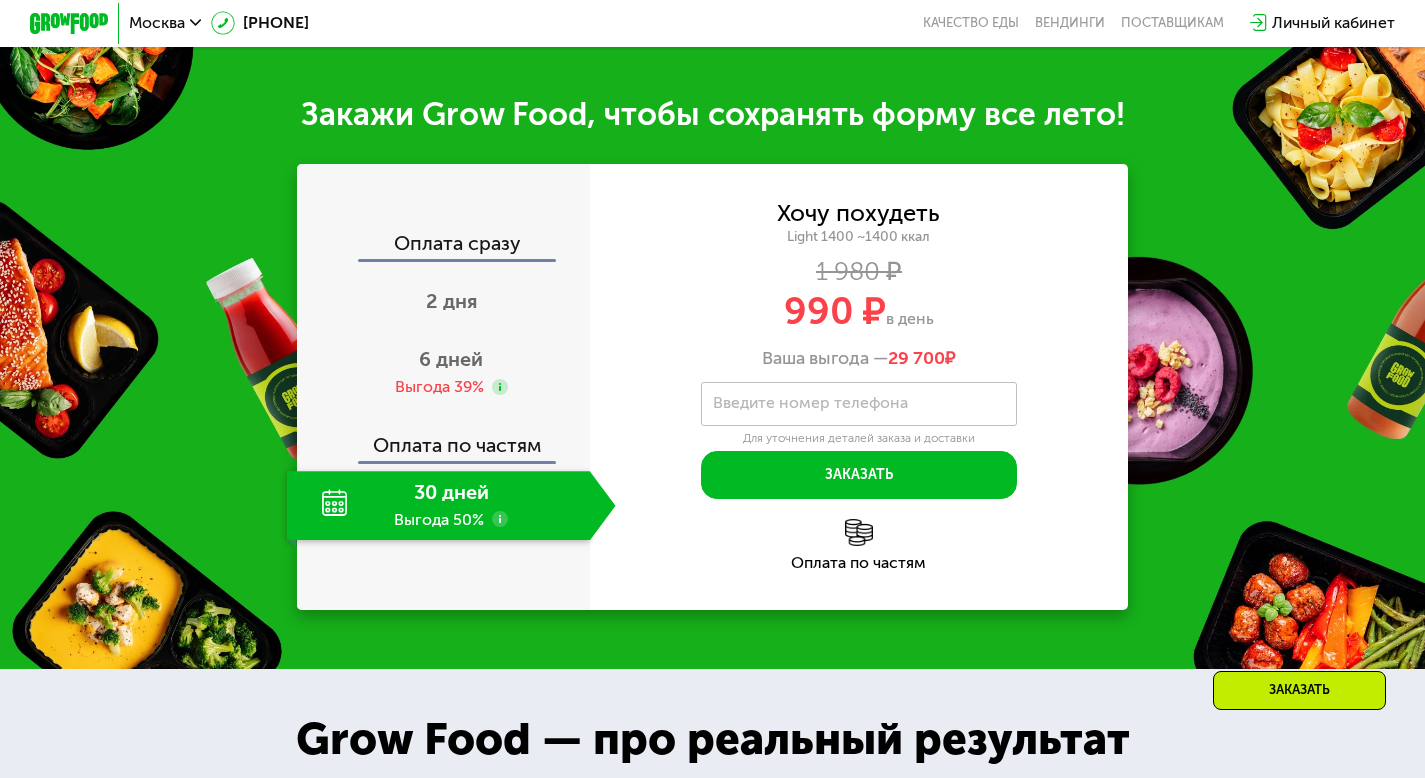 scroll, scrollTop: 2054, scrollLeft: 0, axis: vertical 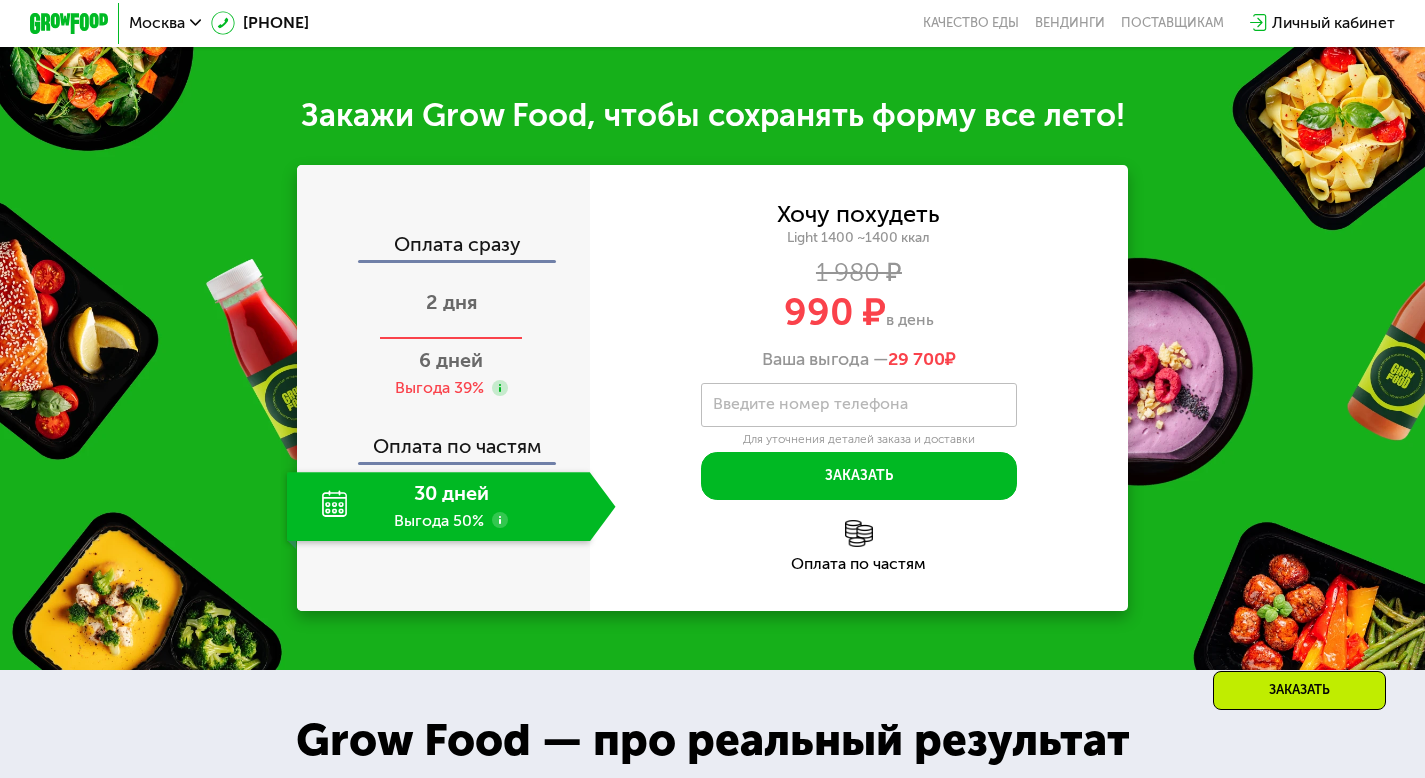 click on "2 дня" at bounding box center [451, 302] 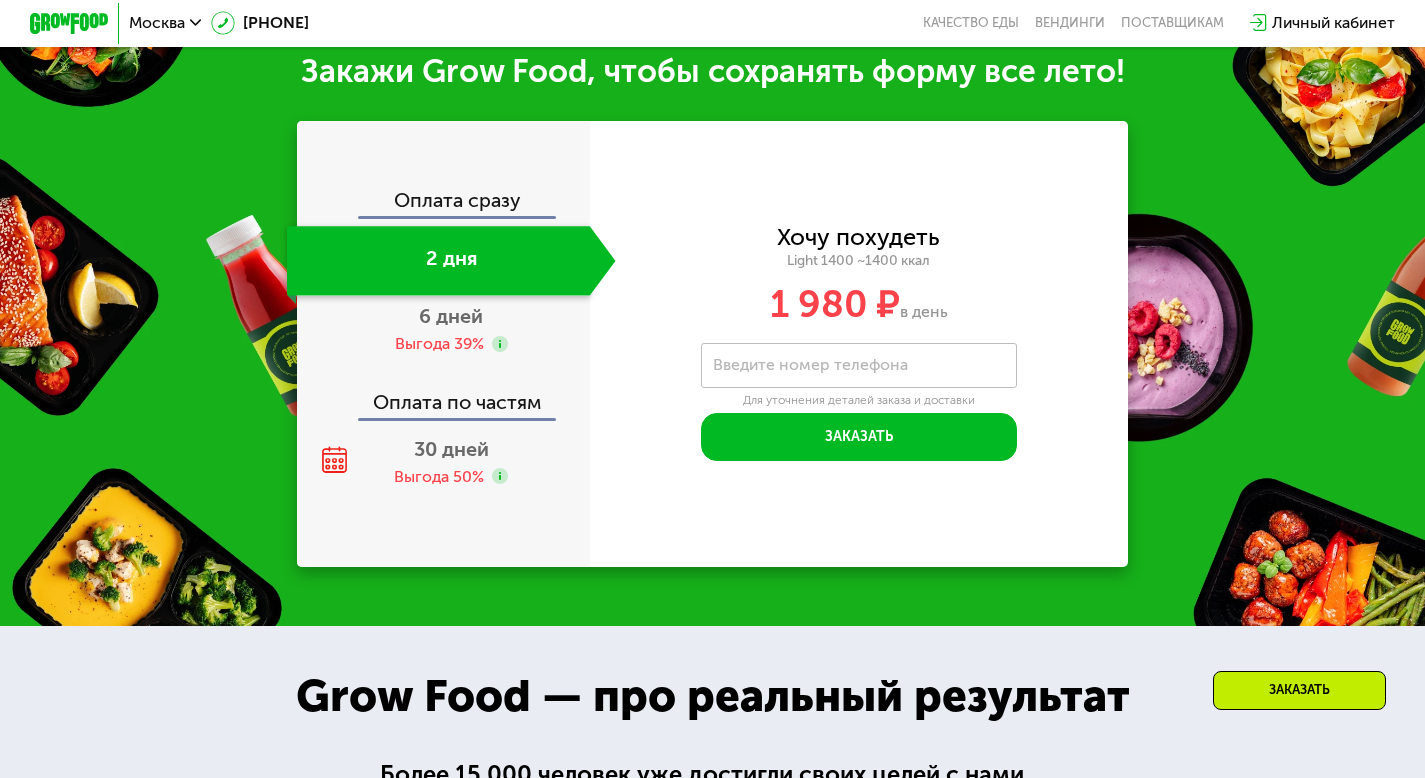 scroll, scrollTop: 2008, scrollLeft: 0, axis: vertical 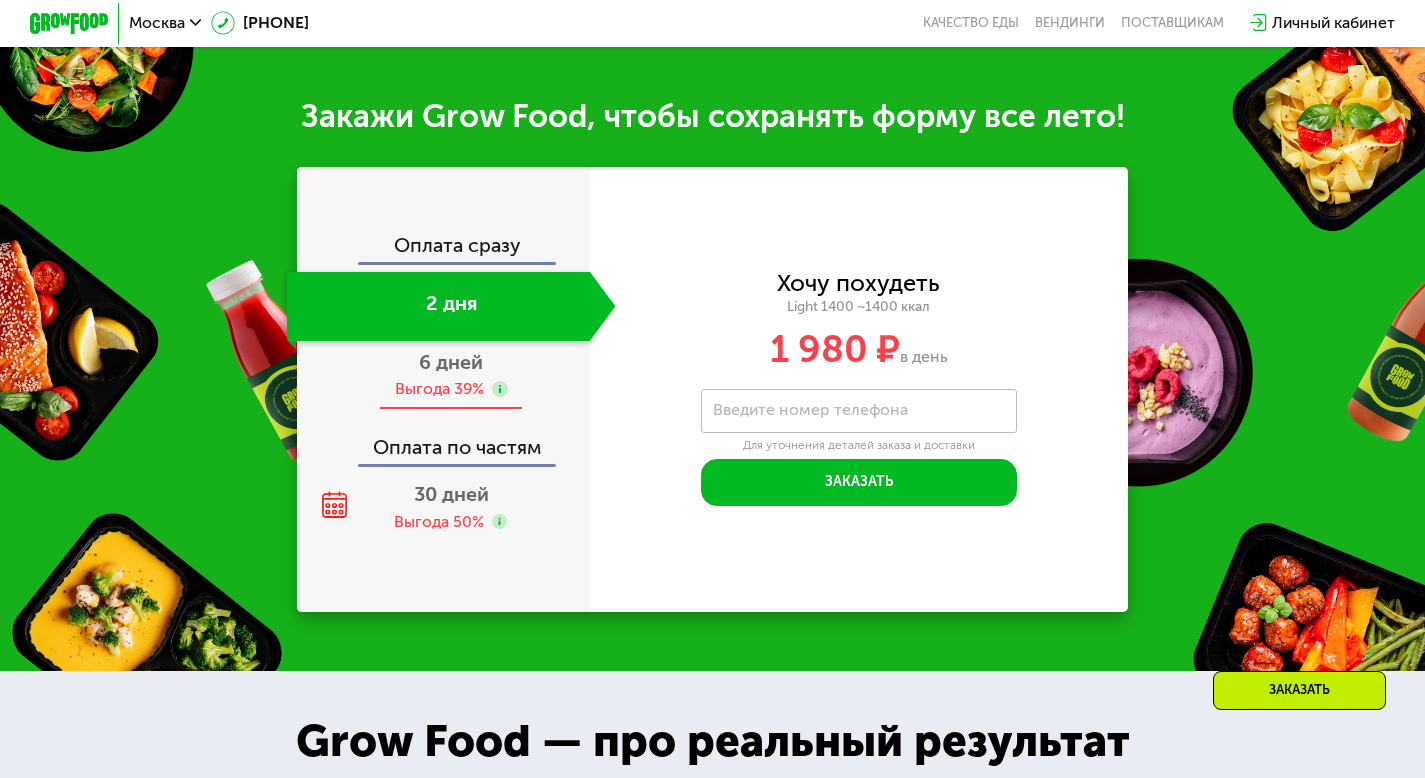 click on "6 дней" at bounding box center (451, 362) 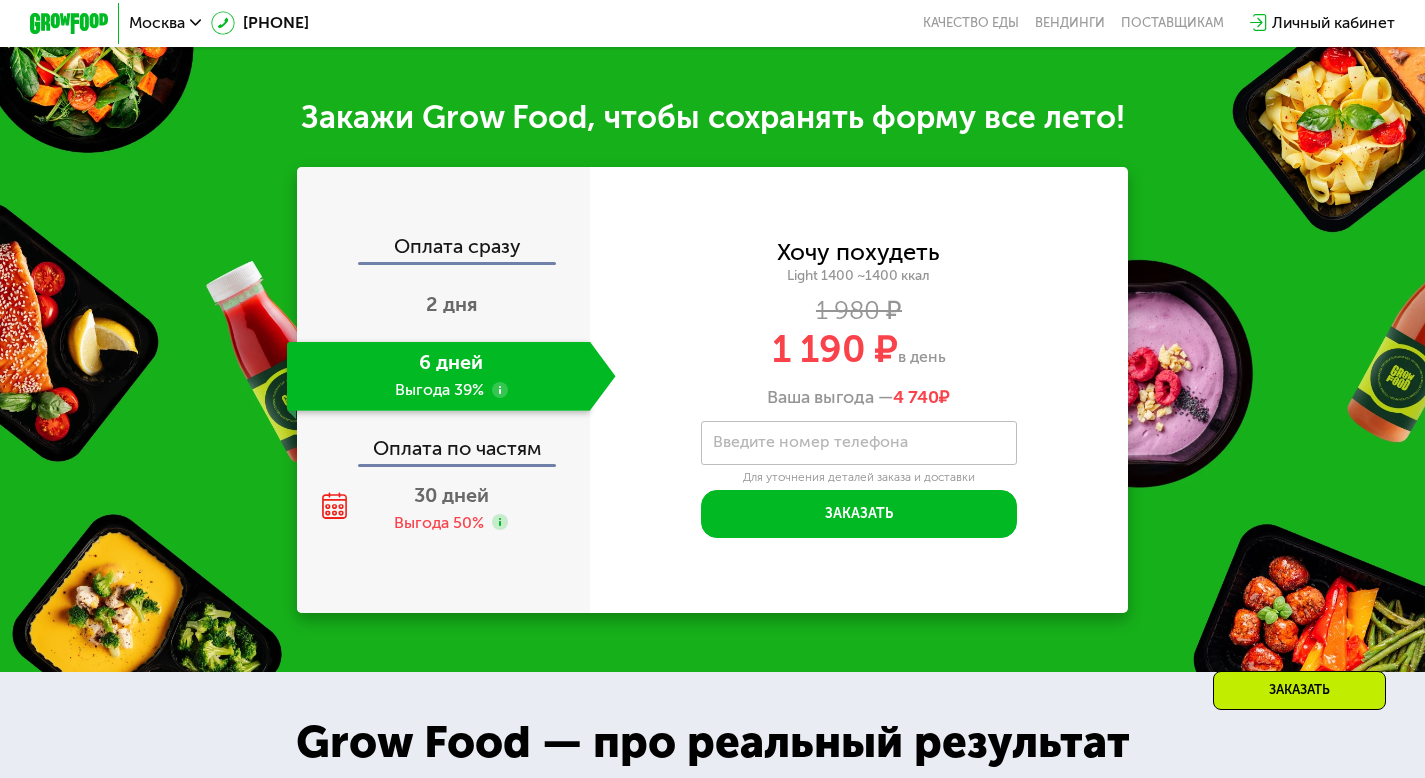 scroll, scrollTop: 1928, scrollLeft: 0, axis: vertical 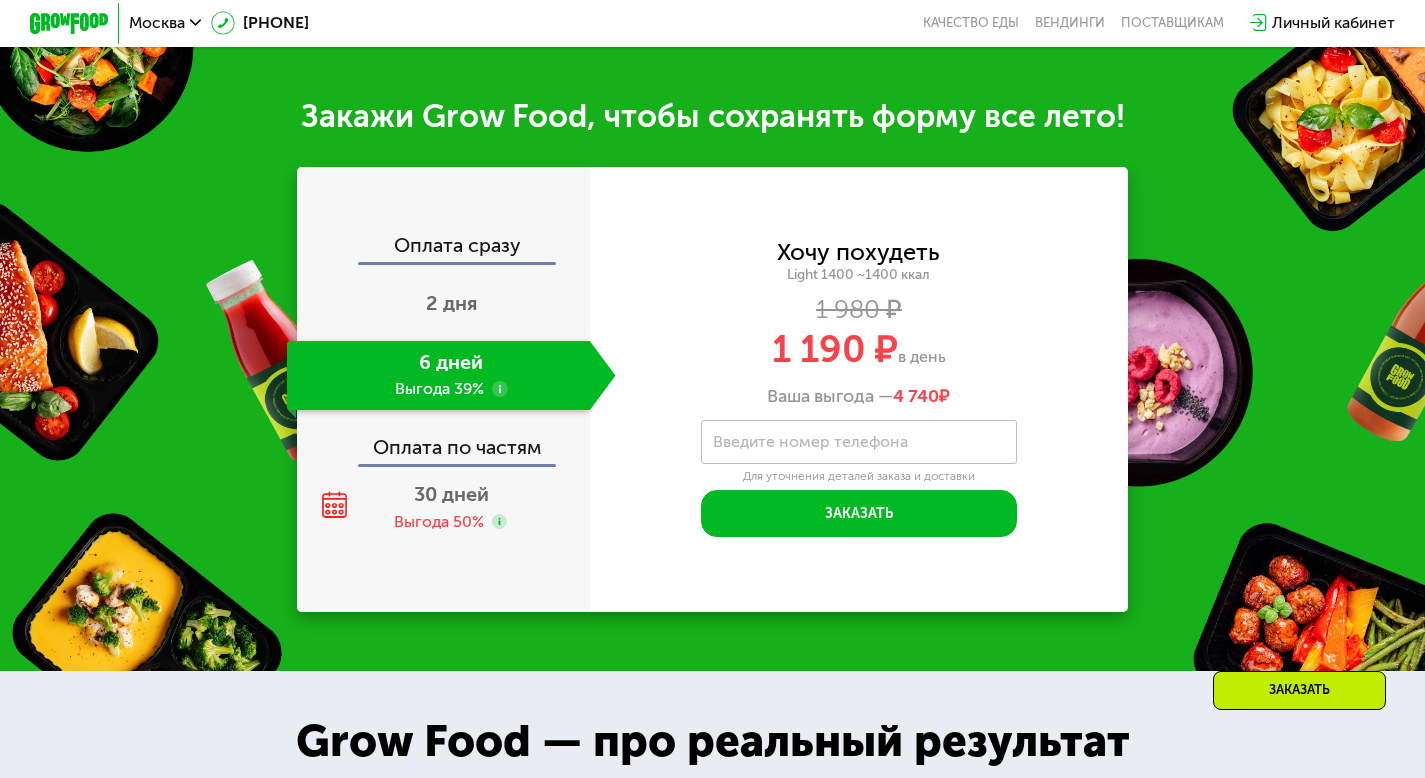 click on "Оплата по частям" 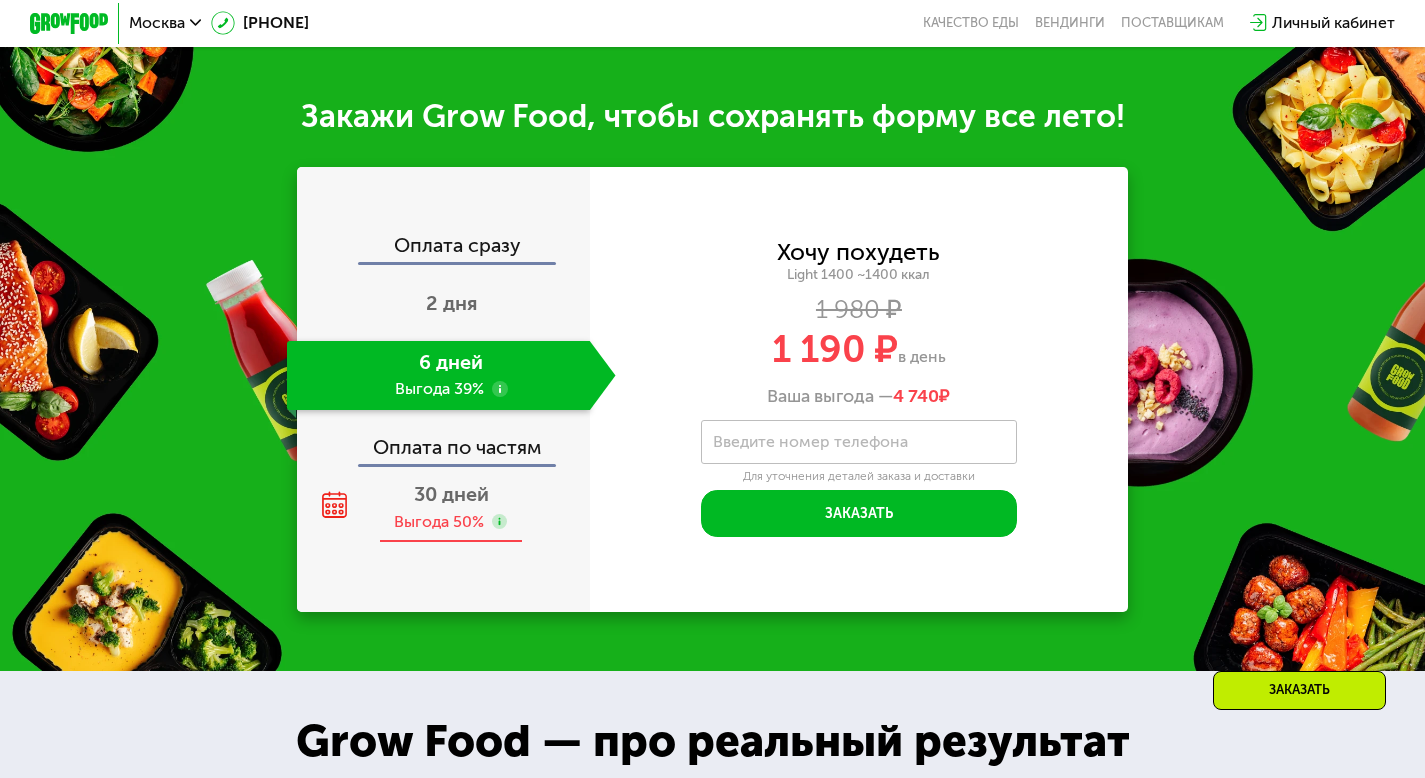 click on "30 дней Выгода 50%" at bounding box center (451, 507) 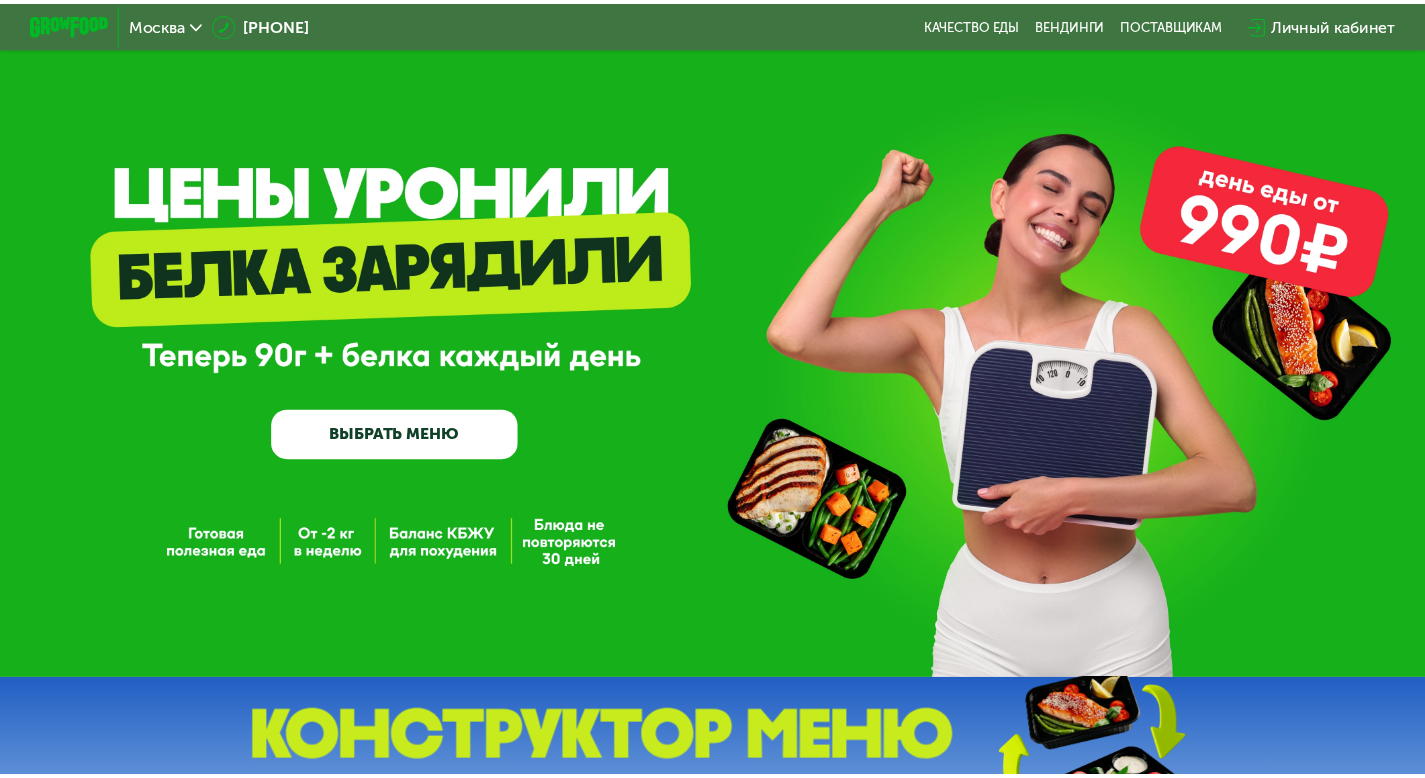 scroll, scrollTop: 0, scrollLeft: 0, axis: both 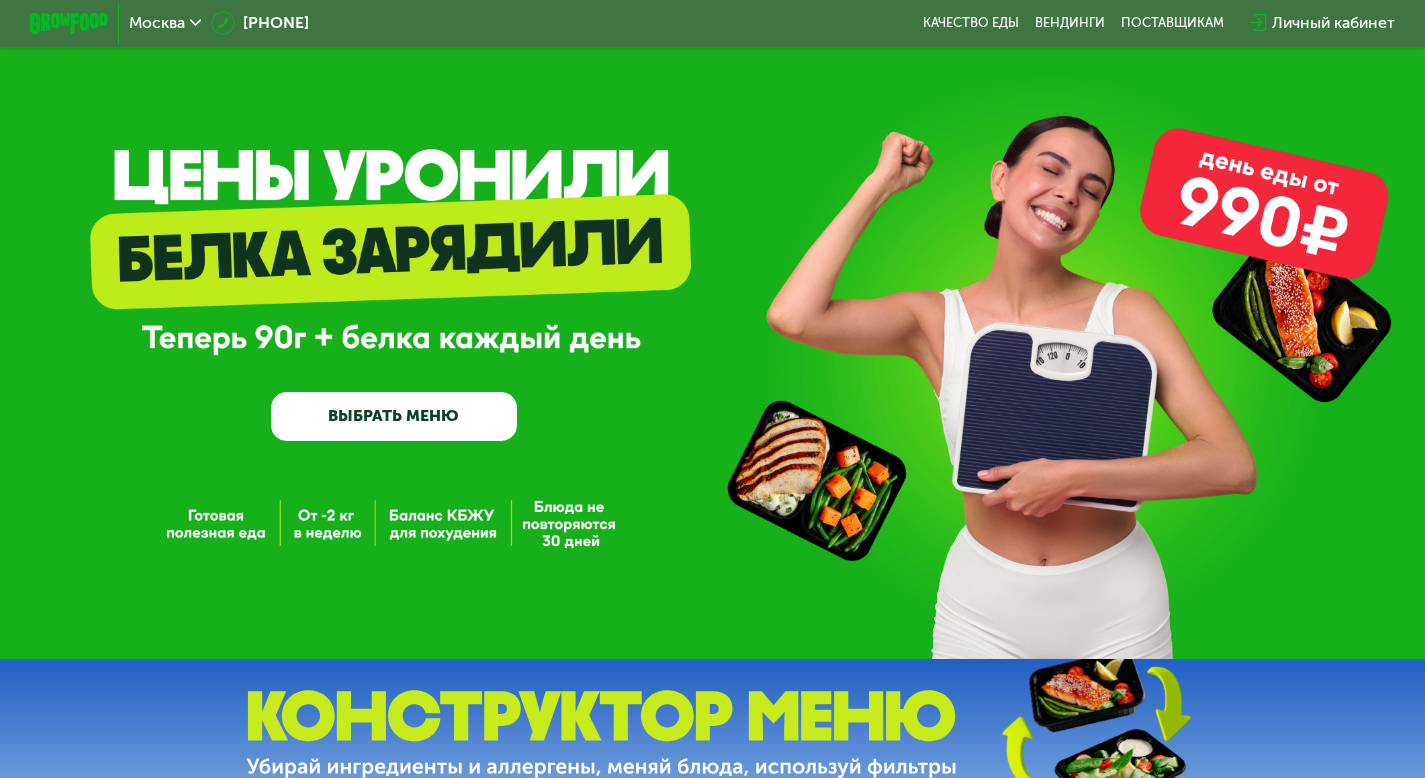 click on "ВЫБРАТЬ МЕНЮ" at bounding box center [394, 416] 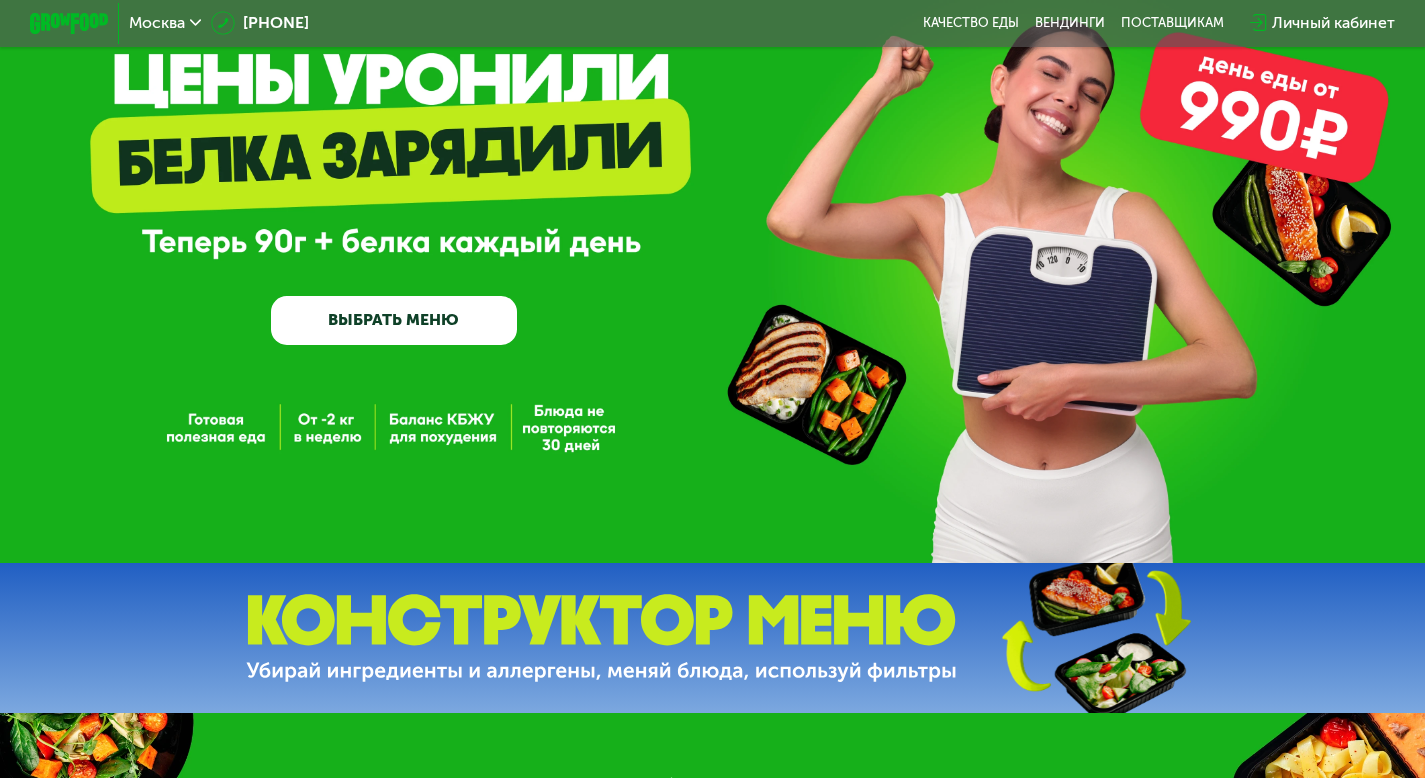 scroll, scrollTop: 111, scrollLeft: 0, axis: vertical 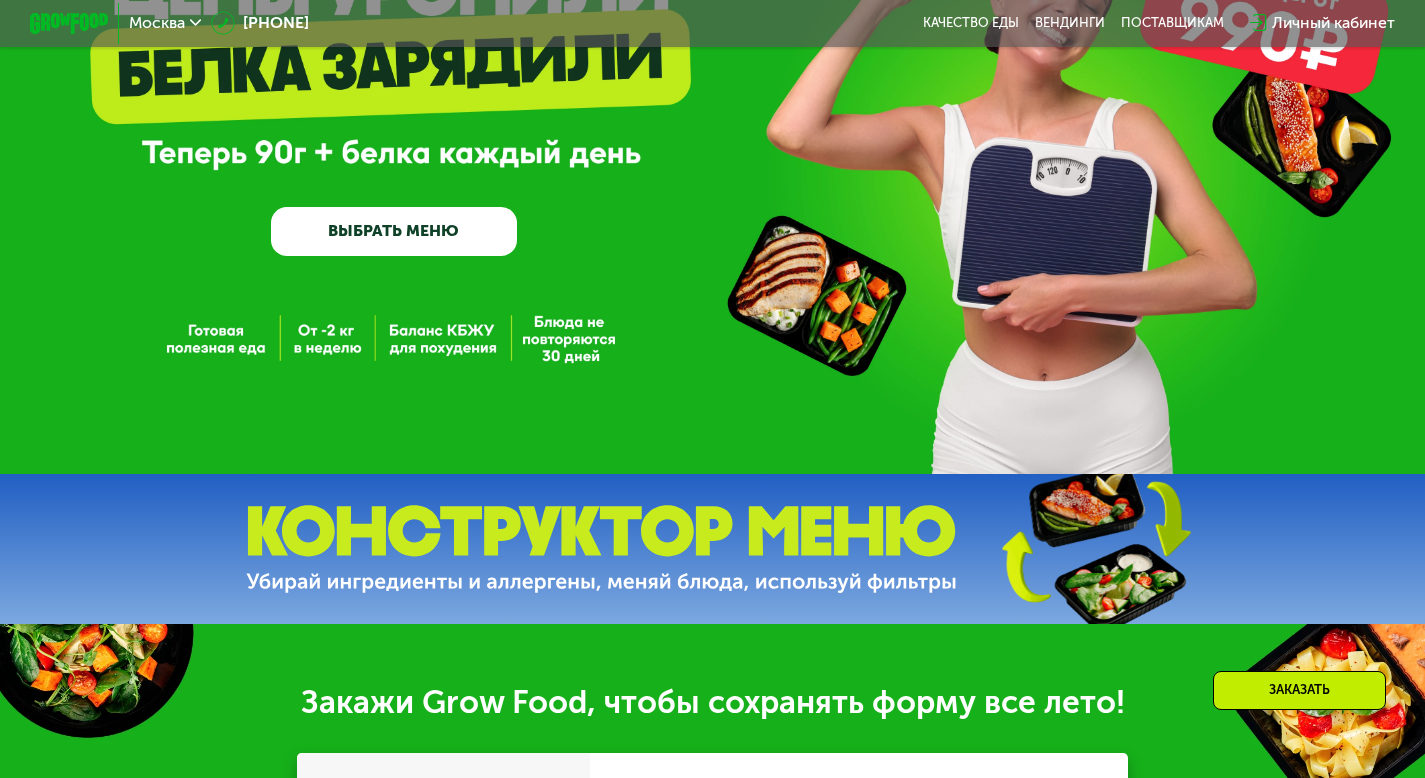 click on "ВЫБРАТЬ МЕНЮ" at bounding box center [394, 231] 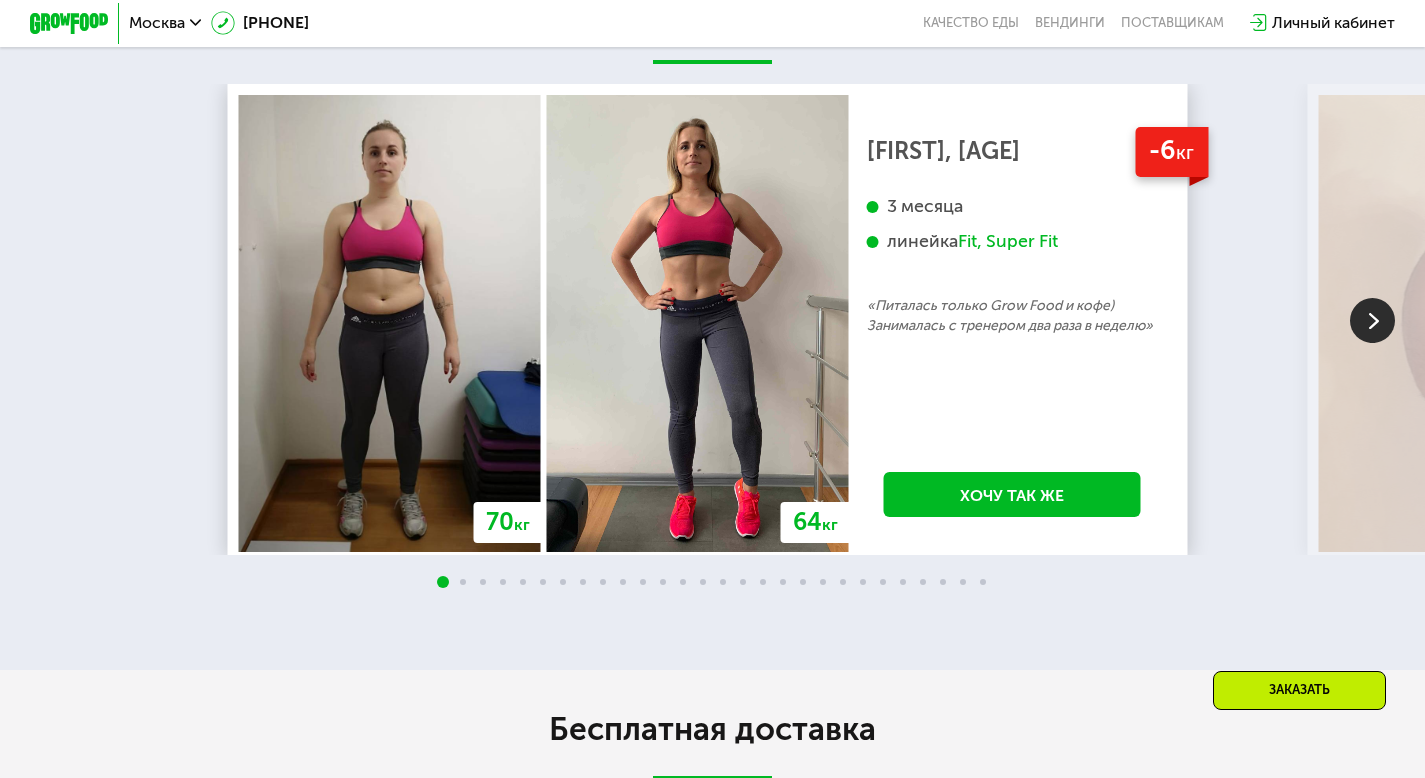 scroll, scrollTop: 2222, scrollLeft: 0, axis: vertical 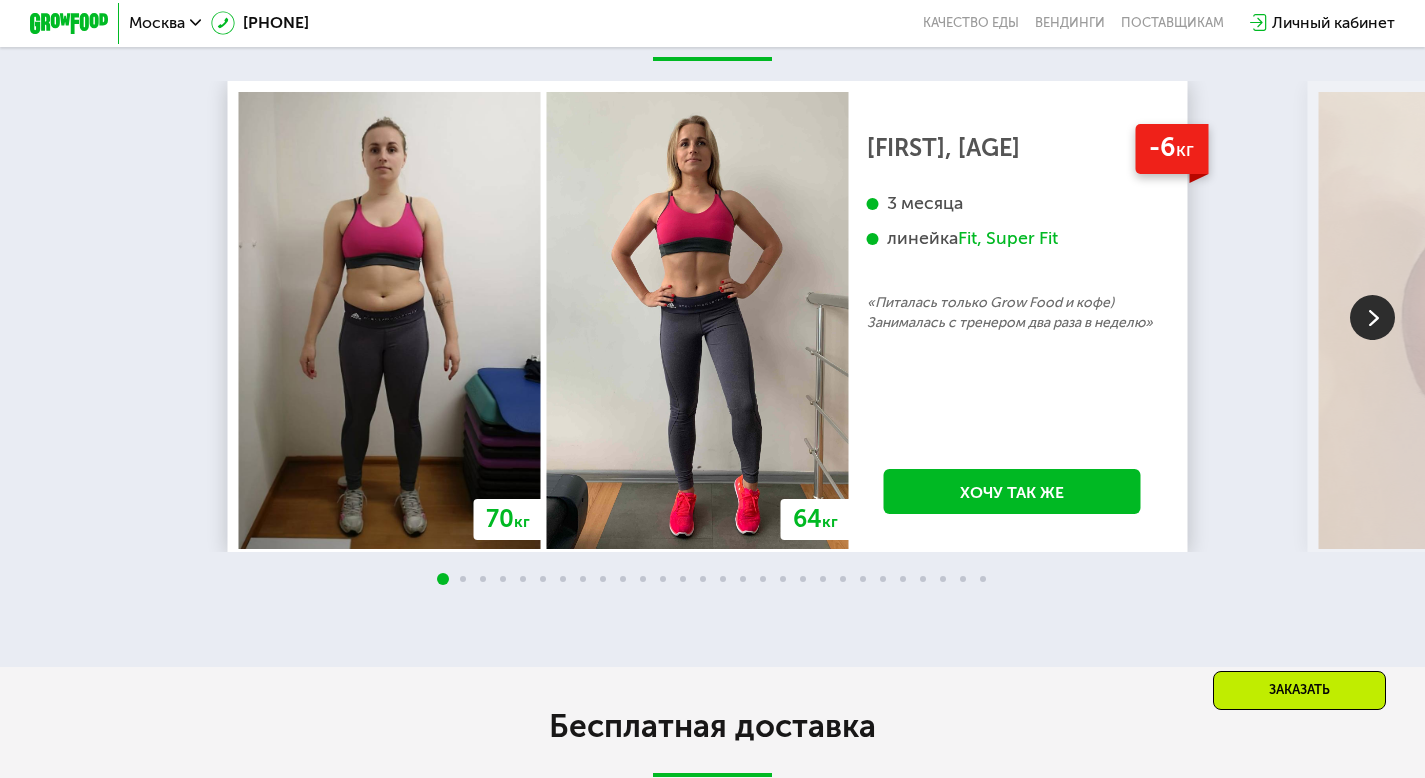 click at bounding box center (1372, 317) 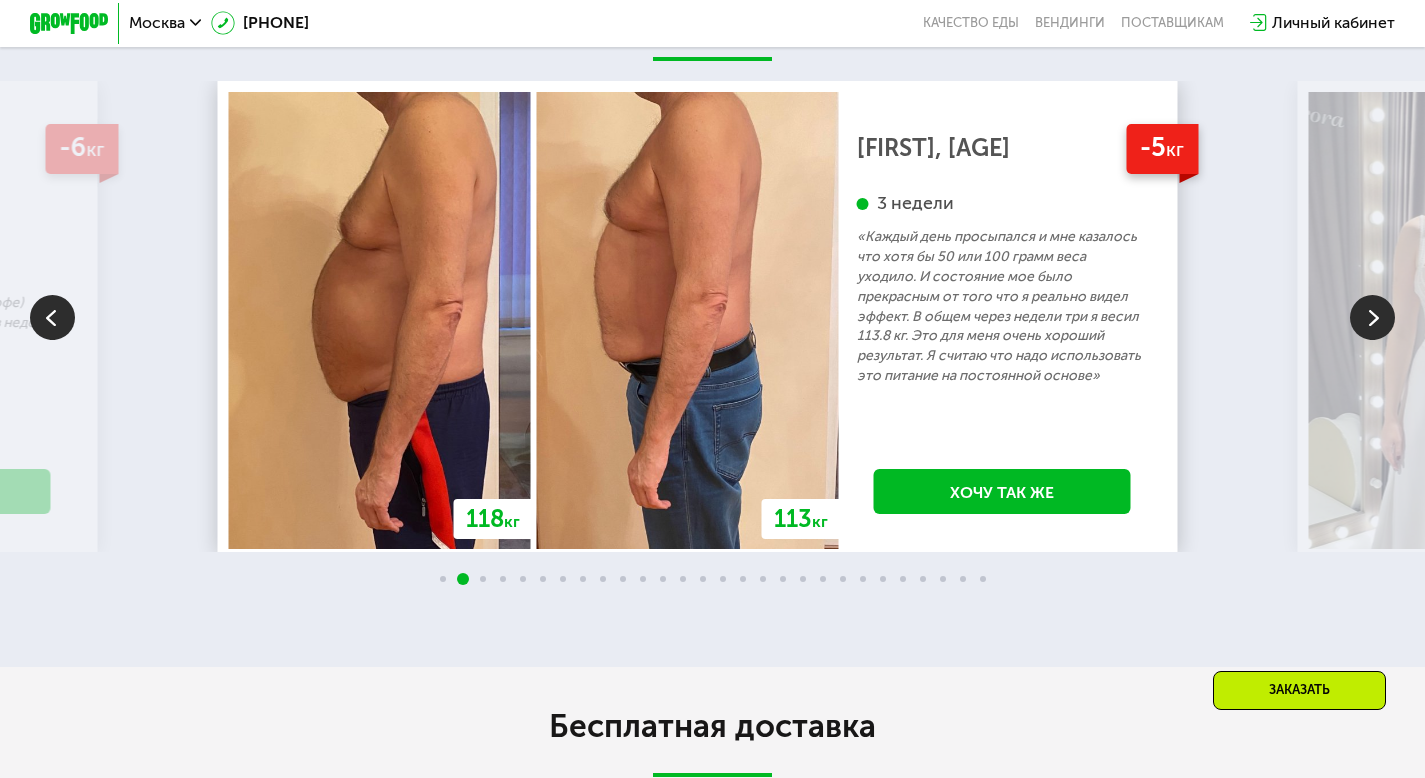 click at bounding box center [1459, 320] 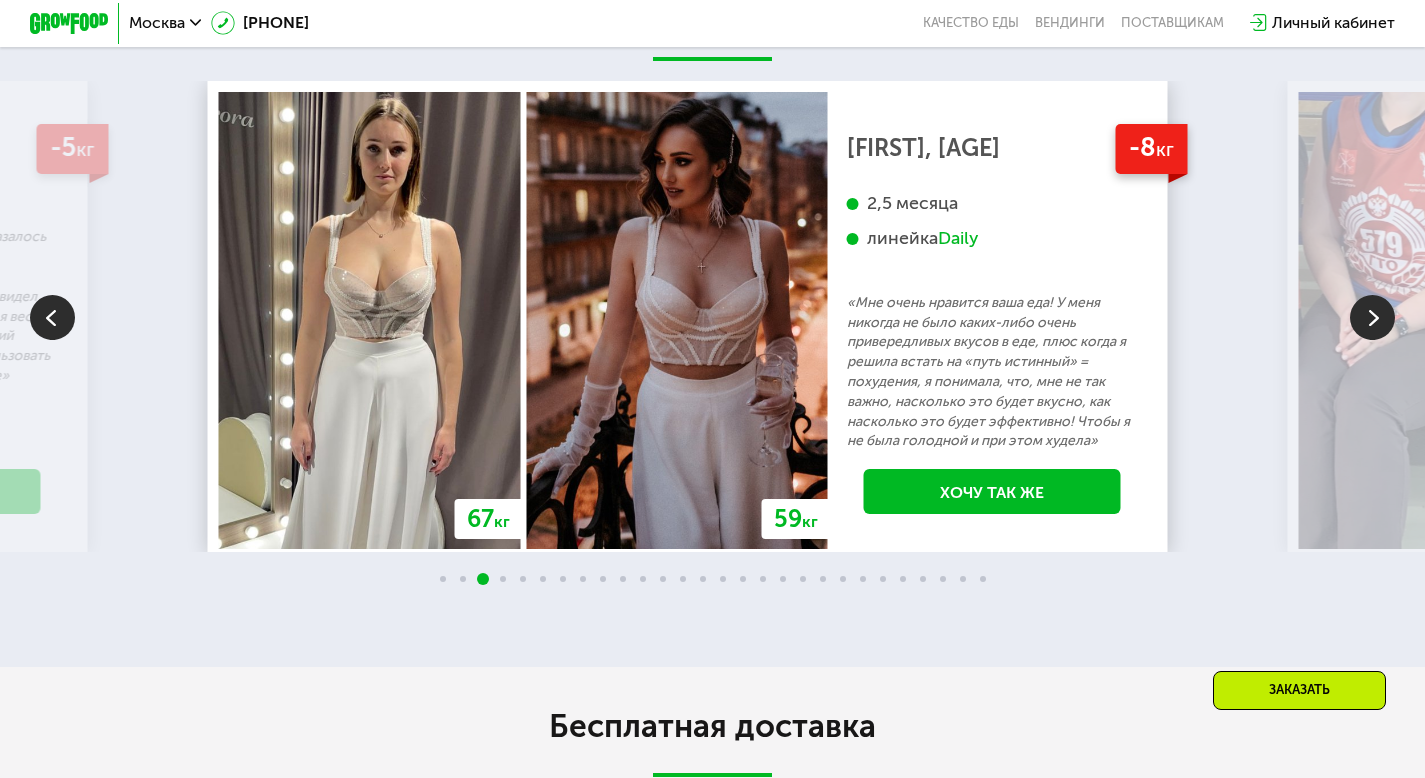 click at bounding box center [1372, 317] 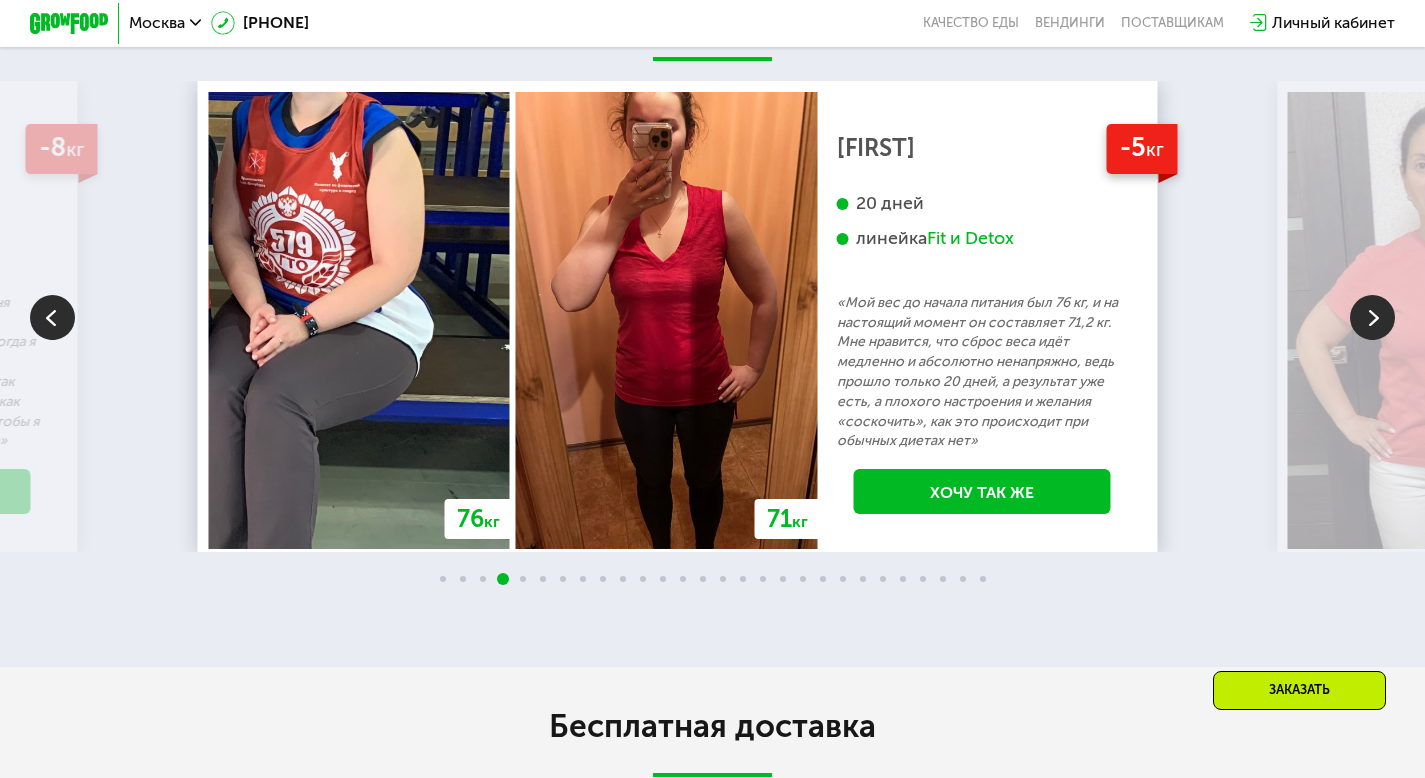click at bounding box center (1372, 317) 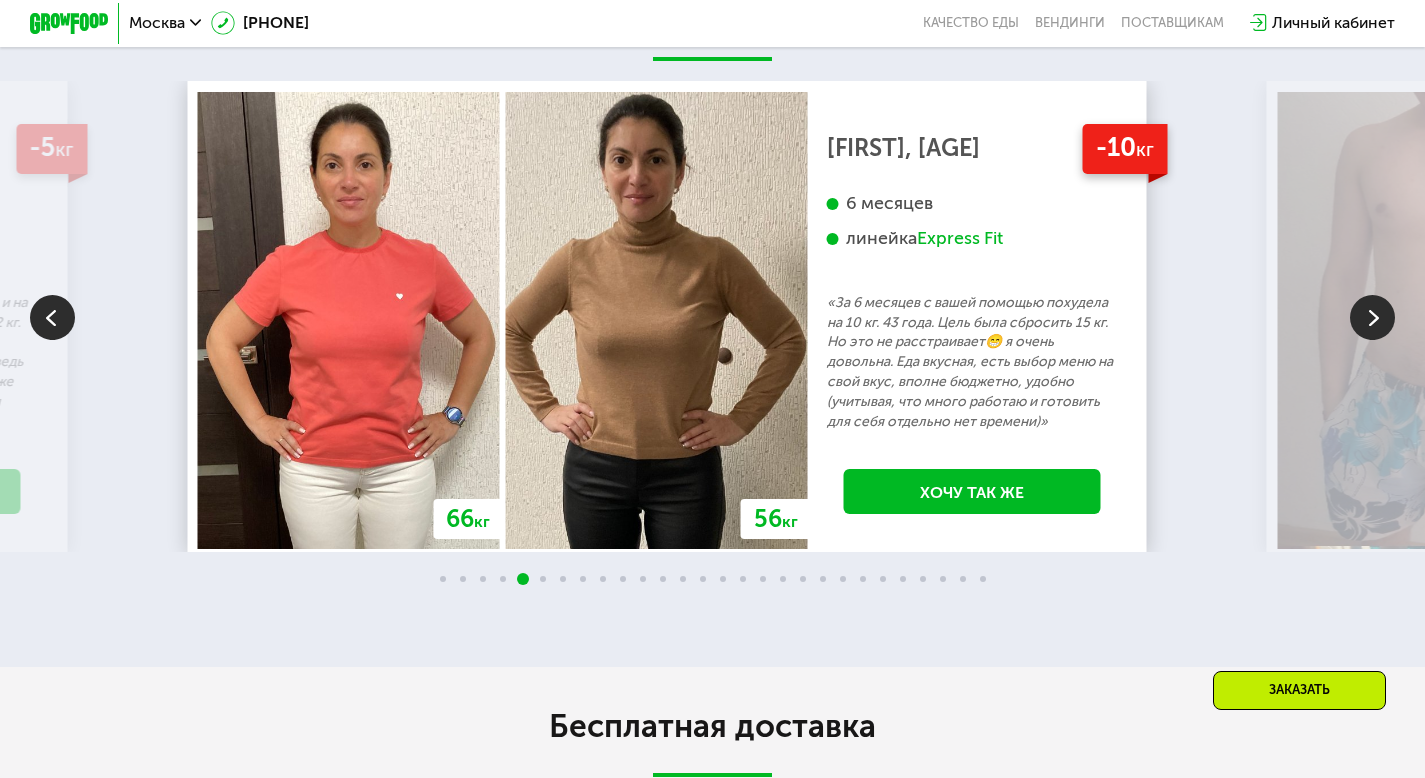 click at bounding box center [1372, 317] 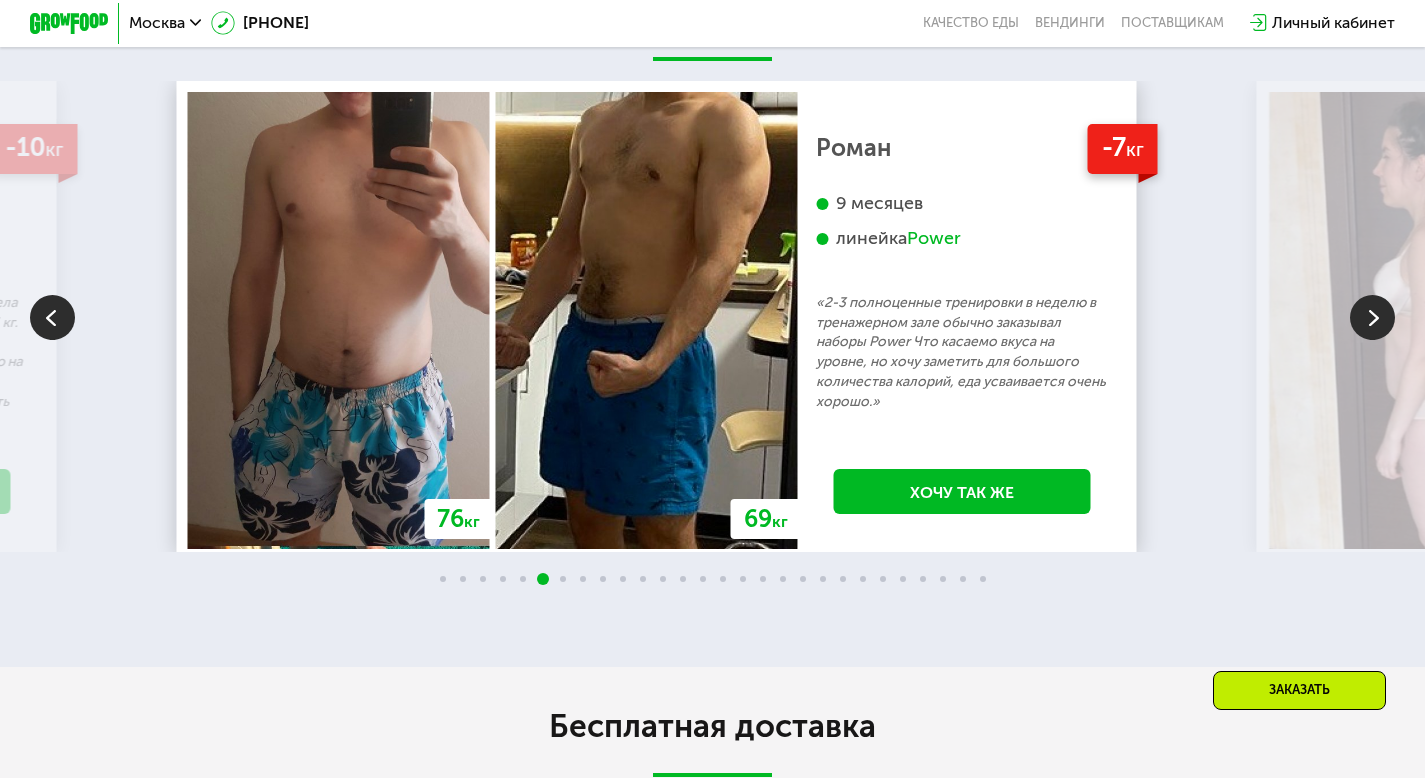 click at bounding box center (1372, 317) 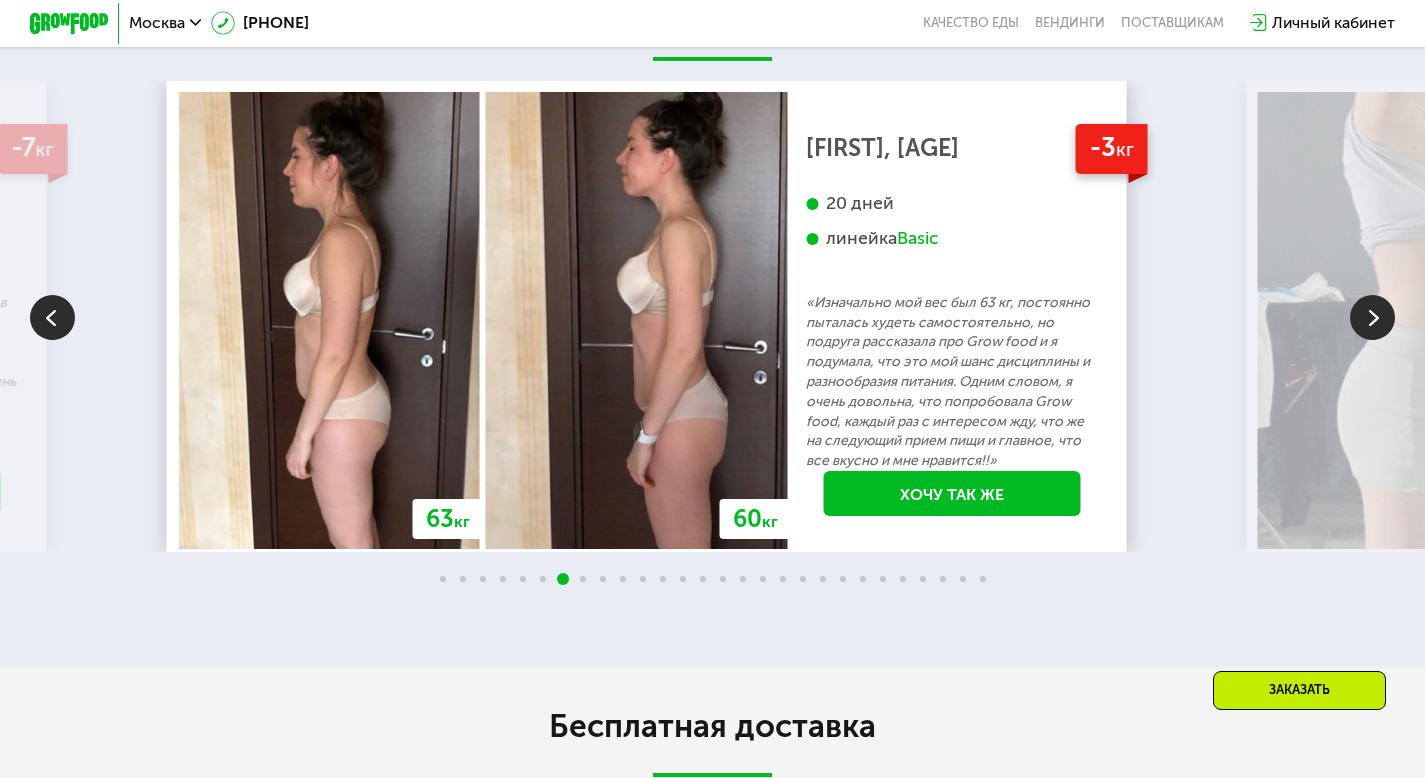 click at bounding box center [1372, 317] 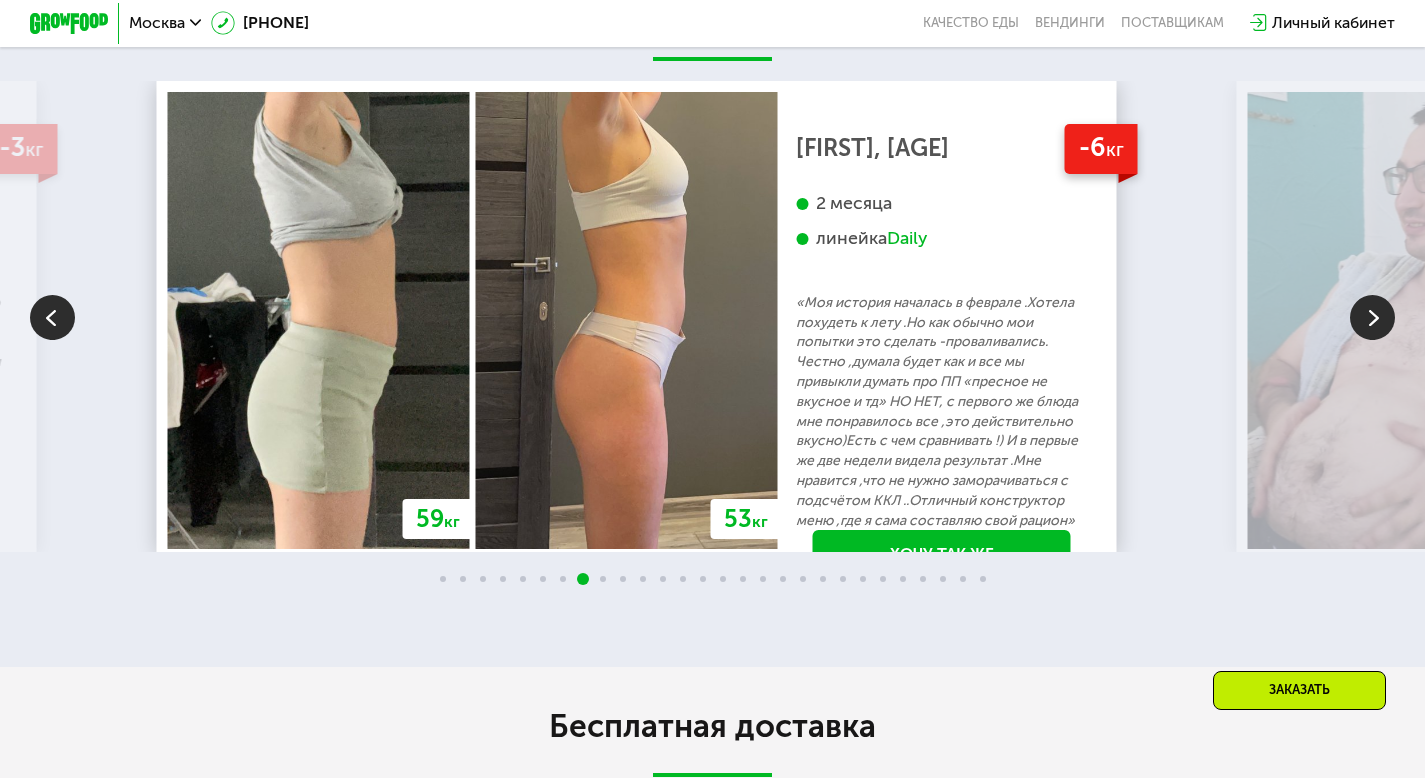 click at bounding box center [1372, 317] 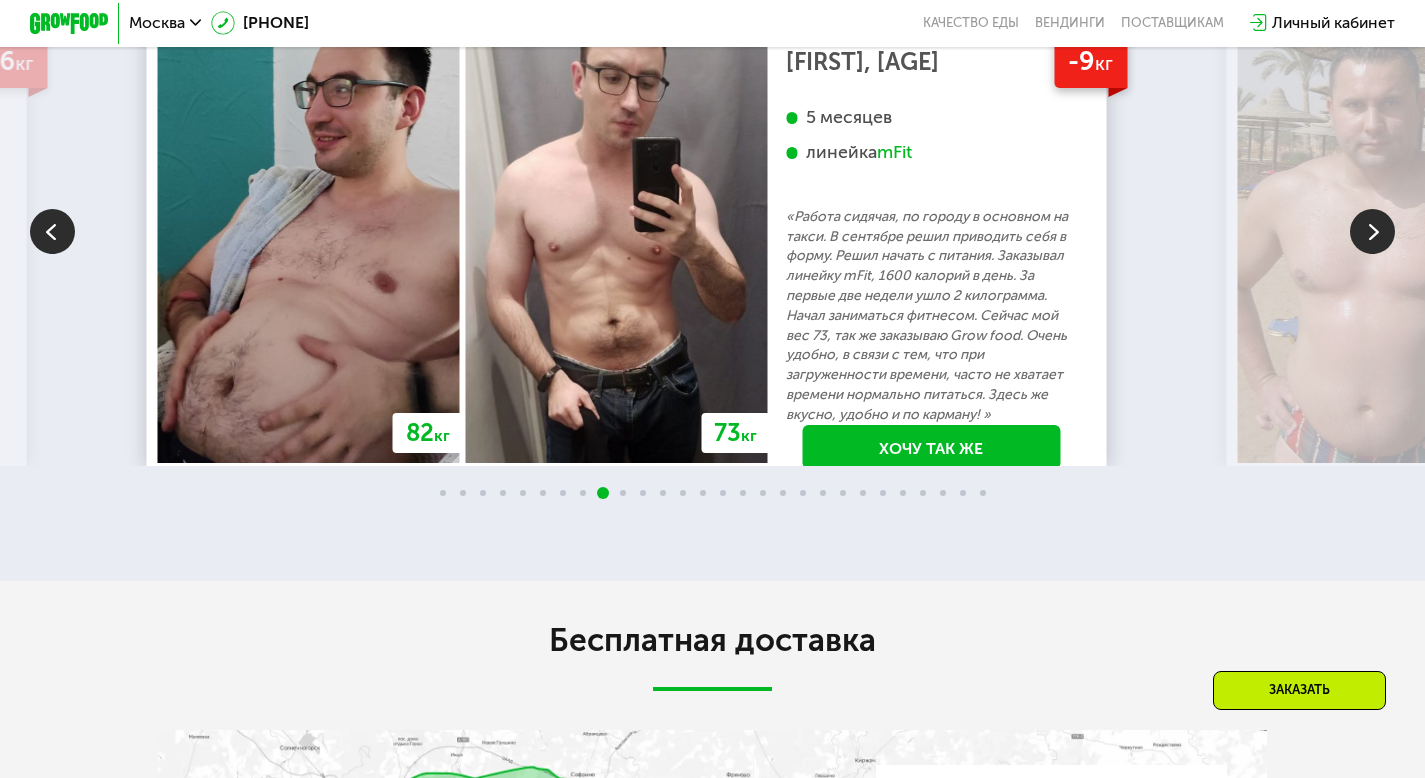 scroll, scrollTop: 2317, scrollLeft: 0, axis: vertical 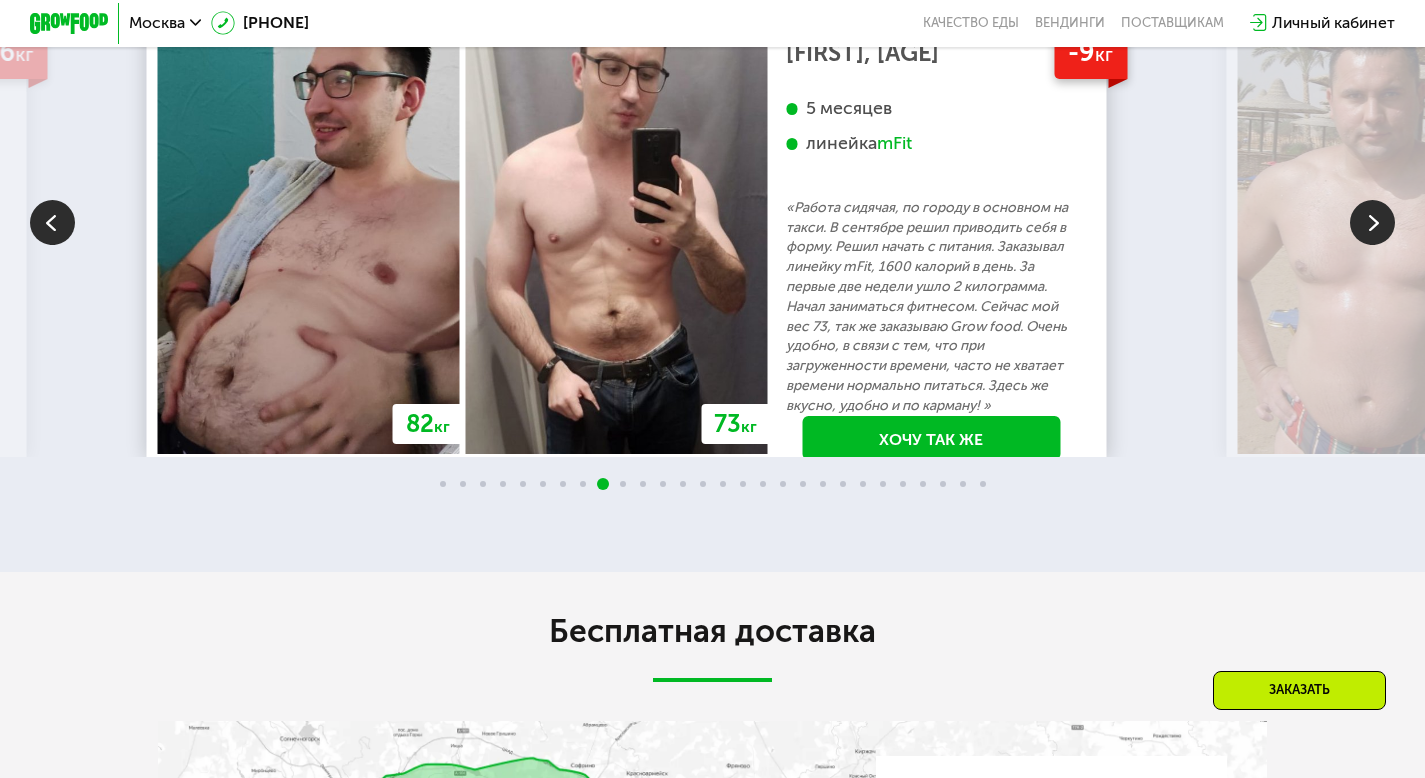 click at bounding box center [1372, 222] 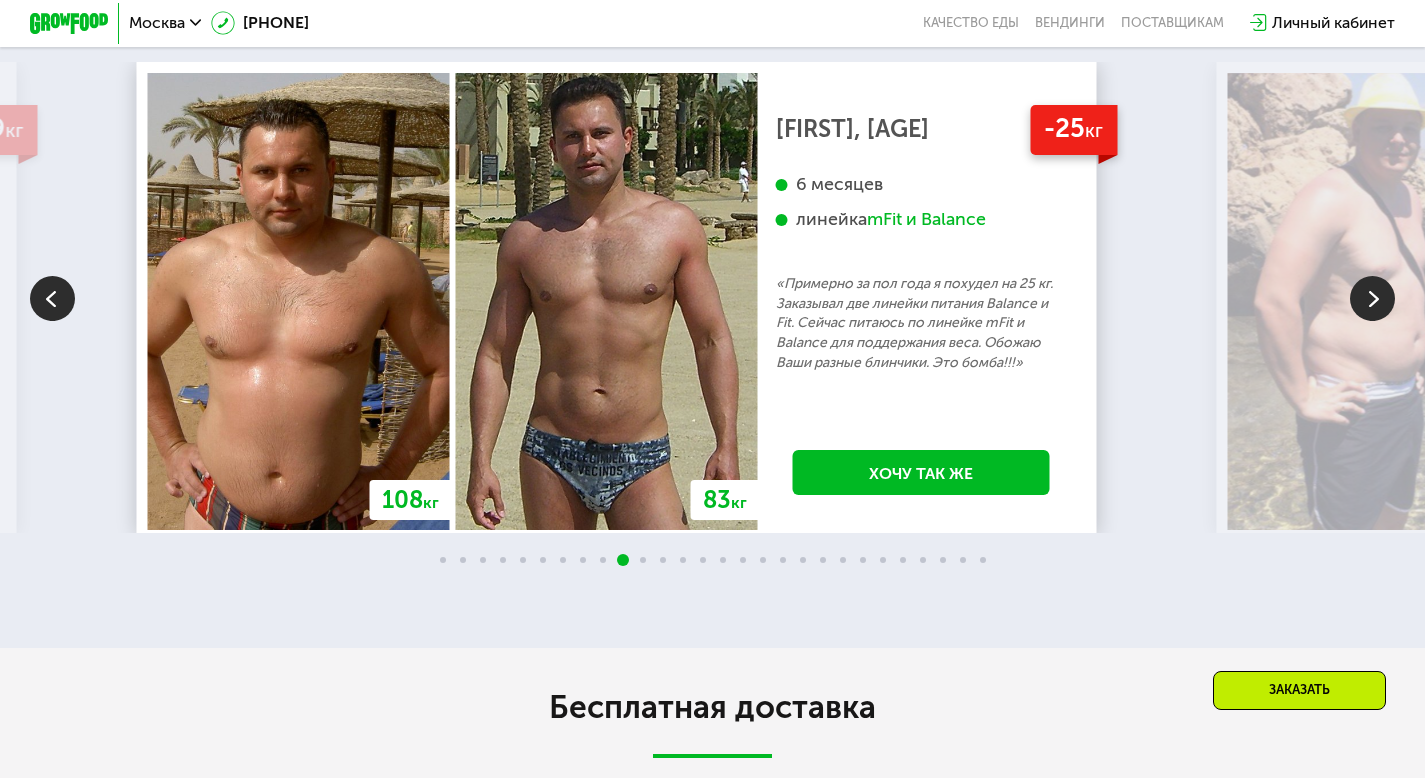 scroll, scrollTop: 2239, scrollLeft: 0, axis: vertical 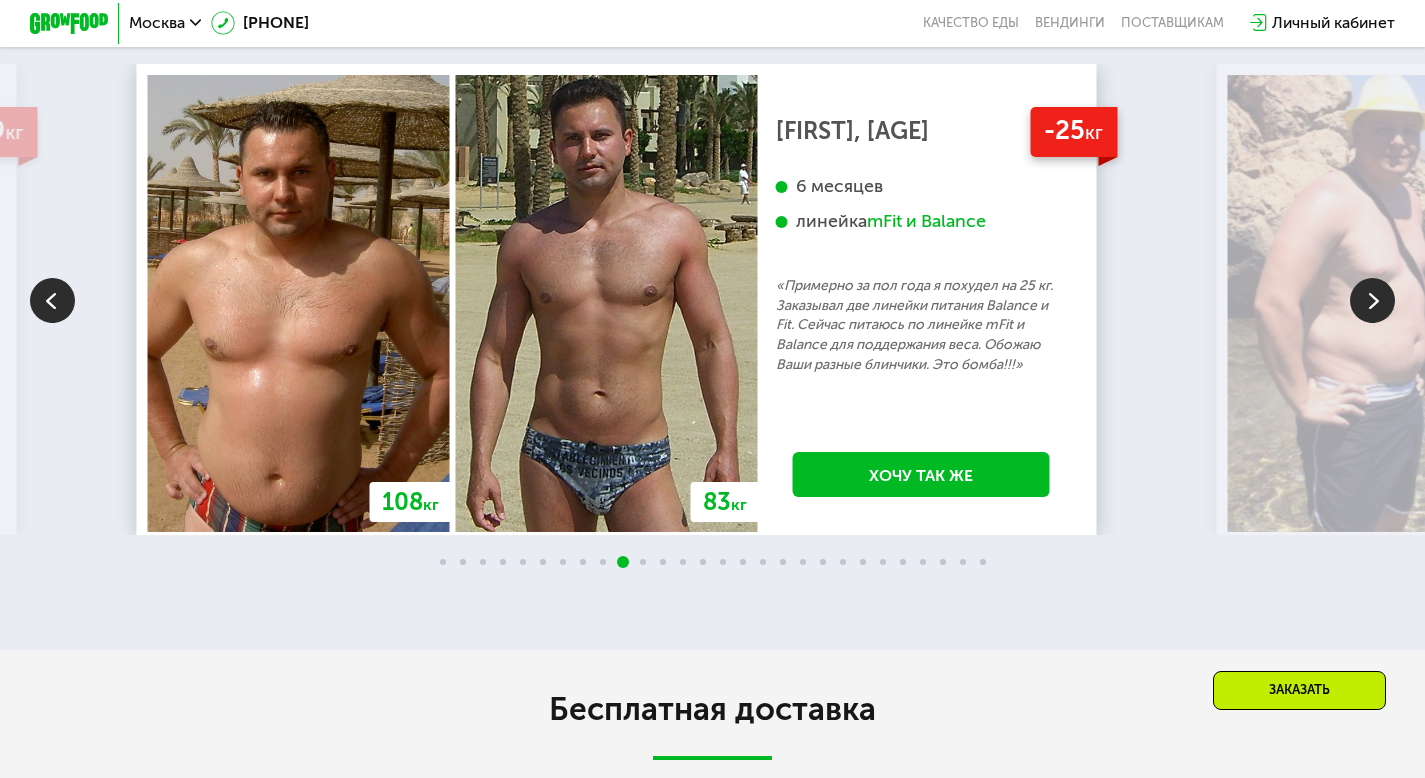 click at bounding box center (1372, 300) 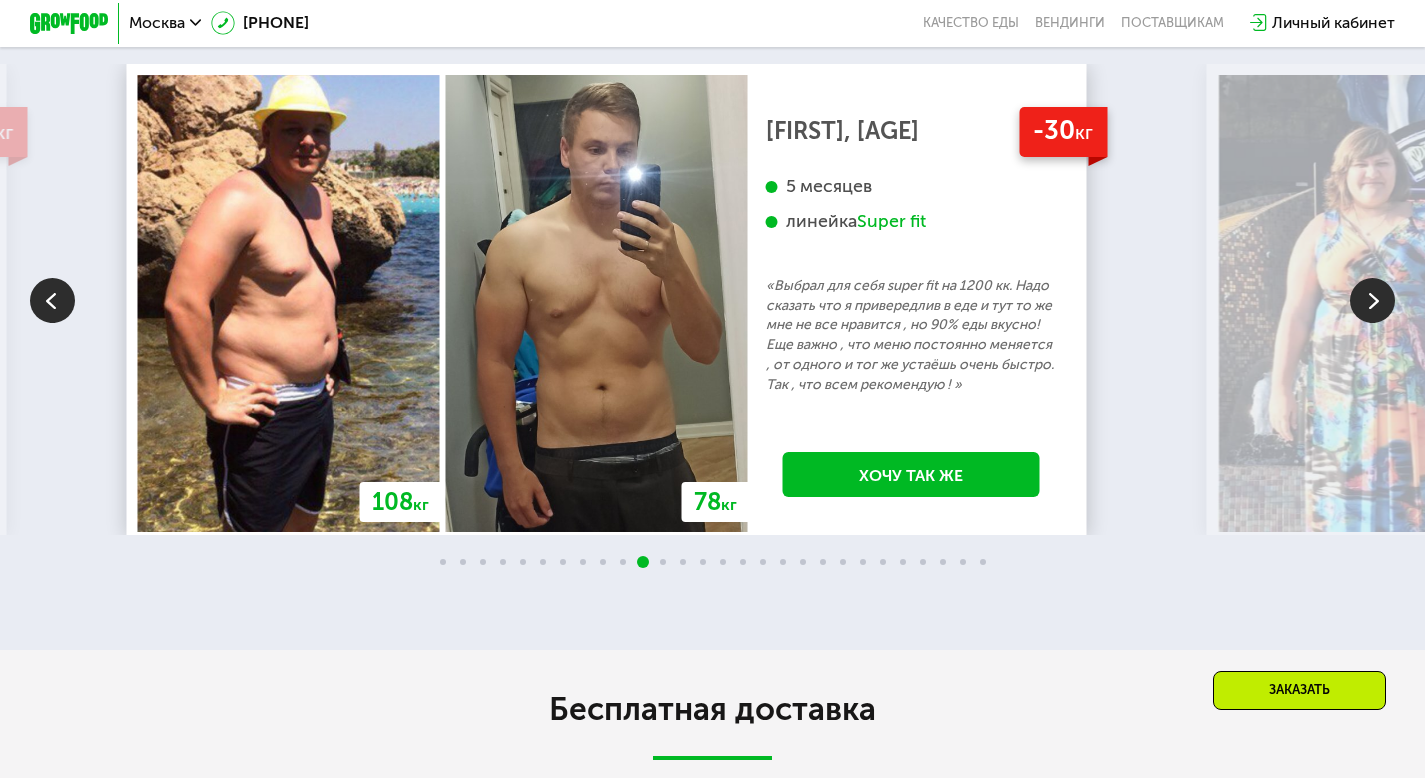 click at bounding box center (1372, 300) 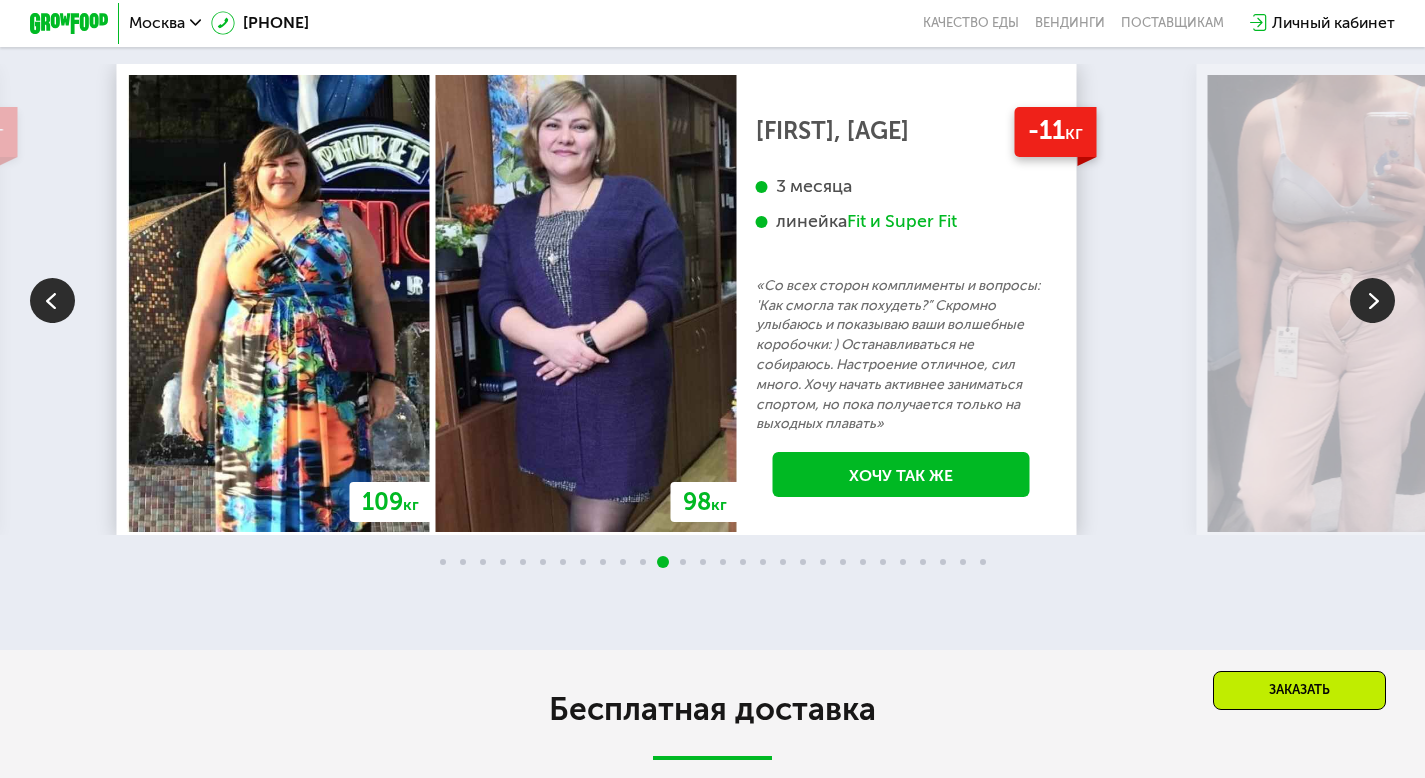 click at bounding box center (1372, 300) 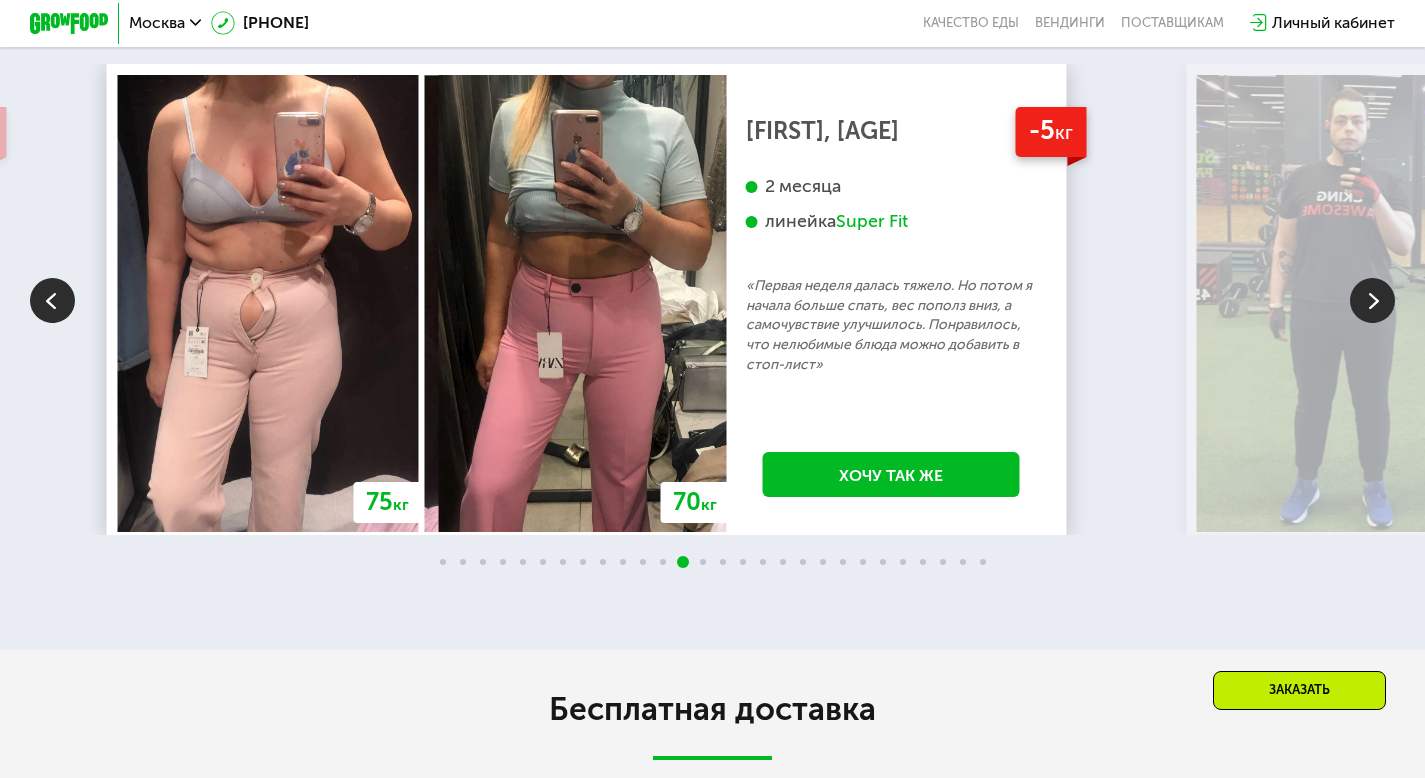 click at bounding box center [1372, 300] 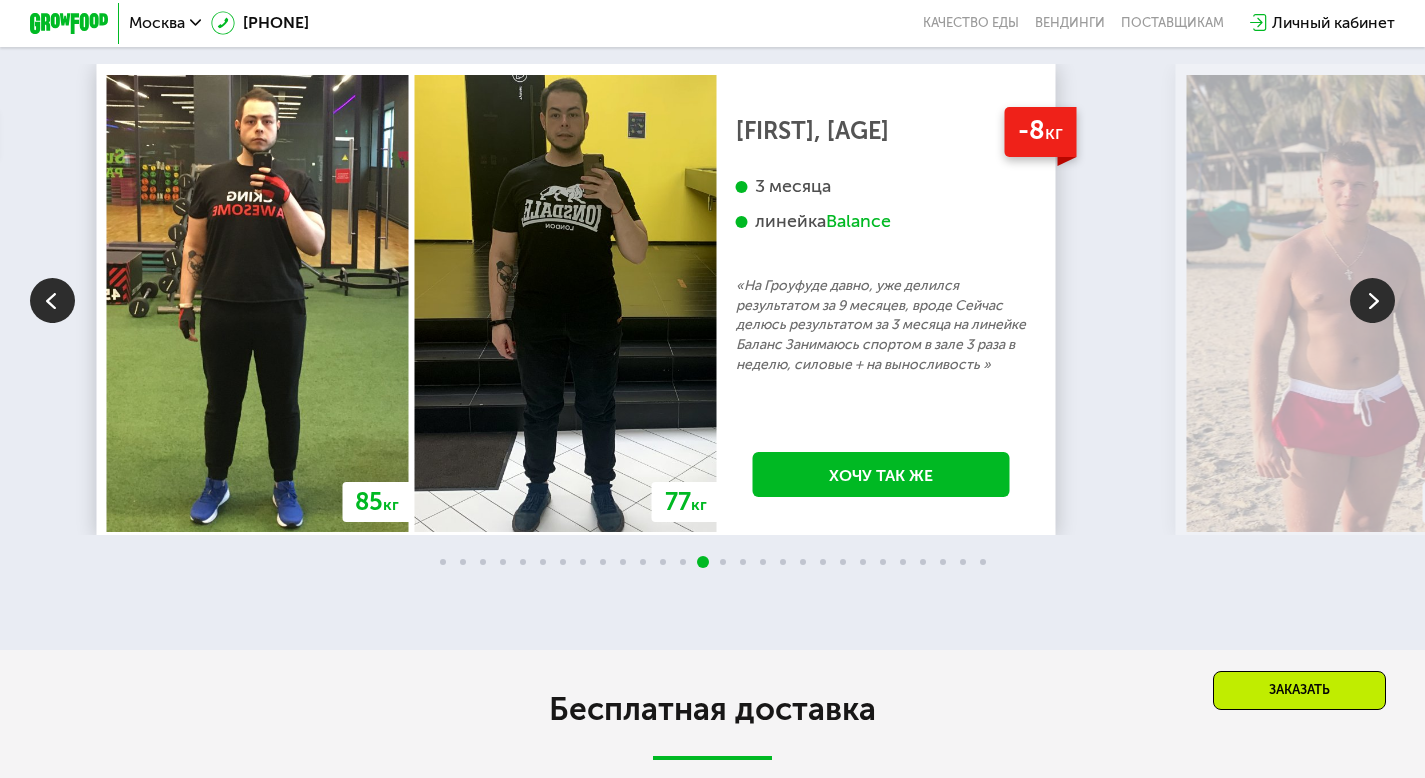 click at bounding box center [1372, 300] 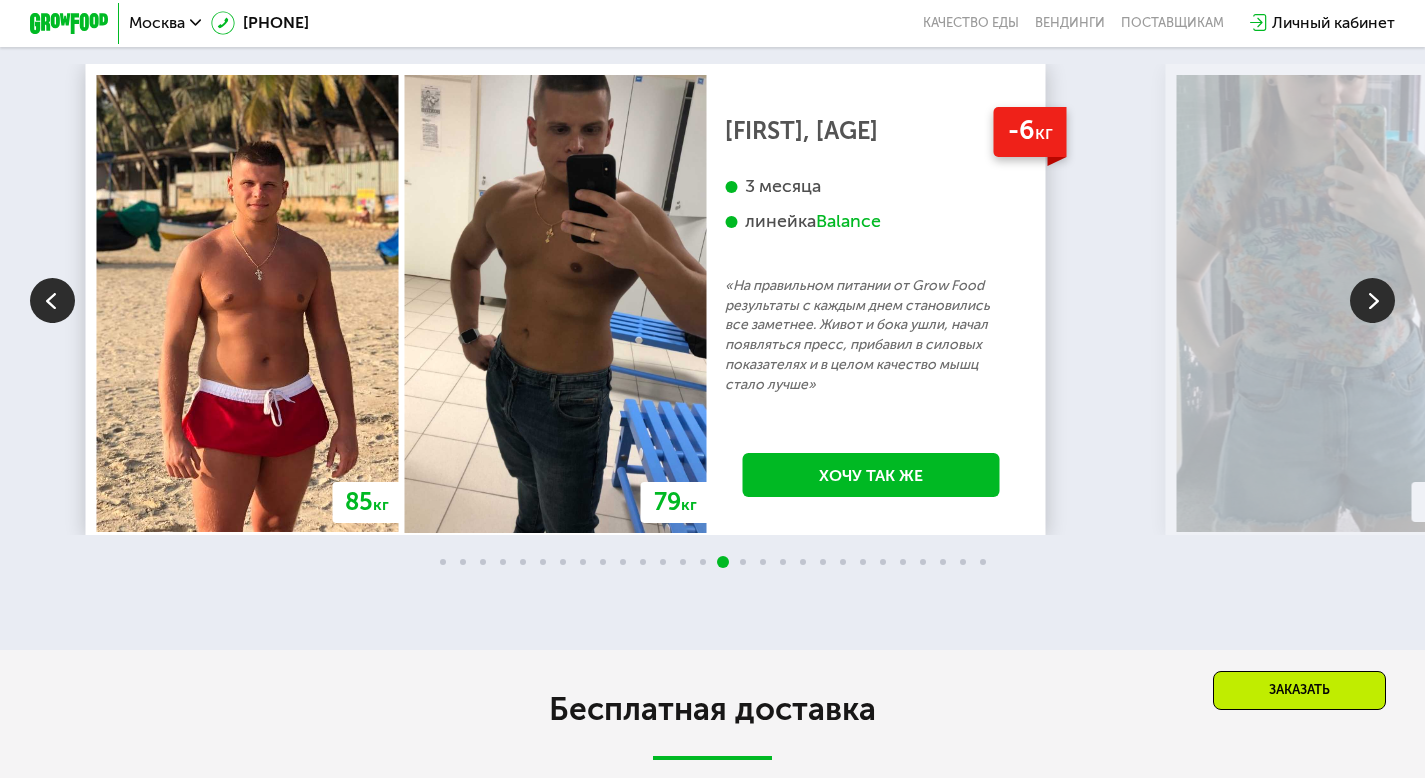 click at bounding box center [1372, 300] 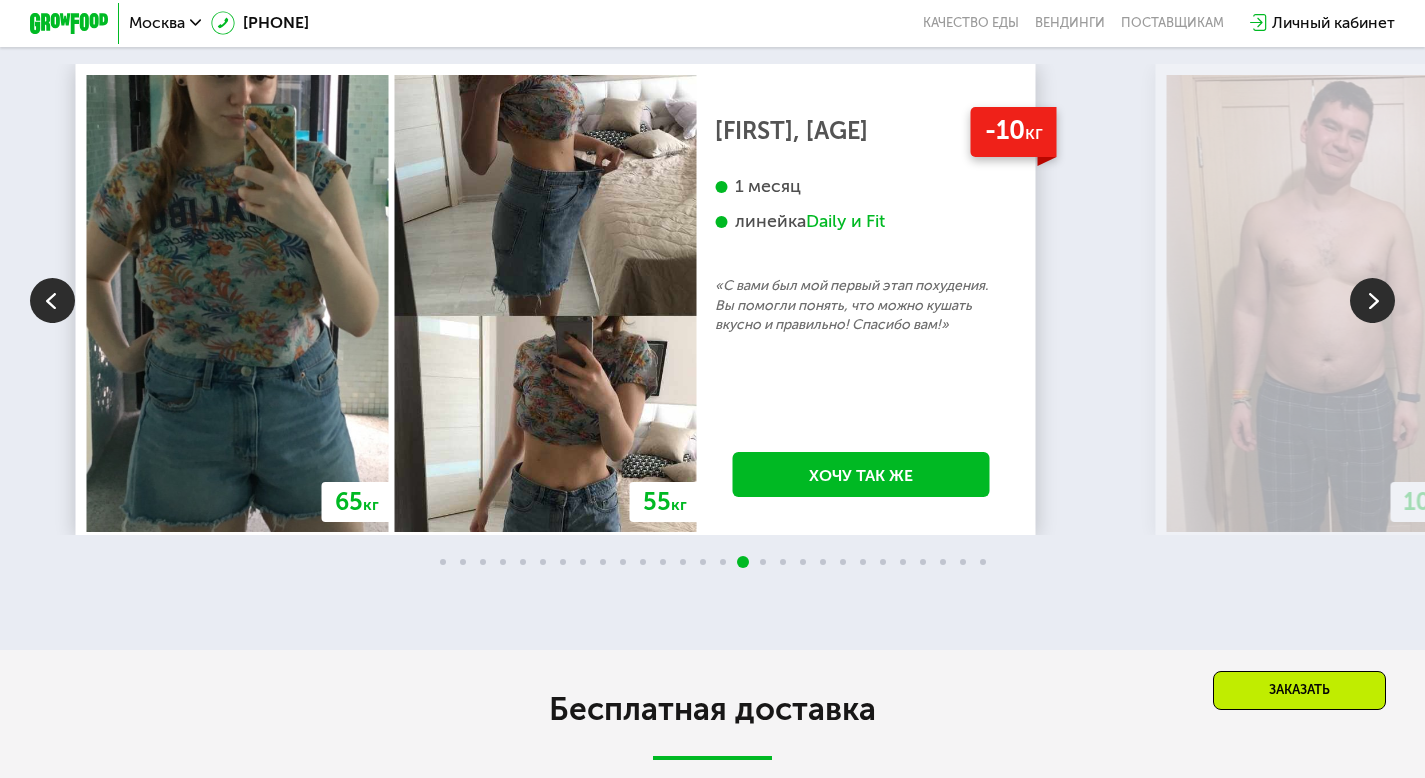 click at bounding box center [1372, 300] 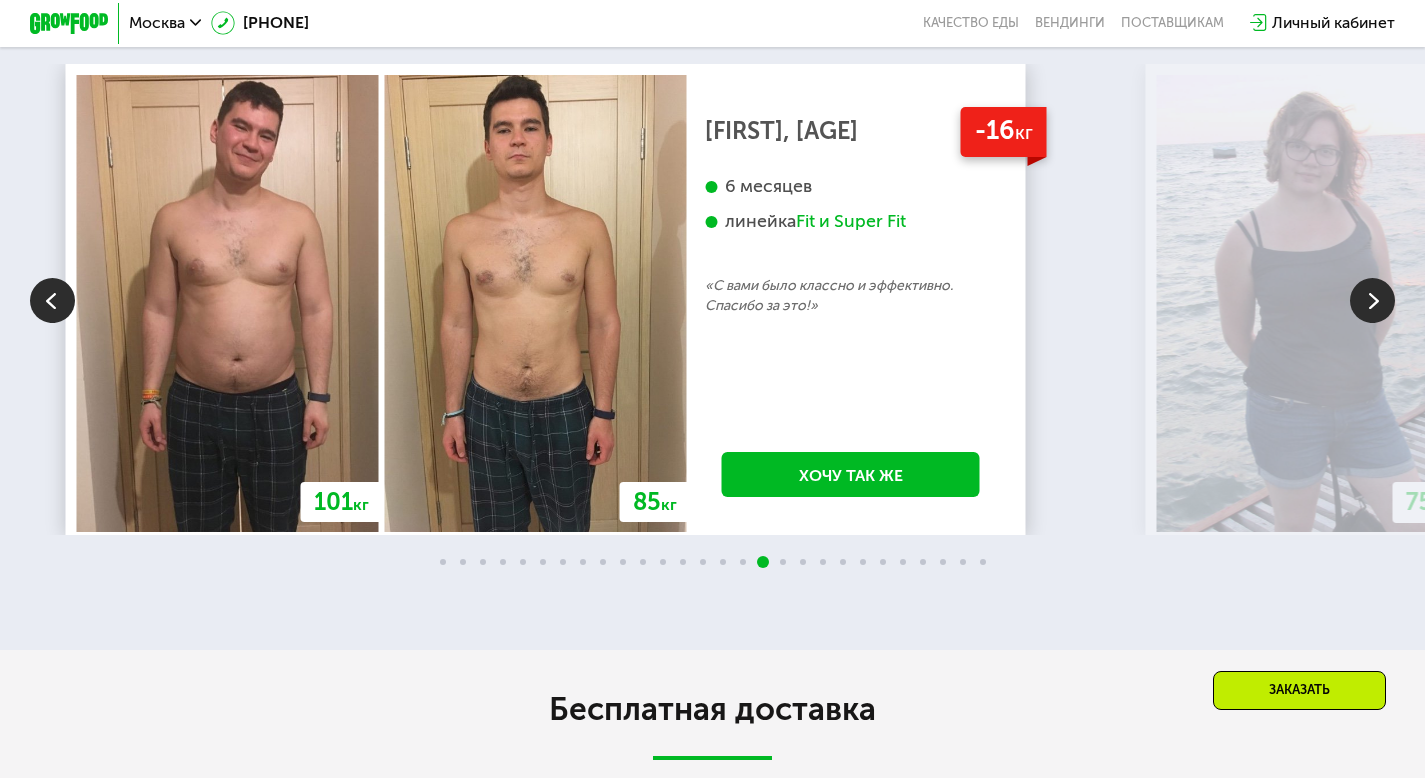 click at bounding box center (1372, 300) 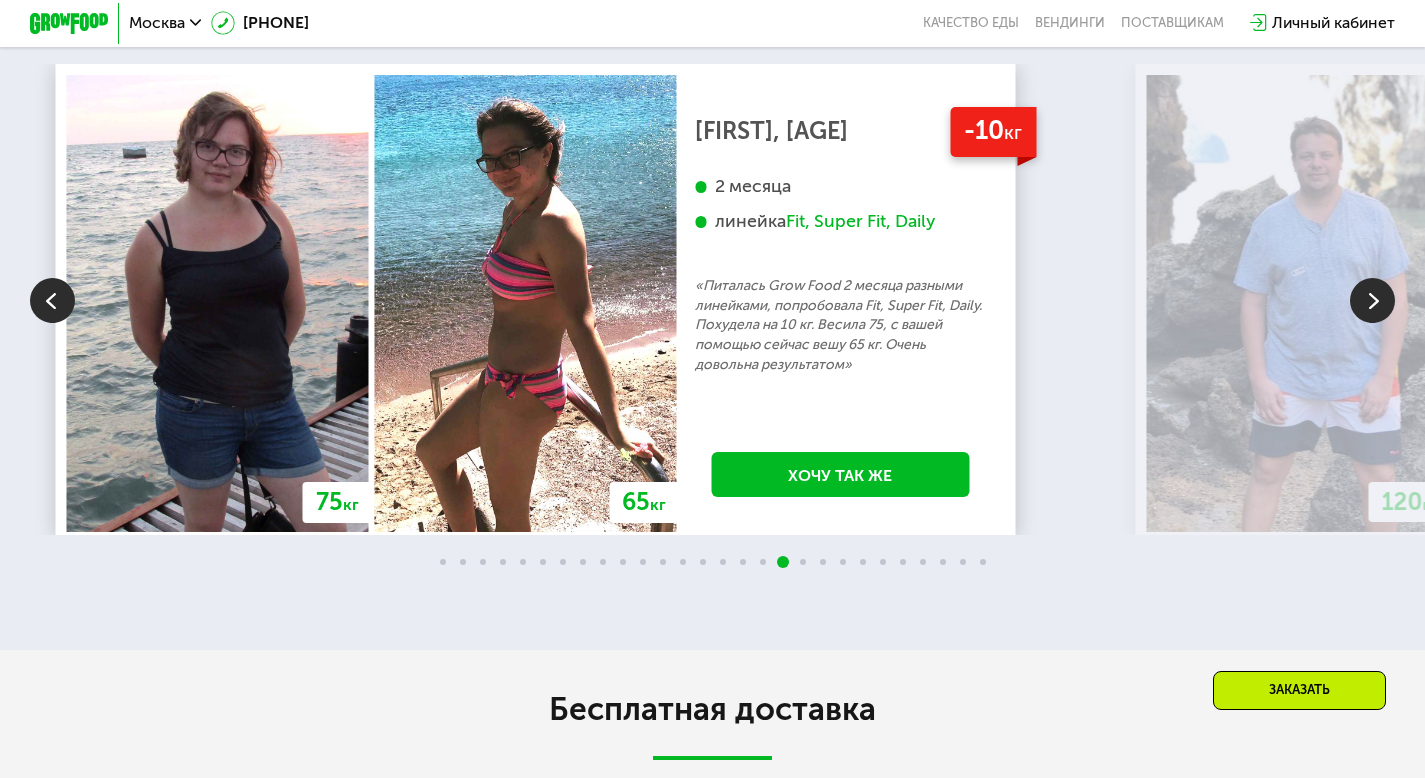 click at bounding box center (1372, 300) 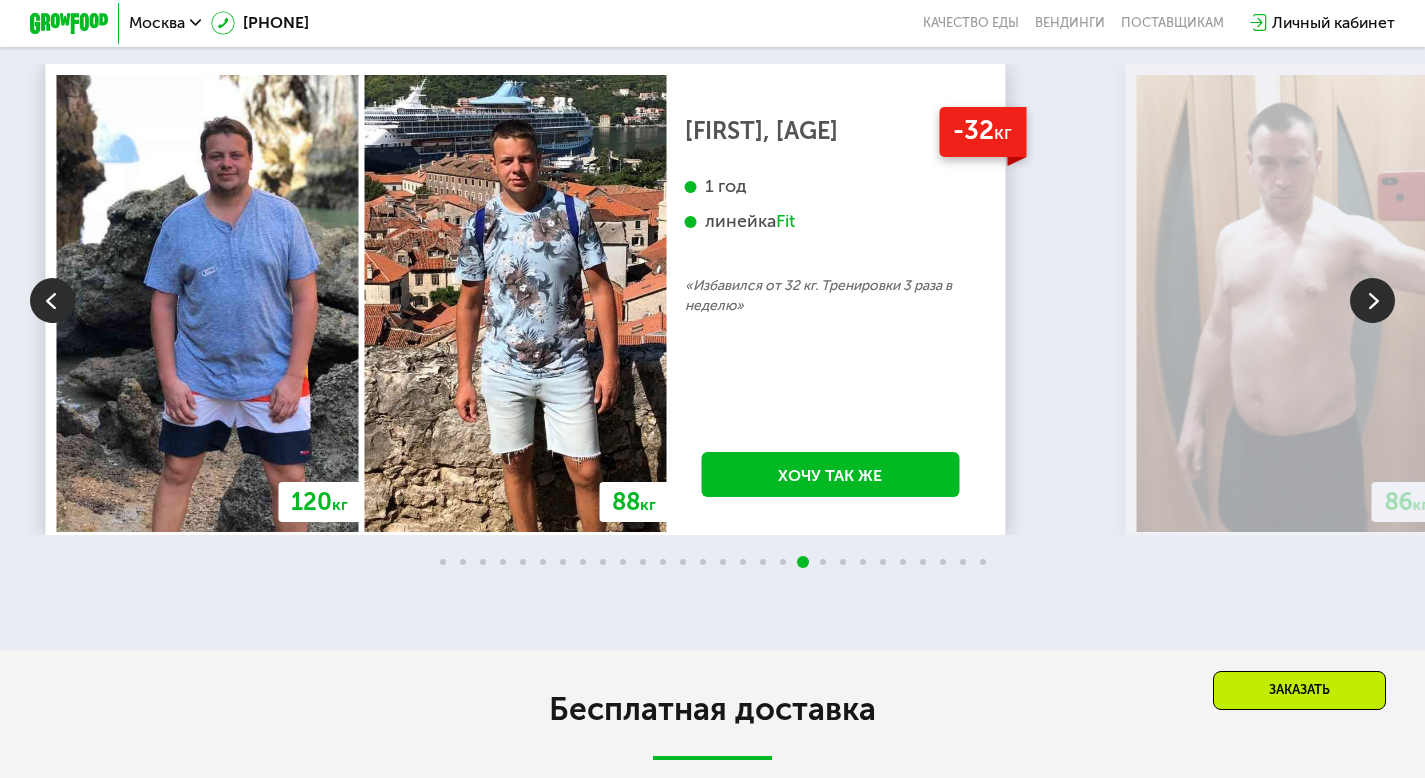 click at bounding box center [1372, 300] 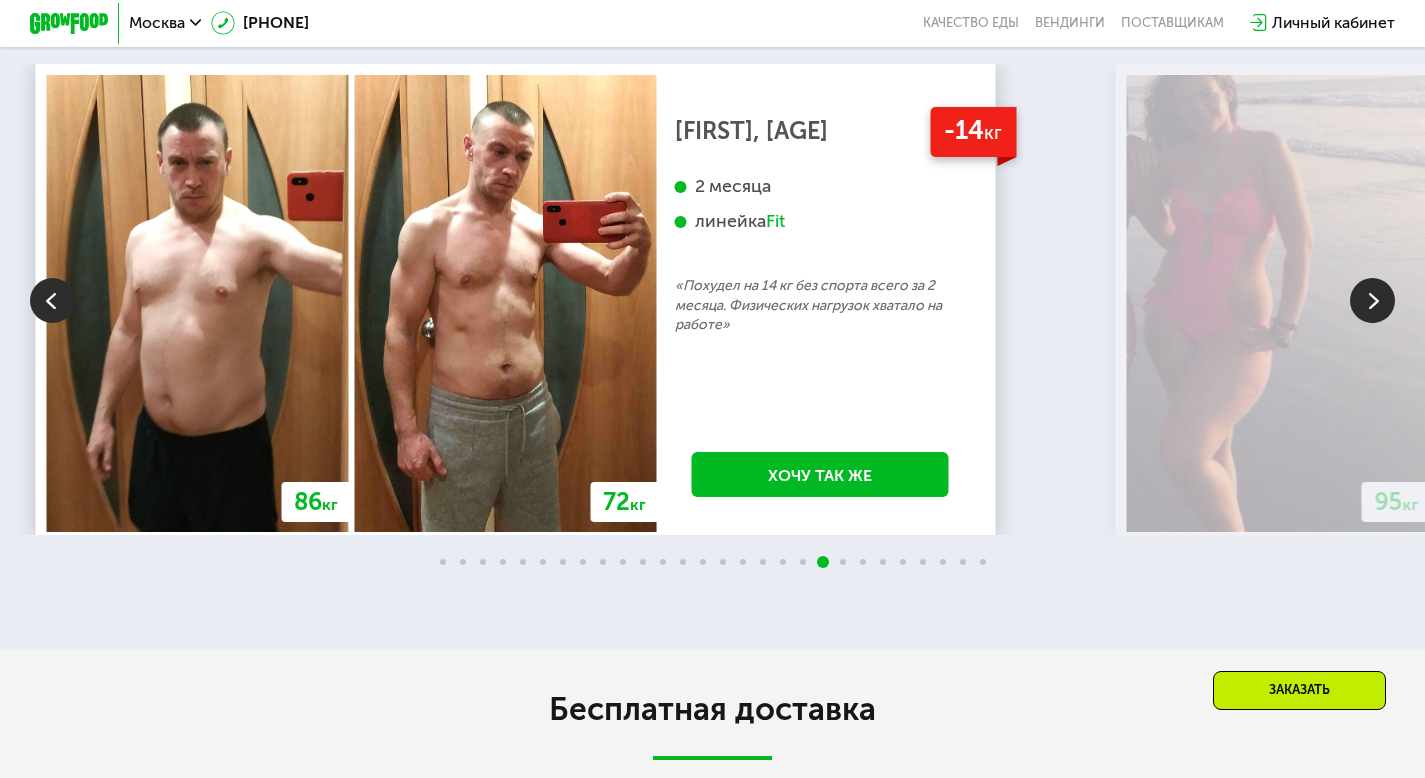 click at bounding box center (1372, 300) 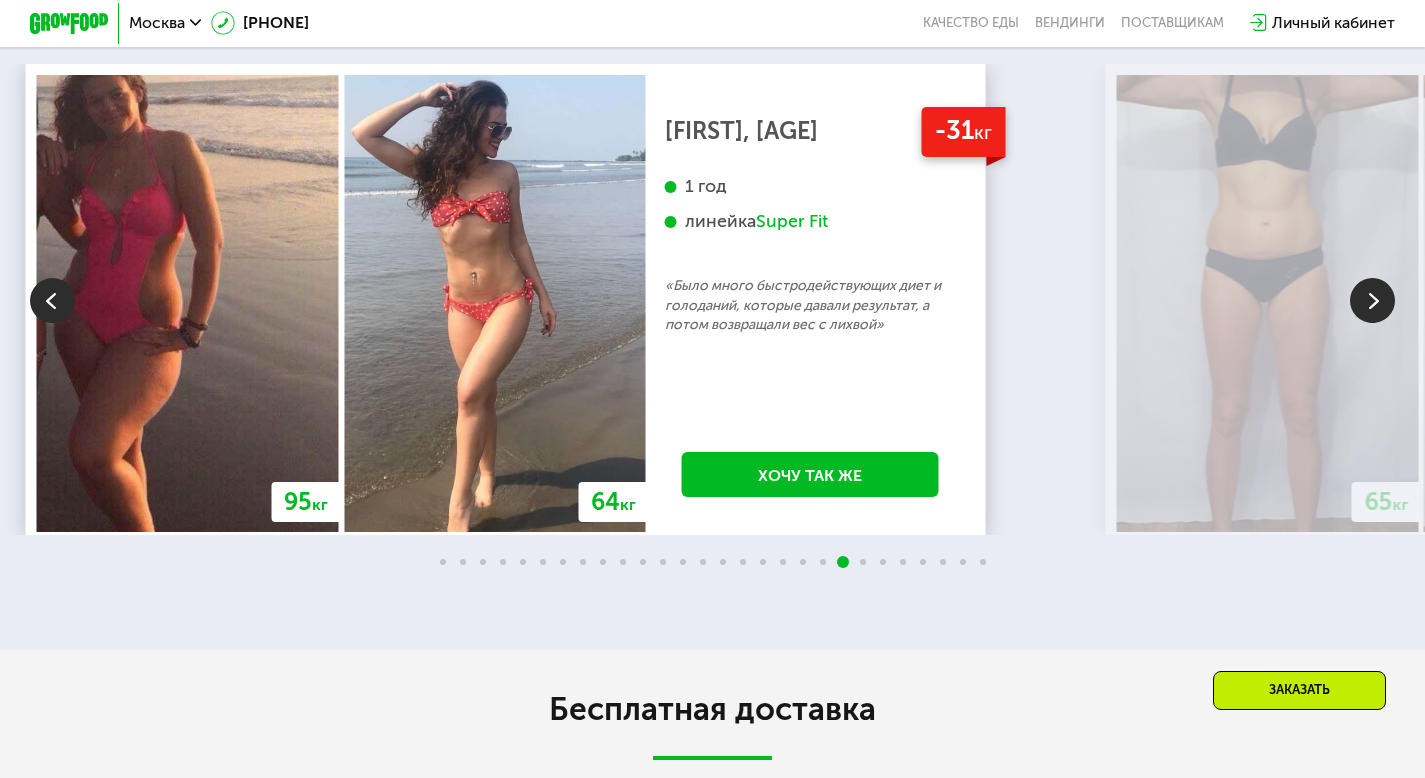 click at bounding box center [1372, 300] 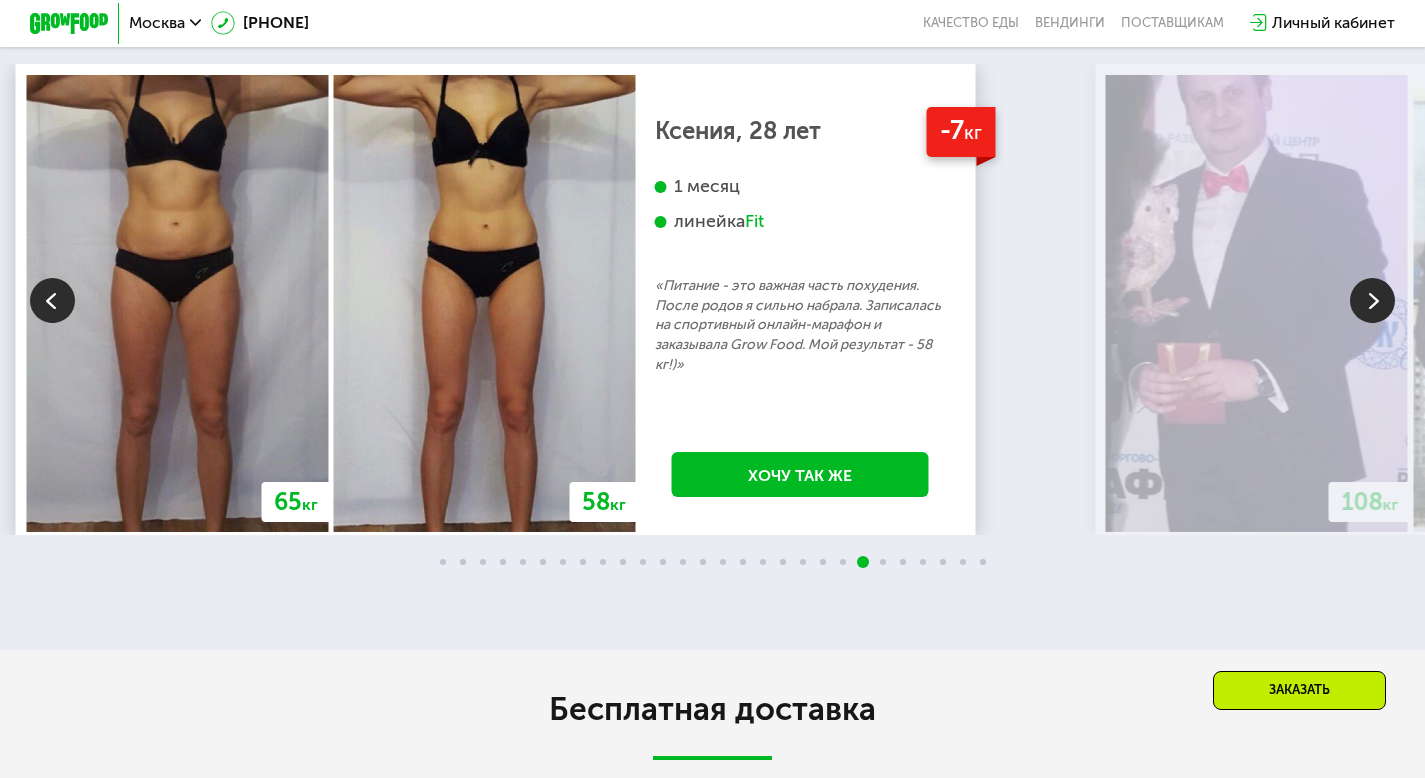 click on "Fit" at bounding box center (754, 221) 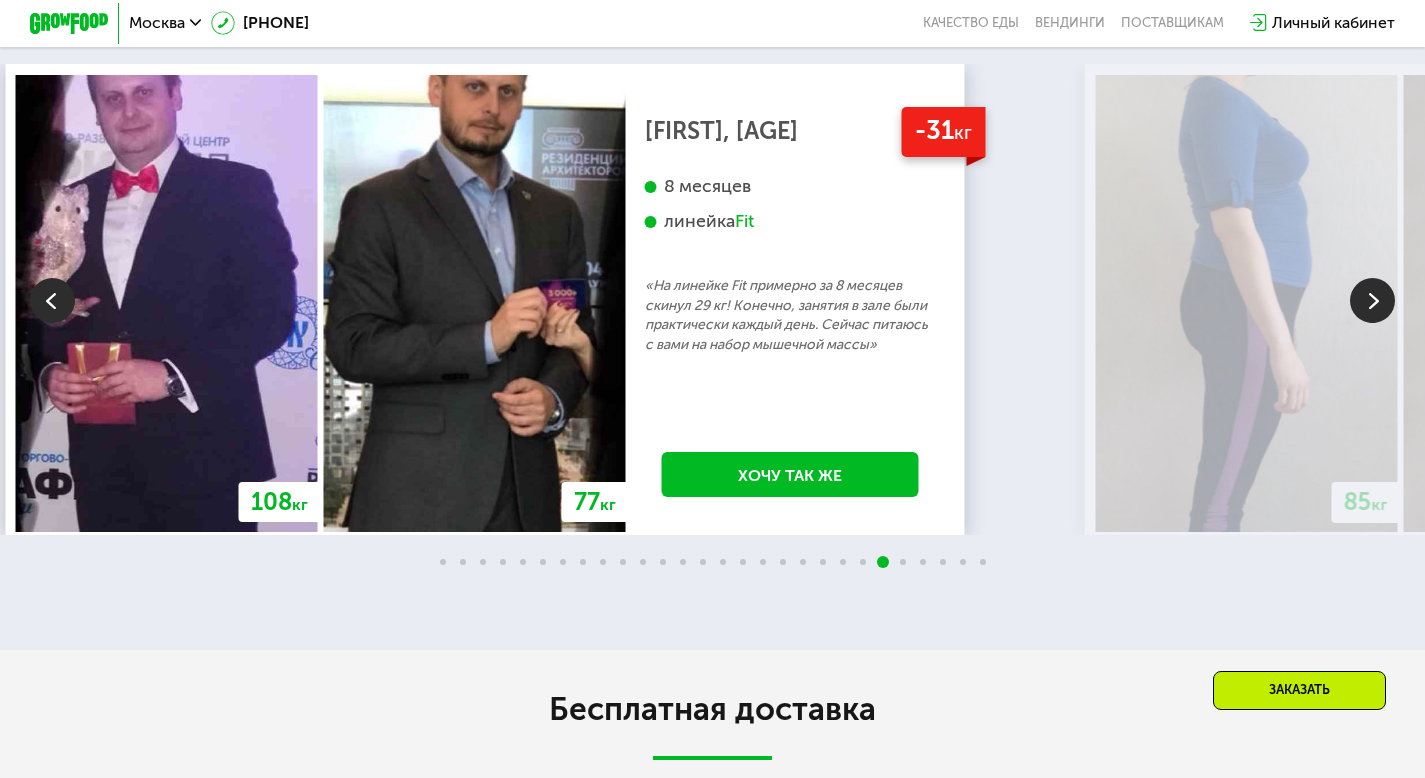 click at bounding box center (1372, 300) 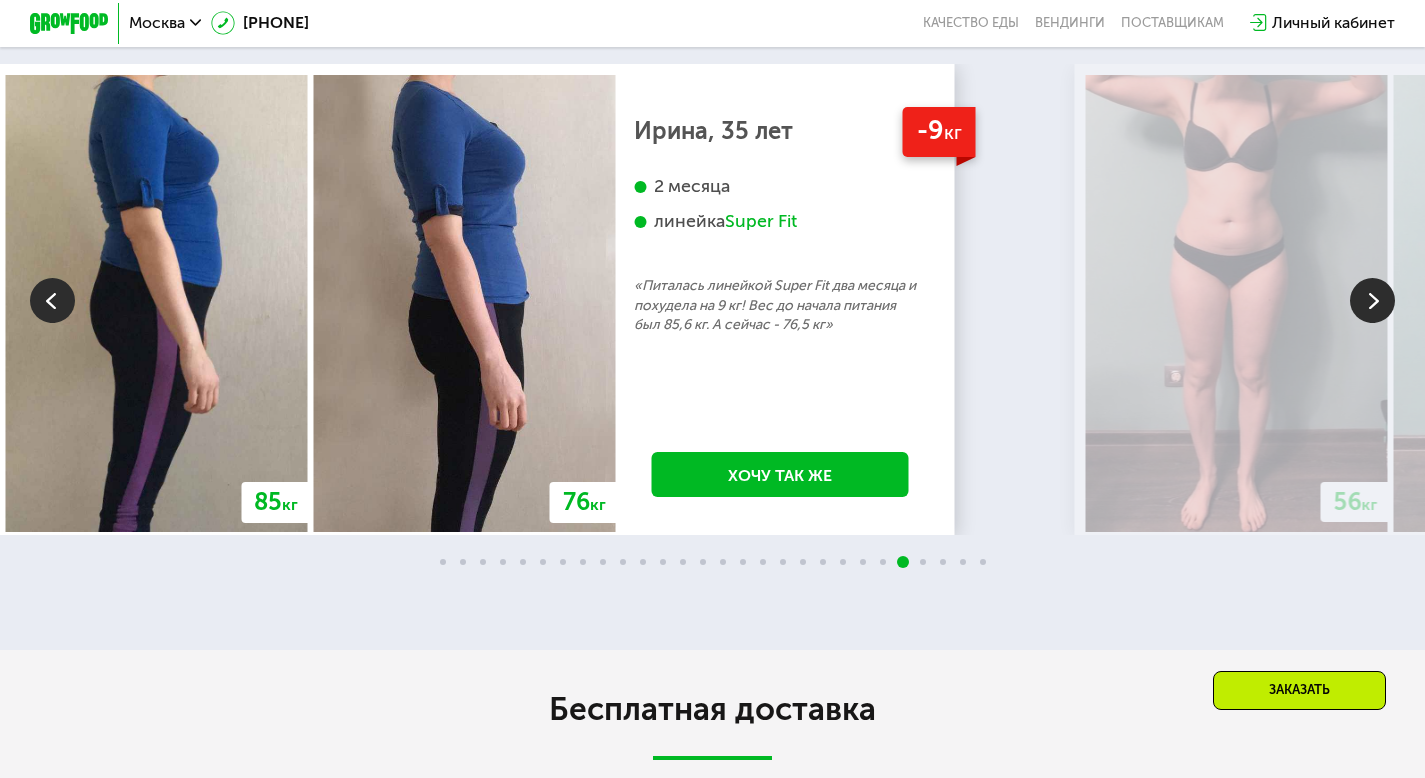 click on "[AGE]  [WEIGHT] 64  [WEIGHT]  -6  [WEIGHT] [FIRST], [AGE] 3 месяца  линейка   Fit, Super Fit «Питалась только Grow Food и кофе) Занималась с тренером два раза в неделю» Хочу так же 118  [WEIGHT] 113  [WEIGHT]  -5  [WEIGHT] [FIRST], [AGE] 3 недели «Каждый день просыпался и мне казалось что хотя бы 50 или 100 грамм веса уходило.  И состояние мое было прекрасным от того что я реально видел эффект. В общем через недели три я весил 113.8 кг.  Это для меня очень хороший результат.  Я считаю что надо использовать это питание на постоянной основе» Хочу так же 67  [WEIGHT] 59  [WEIGHT]  -8  [WEIGHT] [FIRST], [AGE] 2,5 месяца  линейка  Daily Хочу так же 76  [WEIGHT] 71  [WEIGHT]  -5  [WEIGHT] 66" at bounding box center (712, 299) 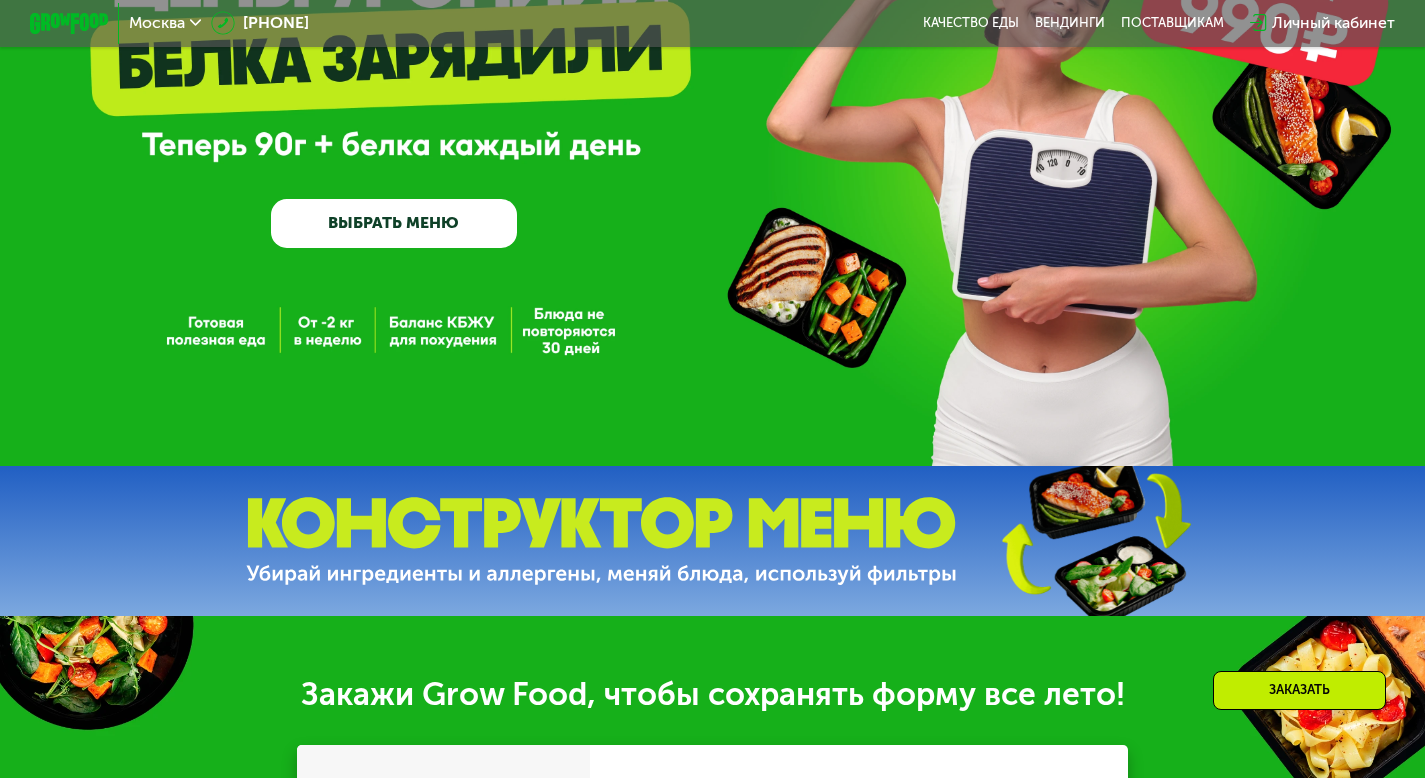 scroll, scrollTop: 205, scrollLeft: 0, axis: vertical 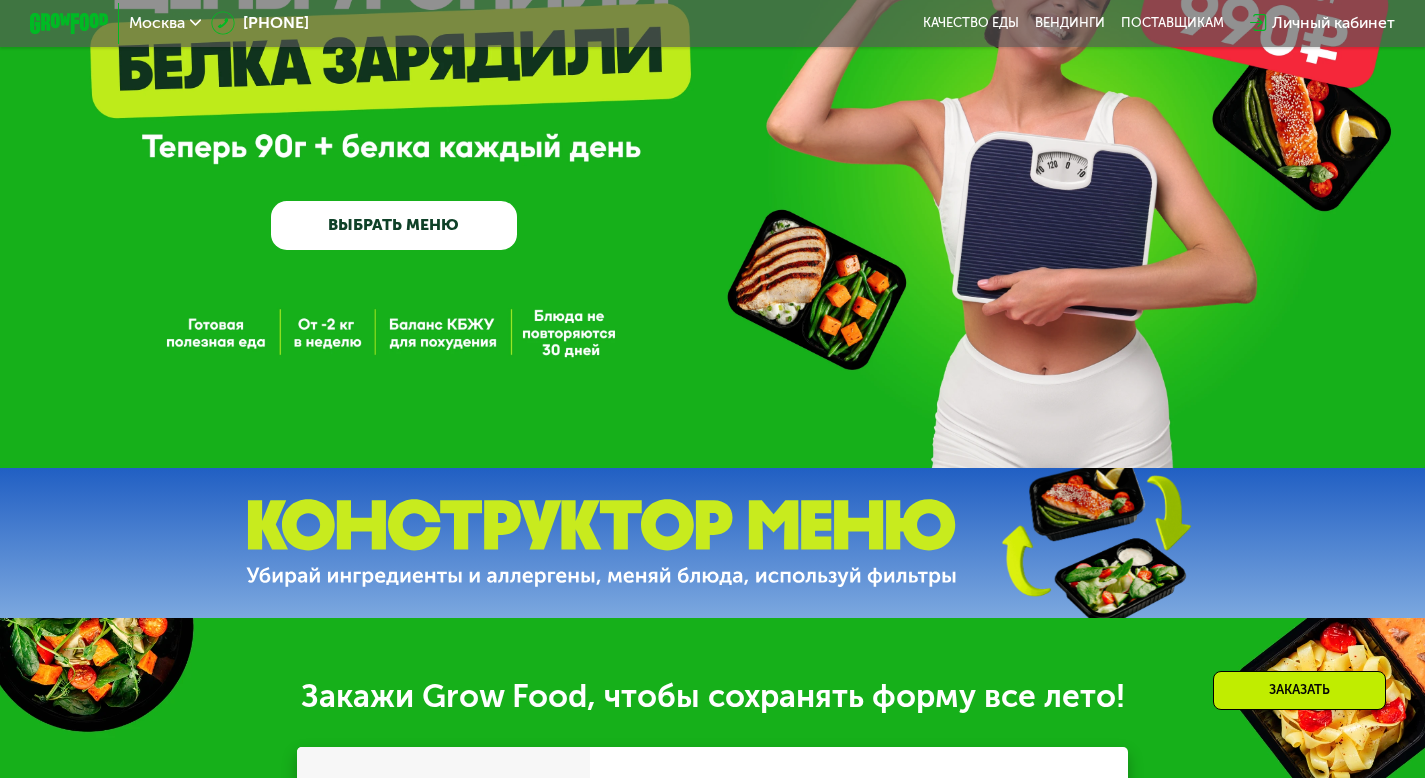 click on "ВЫБРАТЬ МЕНЮ" at bounding box center [394, 225] 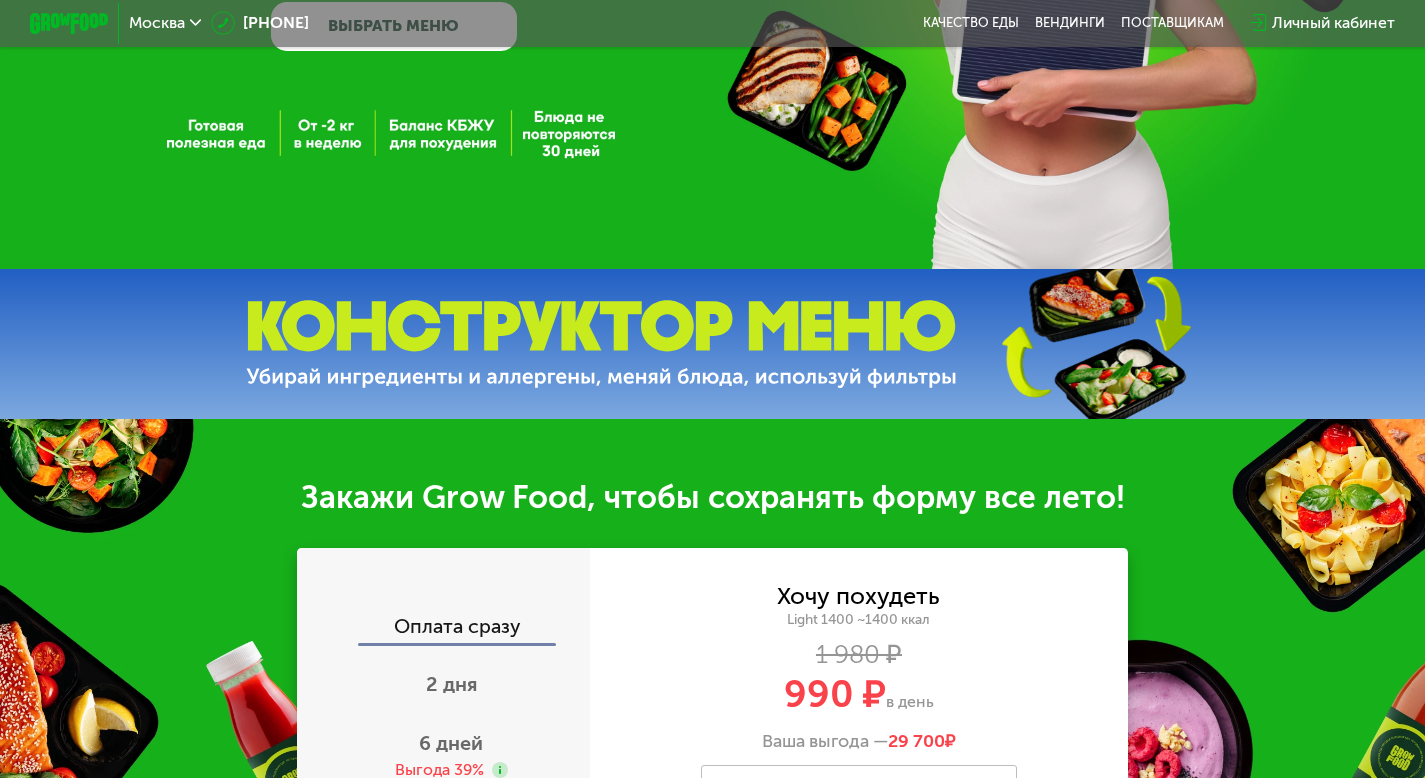 scroll, scrollTop: 0, scrollLeft: 0, axis: both 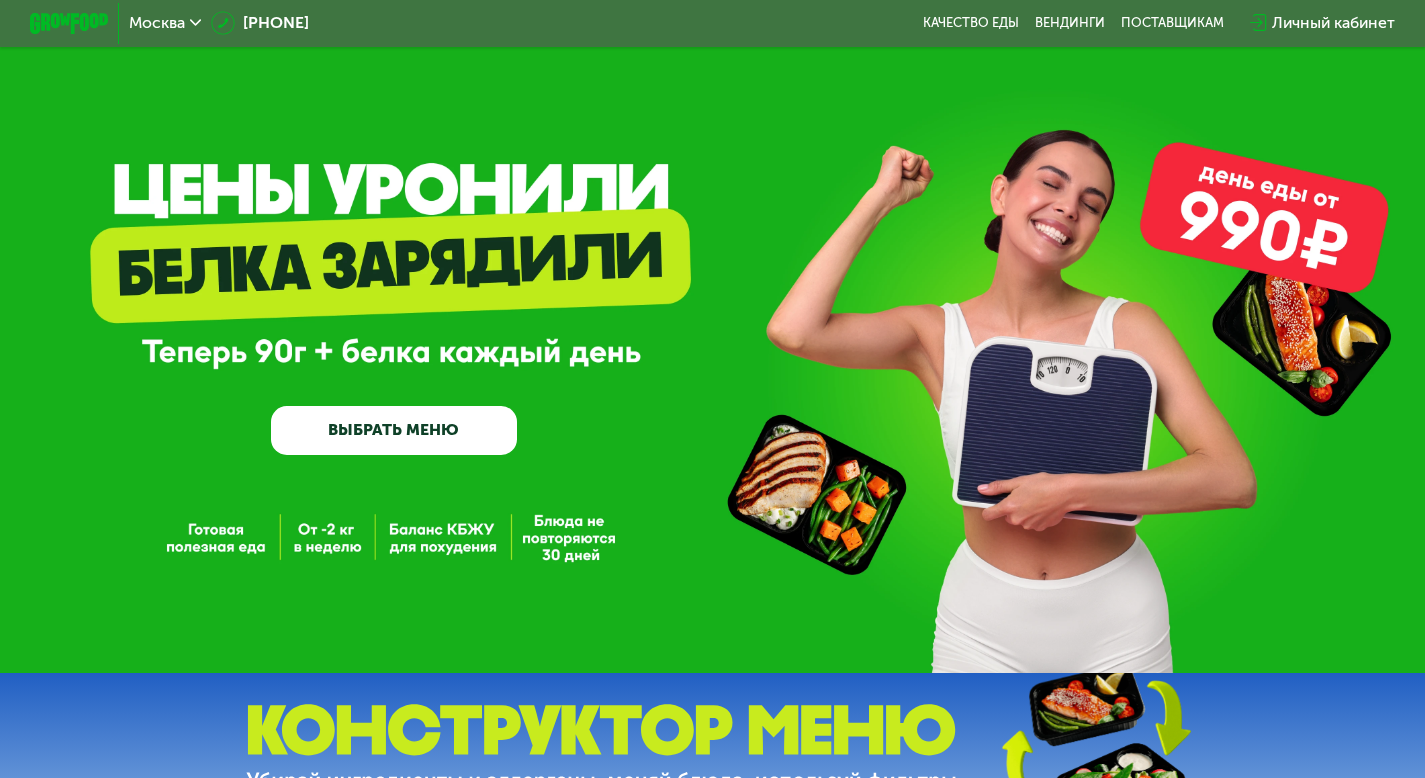 click at bounding box center [69, 23] 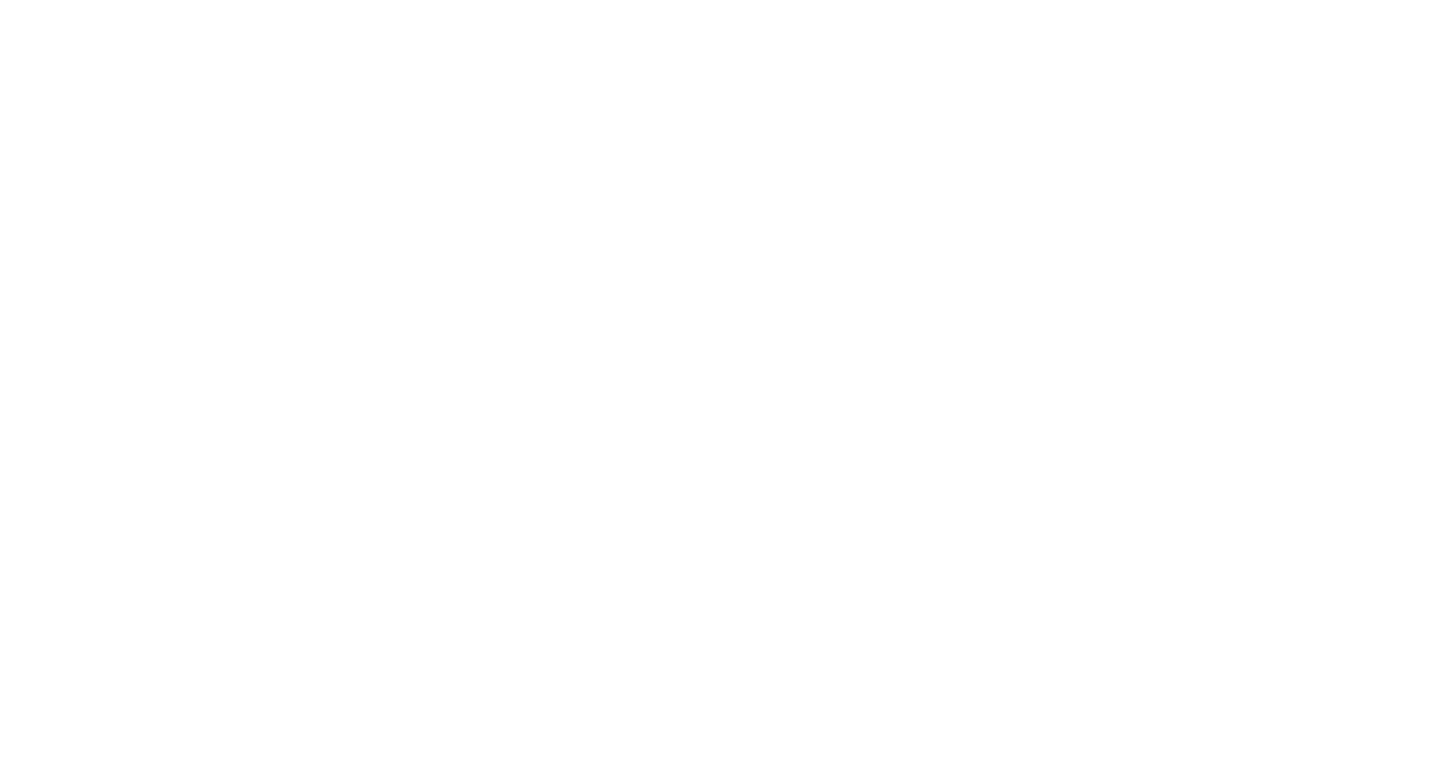 scroll, scrollTop: 0, scrollLeft: 0, axis: both 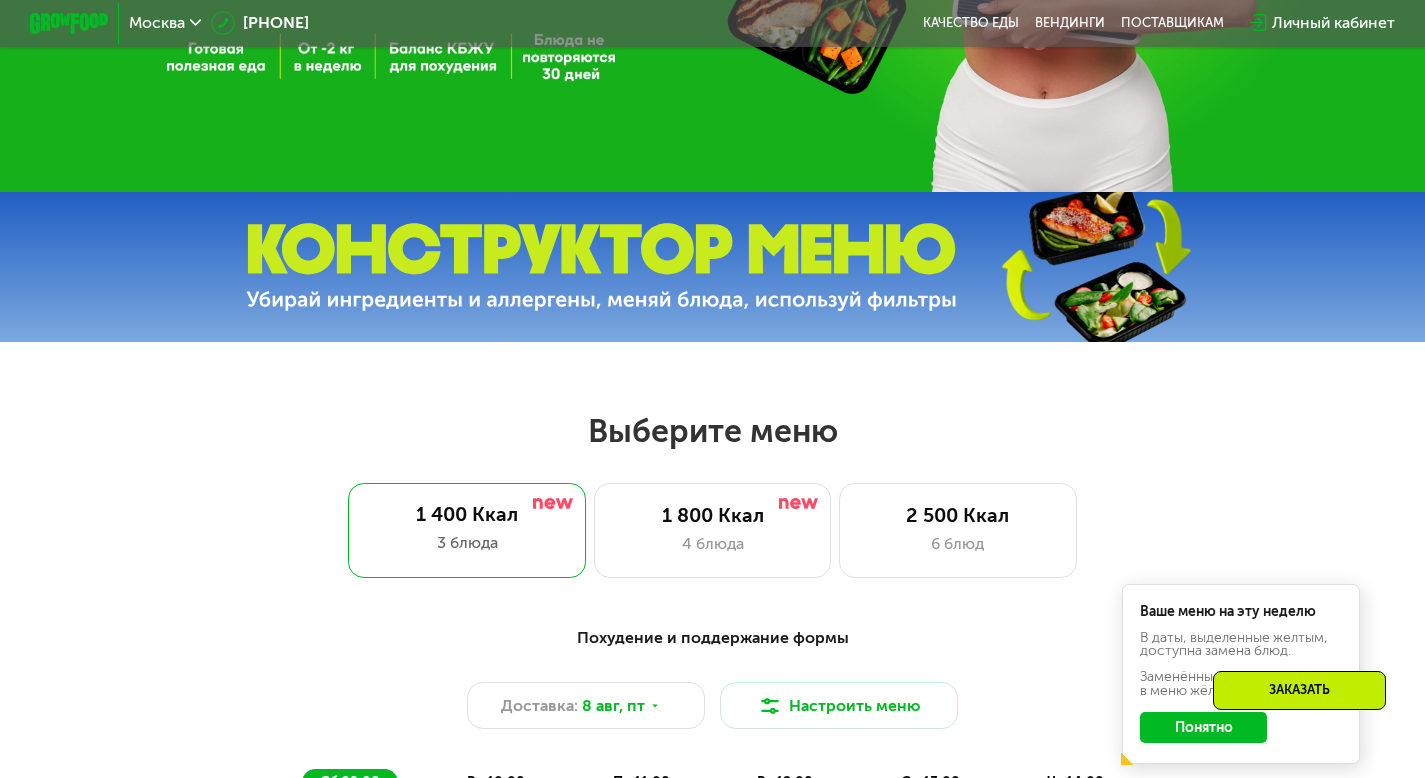 click at bounding box center (601, 267) 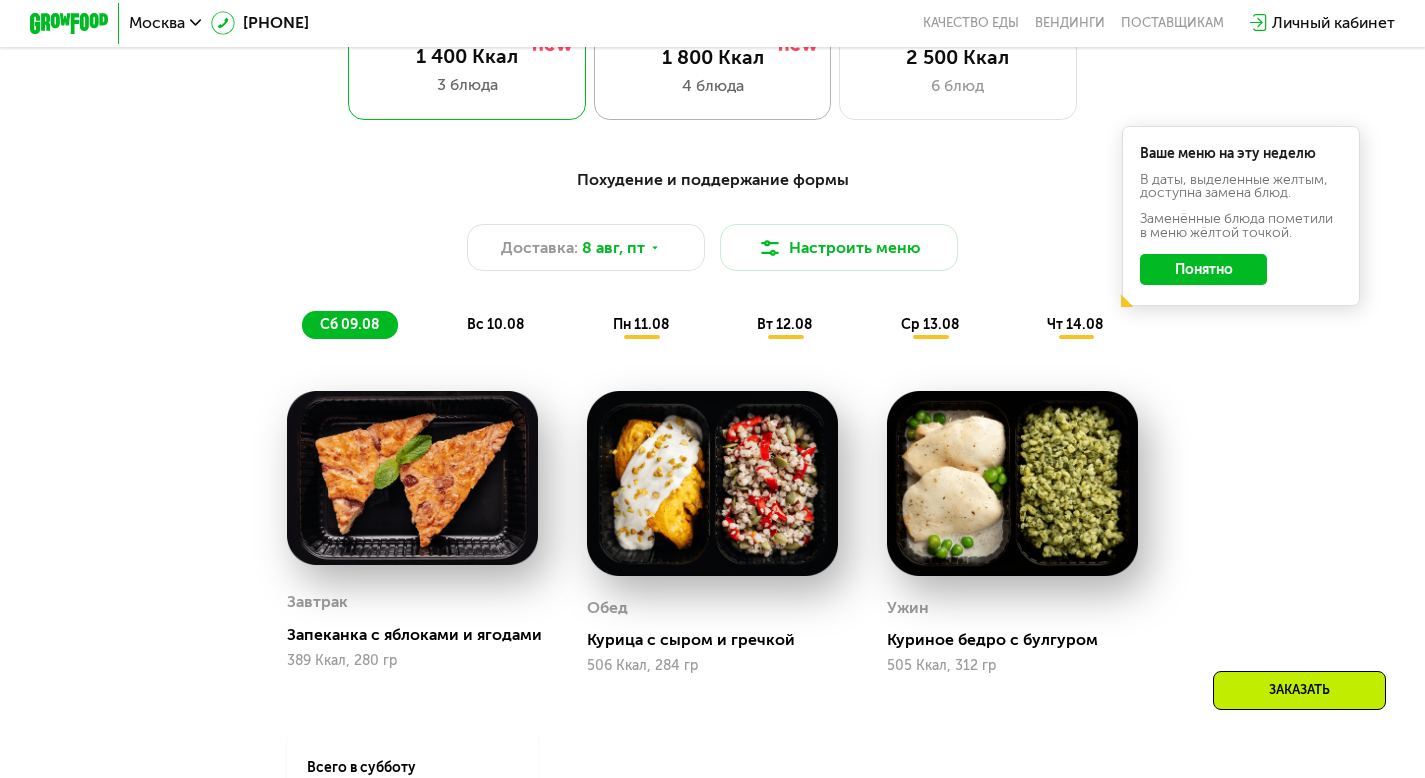 scroll, scrollTop: 951, scrollLeft: 0, axis: vertical 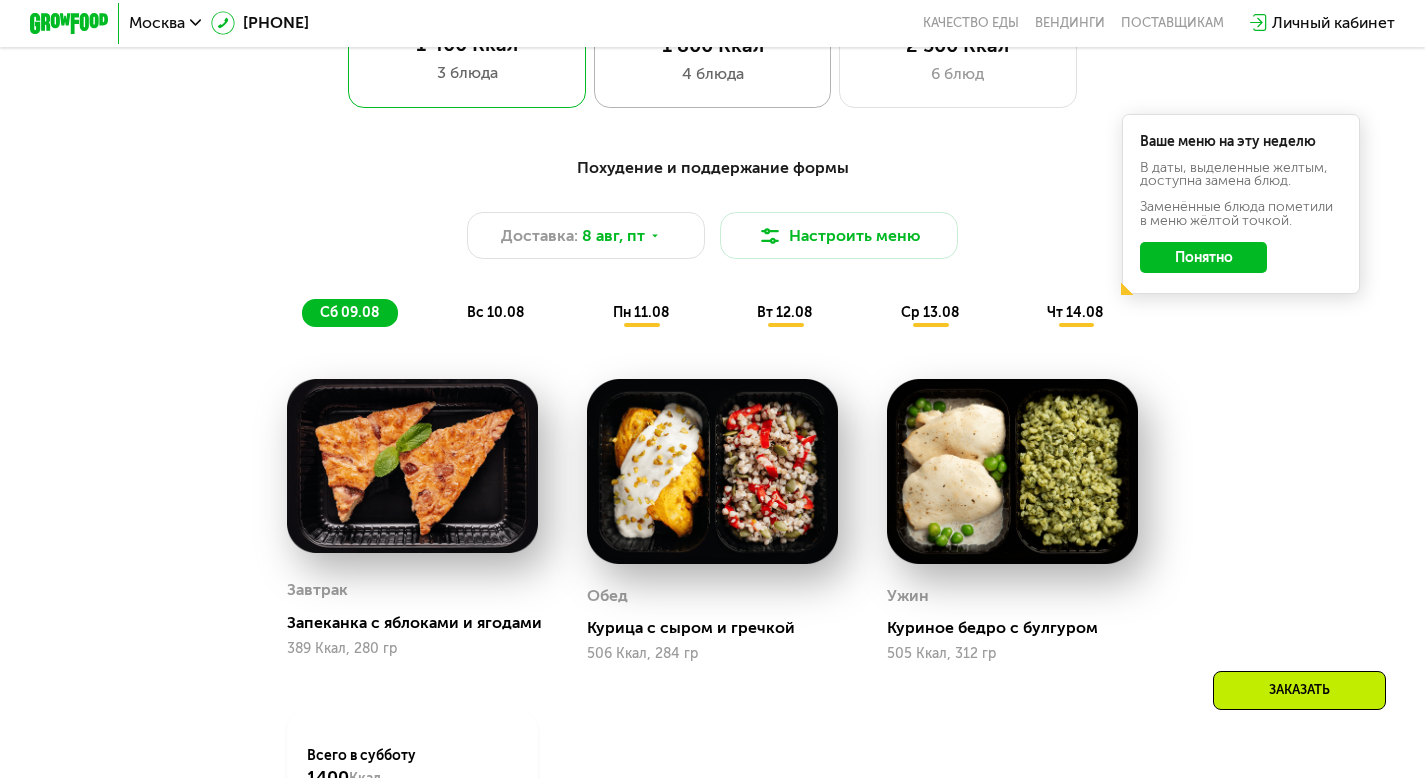 click on "1 800 Ккал 4 блюда" 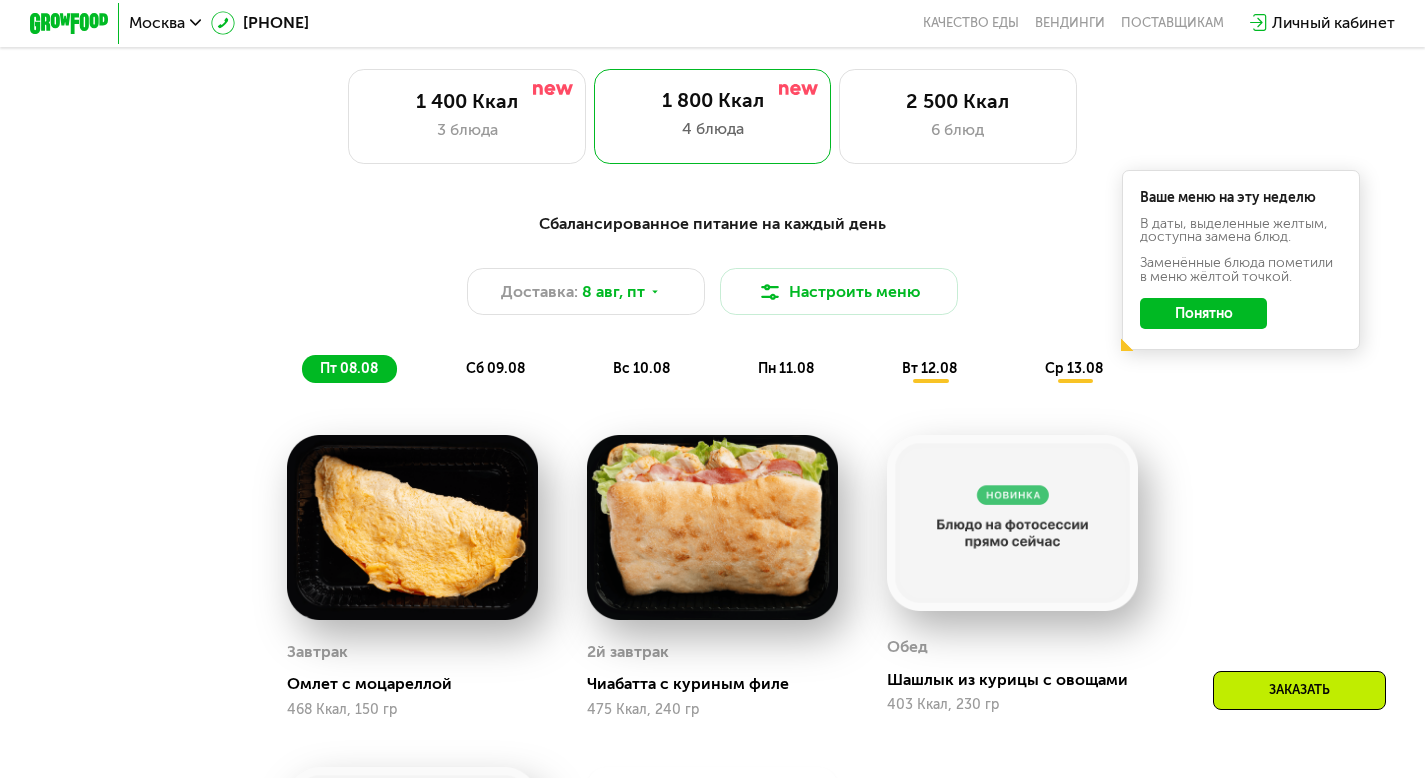 scroll, scrollTop: 884, scrollLeft: 0, axis: vertical 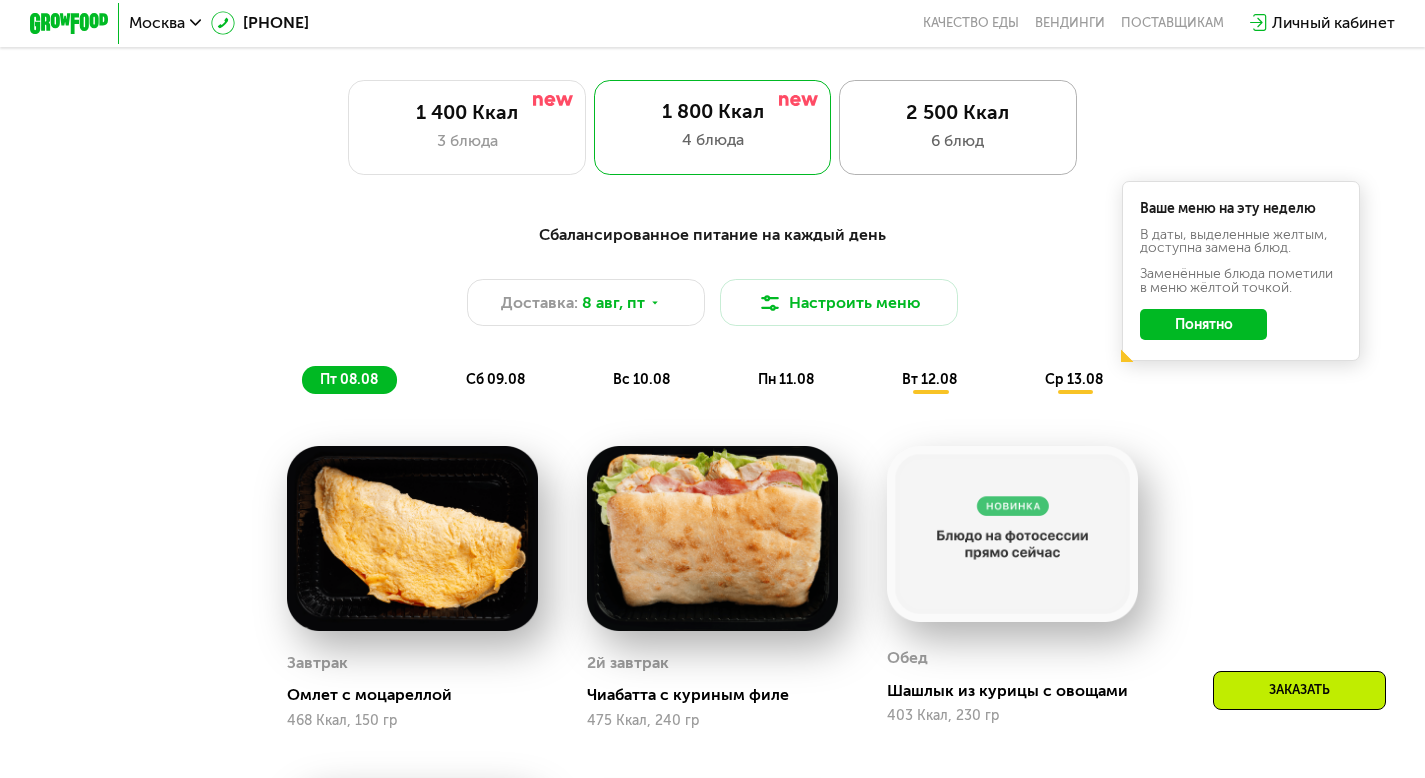 click on "6 блюд" at bounding box center [958, 141] 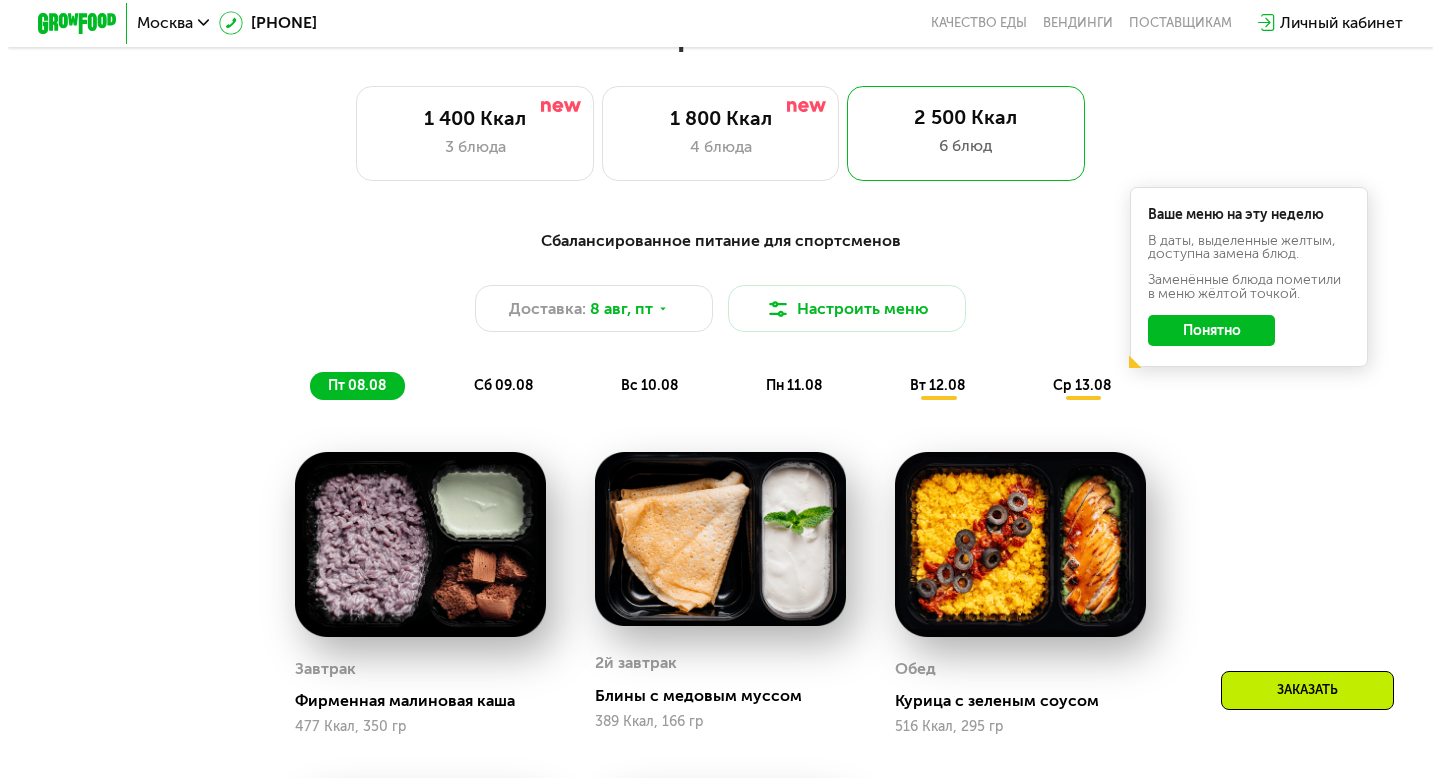 scroll, scrollTop: 860, scrollLeft: 0, axis: vertical 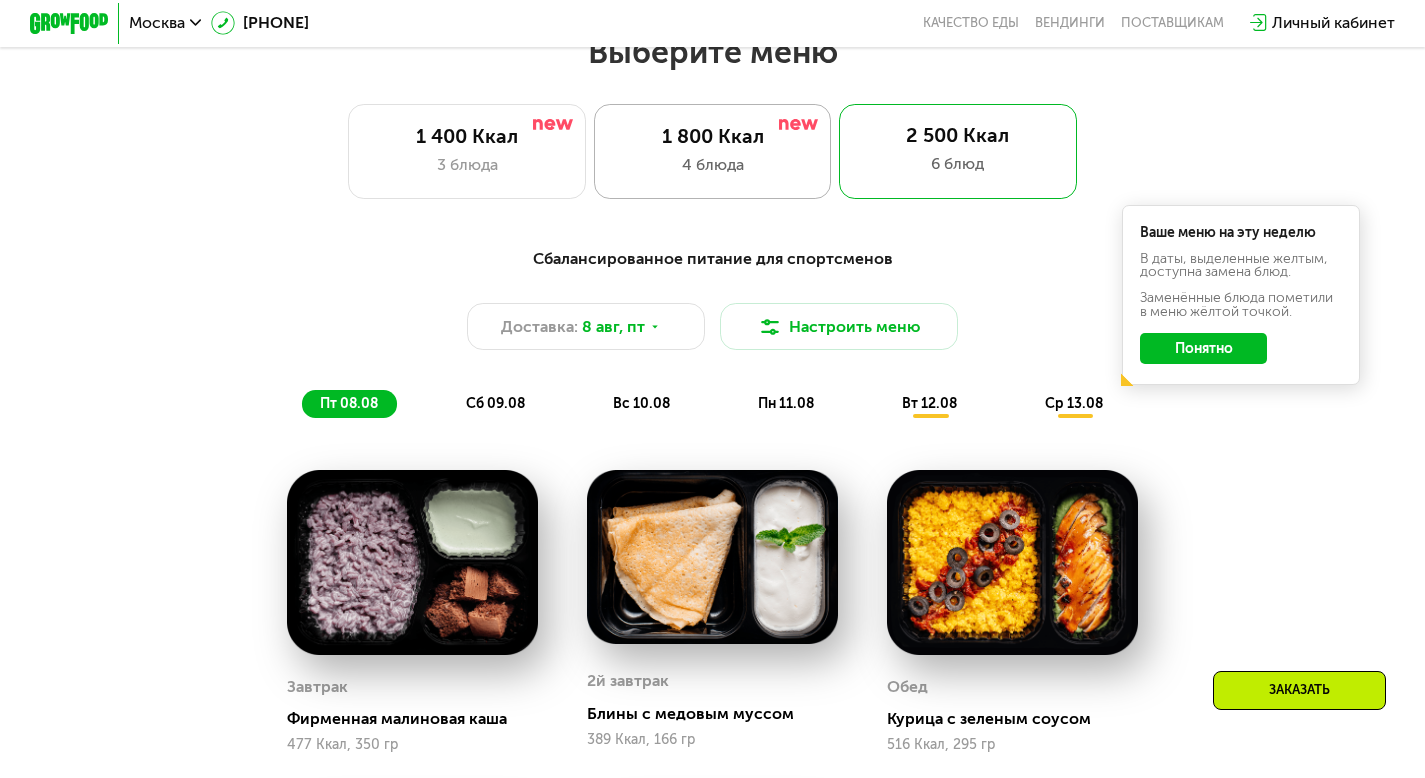 click on "1 800 Ккал 4 блюда" 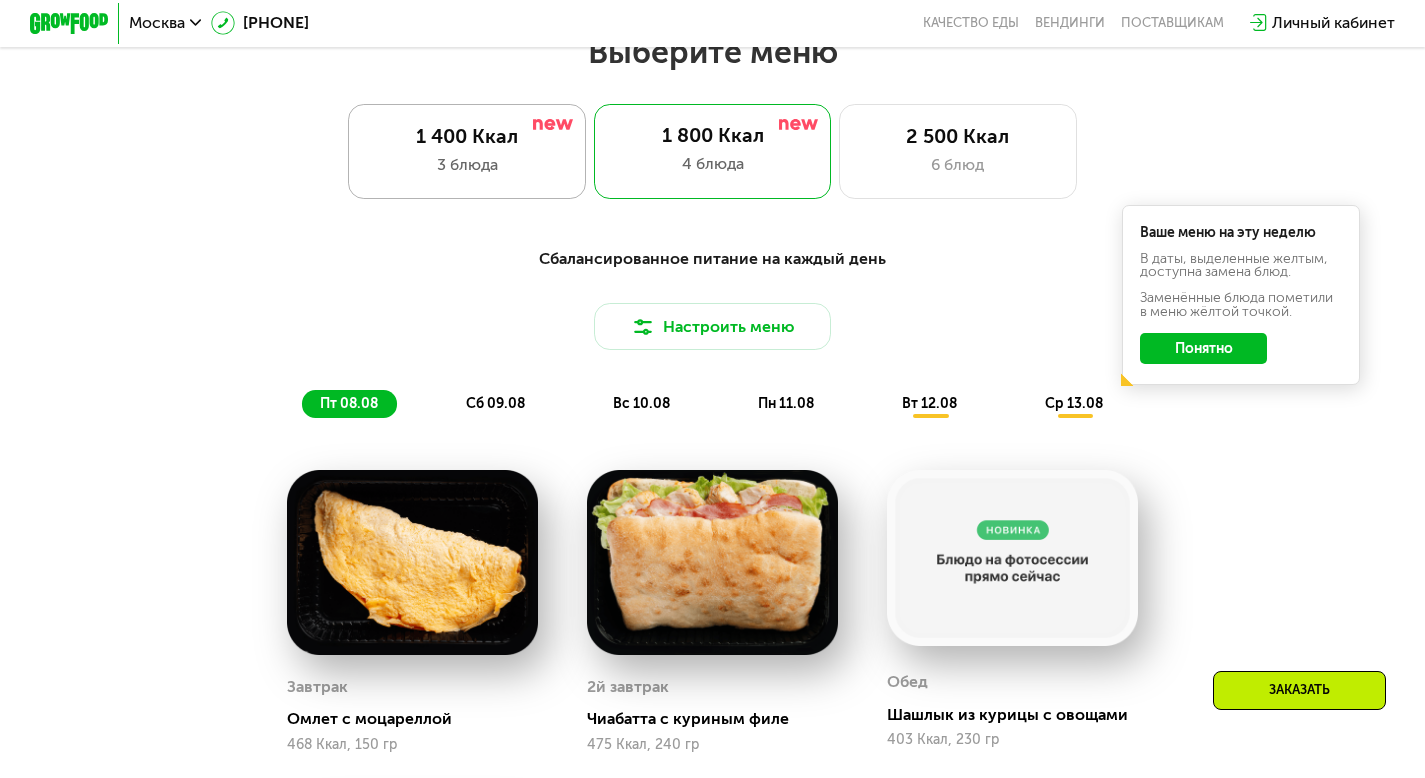 click on "1 400 Ккал 3 блюда" 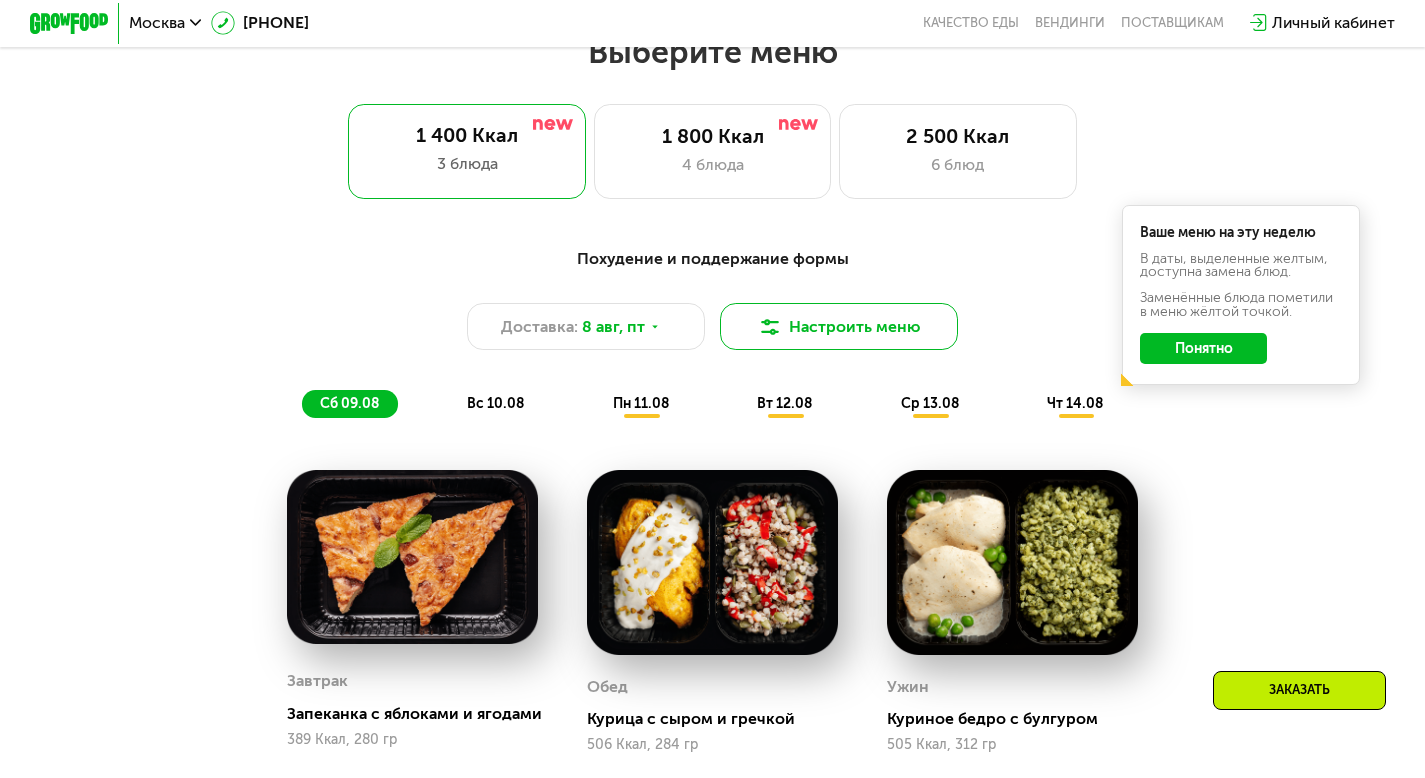 click on "Настроить меню" at bounding box center [839, 327] 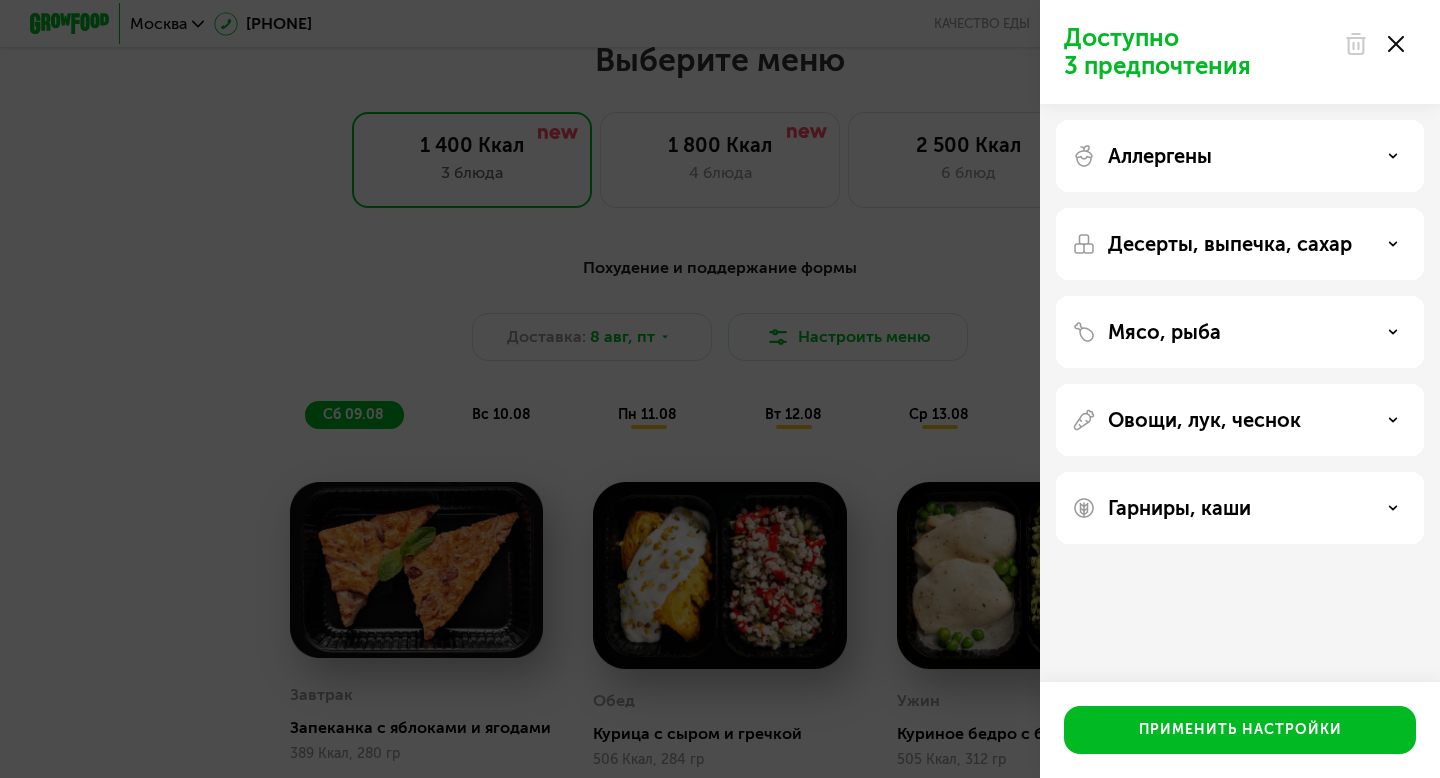 click on "Аллергены" 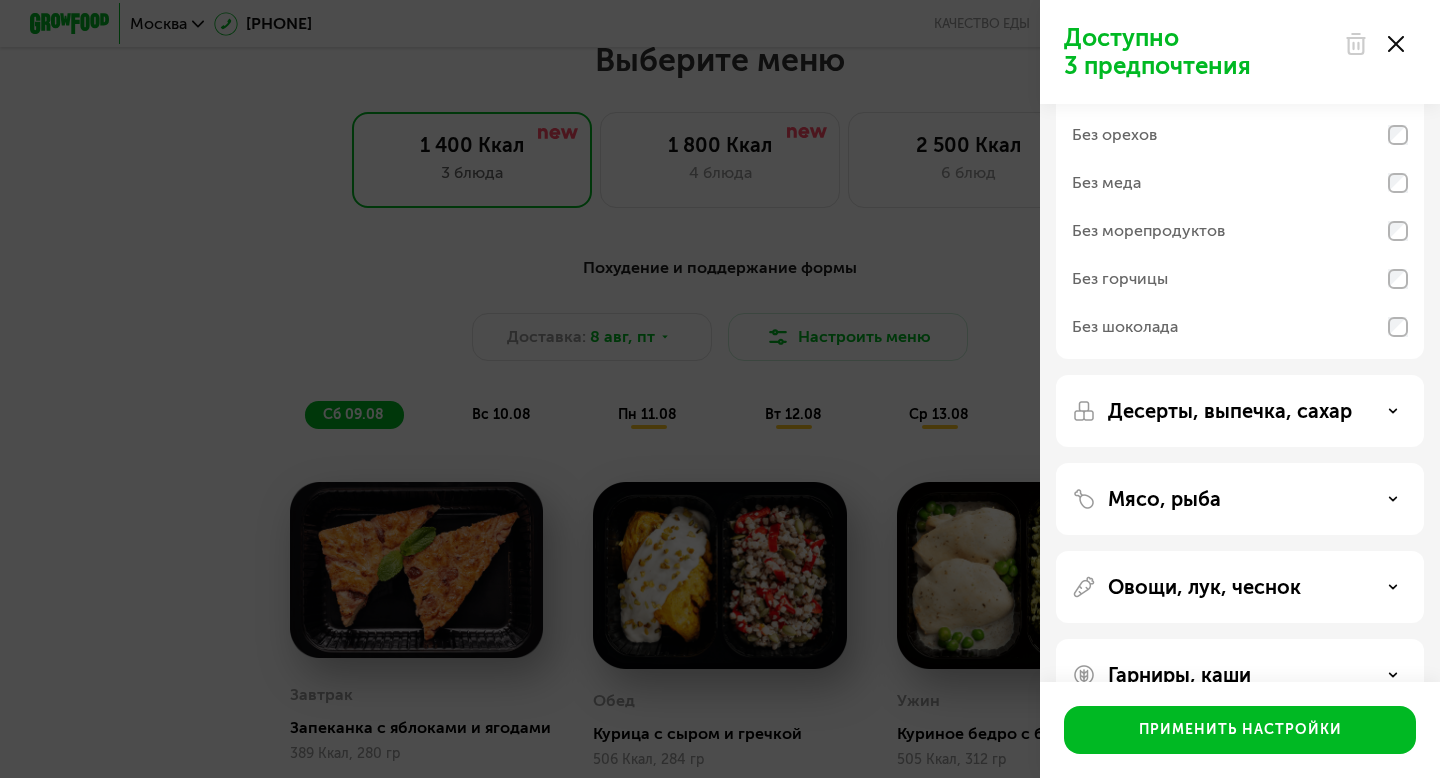scroll, scrollTop: 145, scrollLeft: 0, axis: vertical 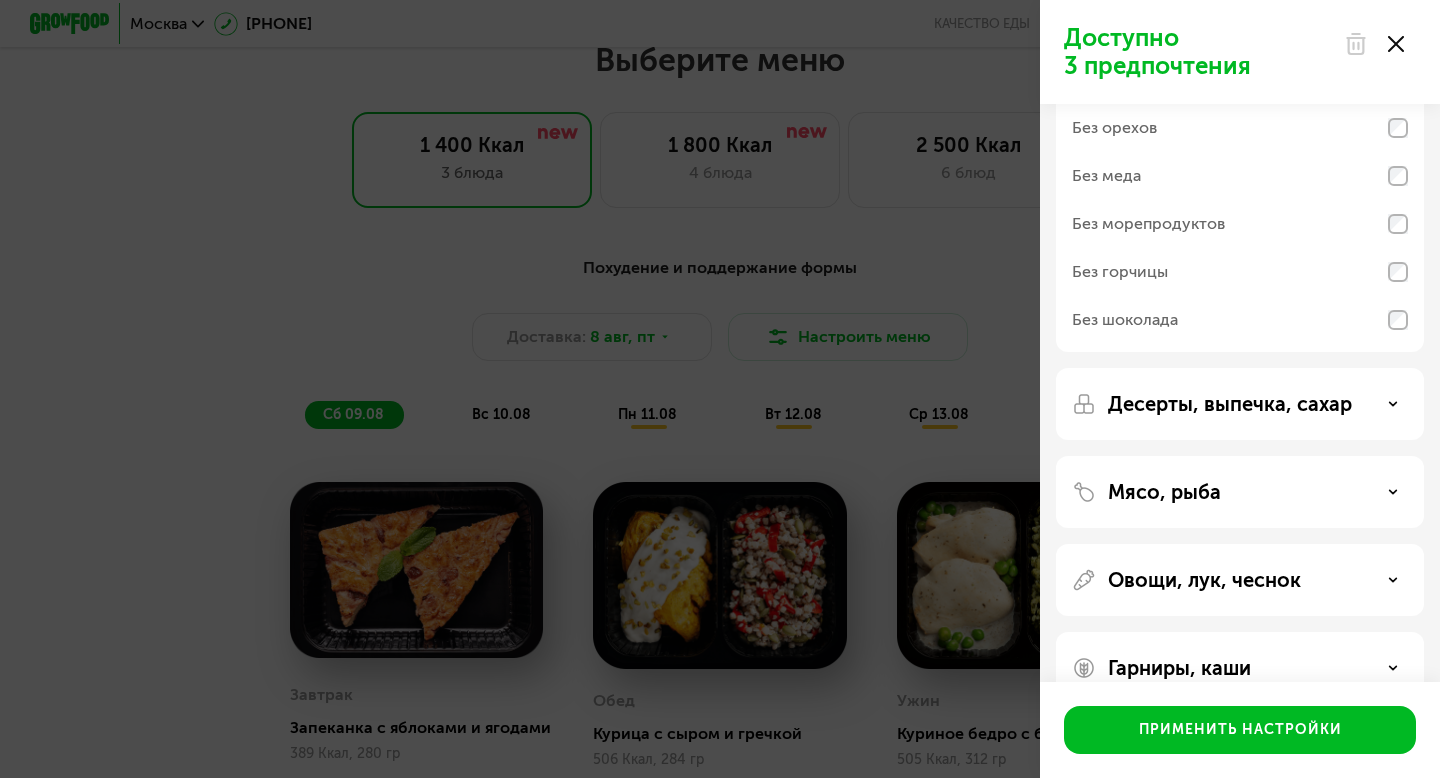 click on "Десерты, выпечка, сахар" 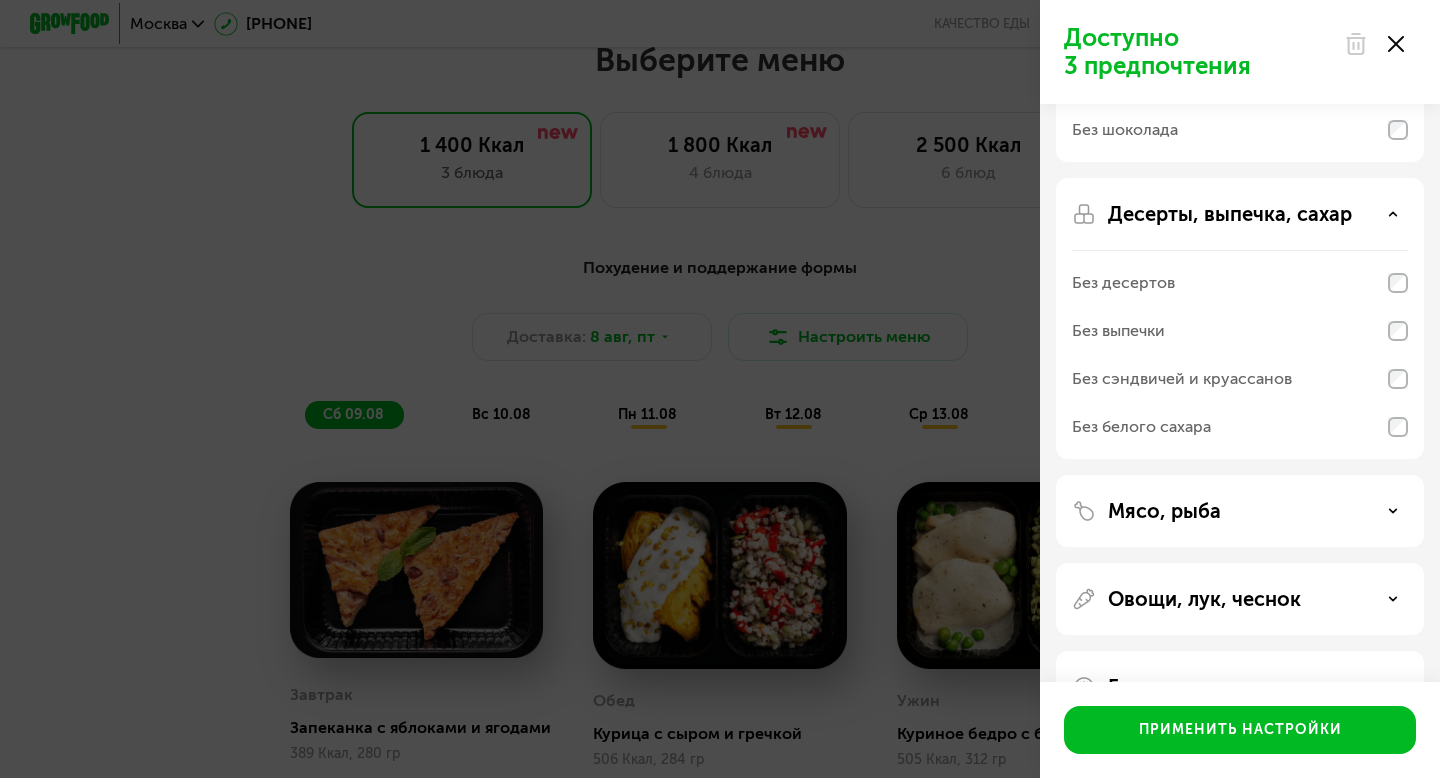 click on "Мясо, рыба" 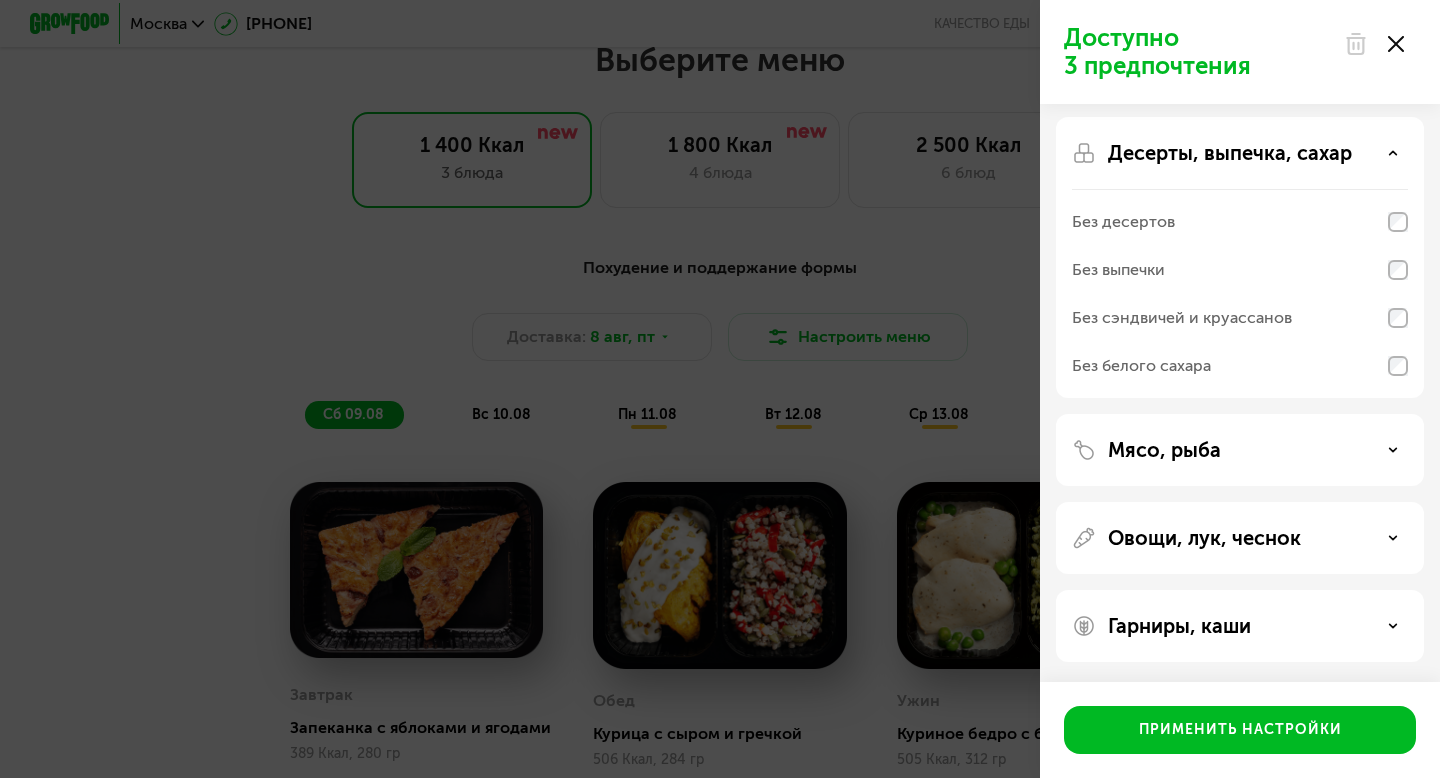 click on "Мясо, рыба" 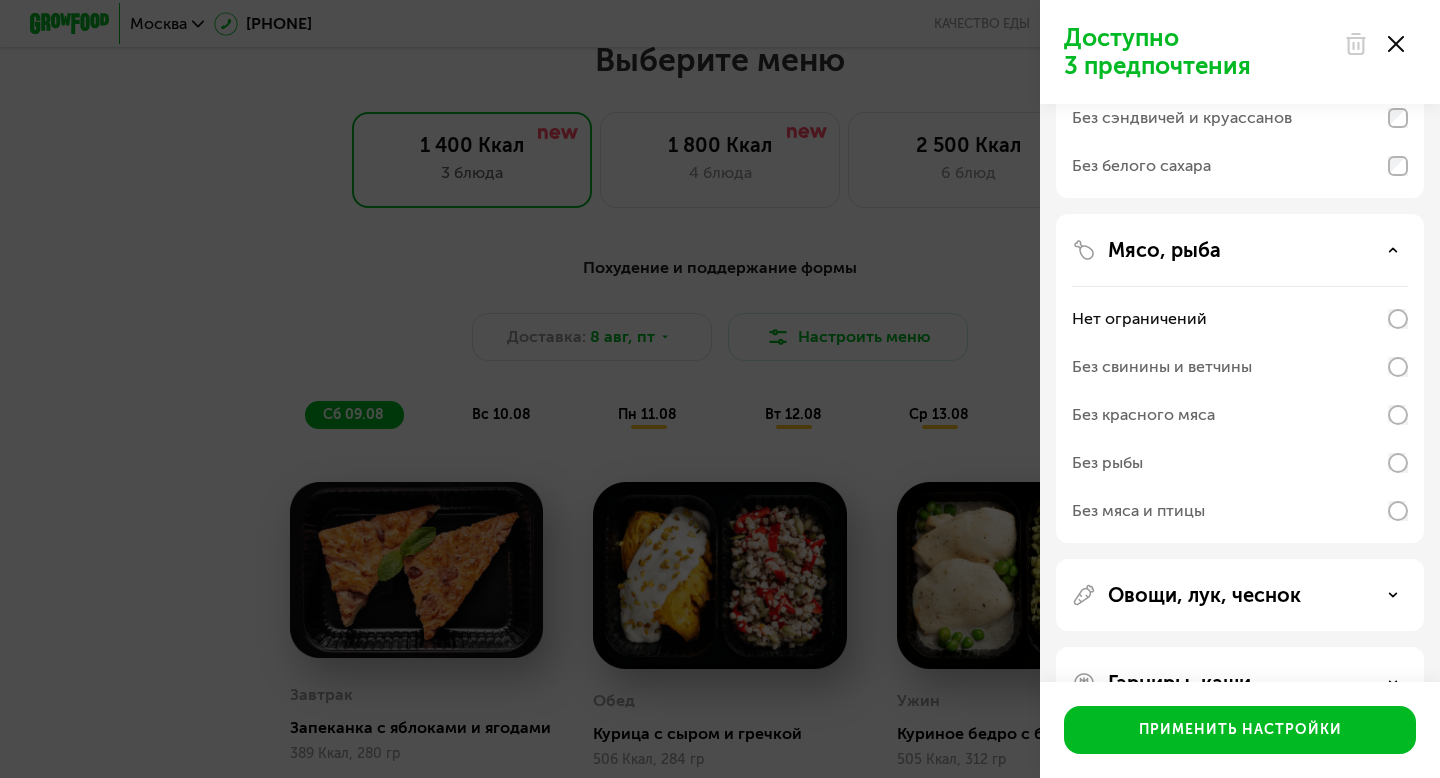 scroll, scrollTop: 598, scrollLeft: 0, axis: vertical 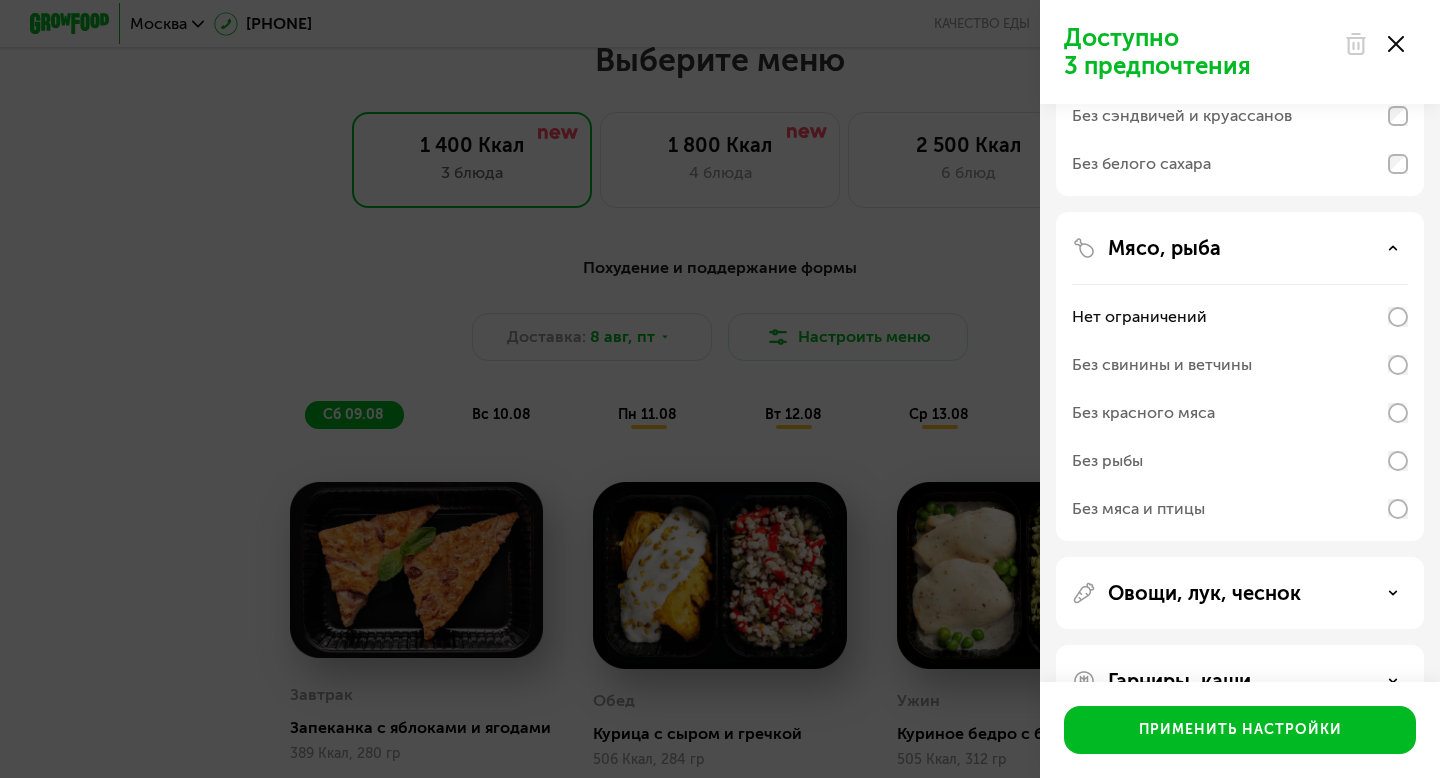 click on "Без свинины и ветчины" at bounding box center [1162, 365] 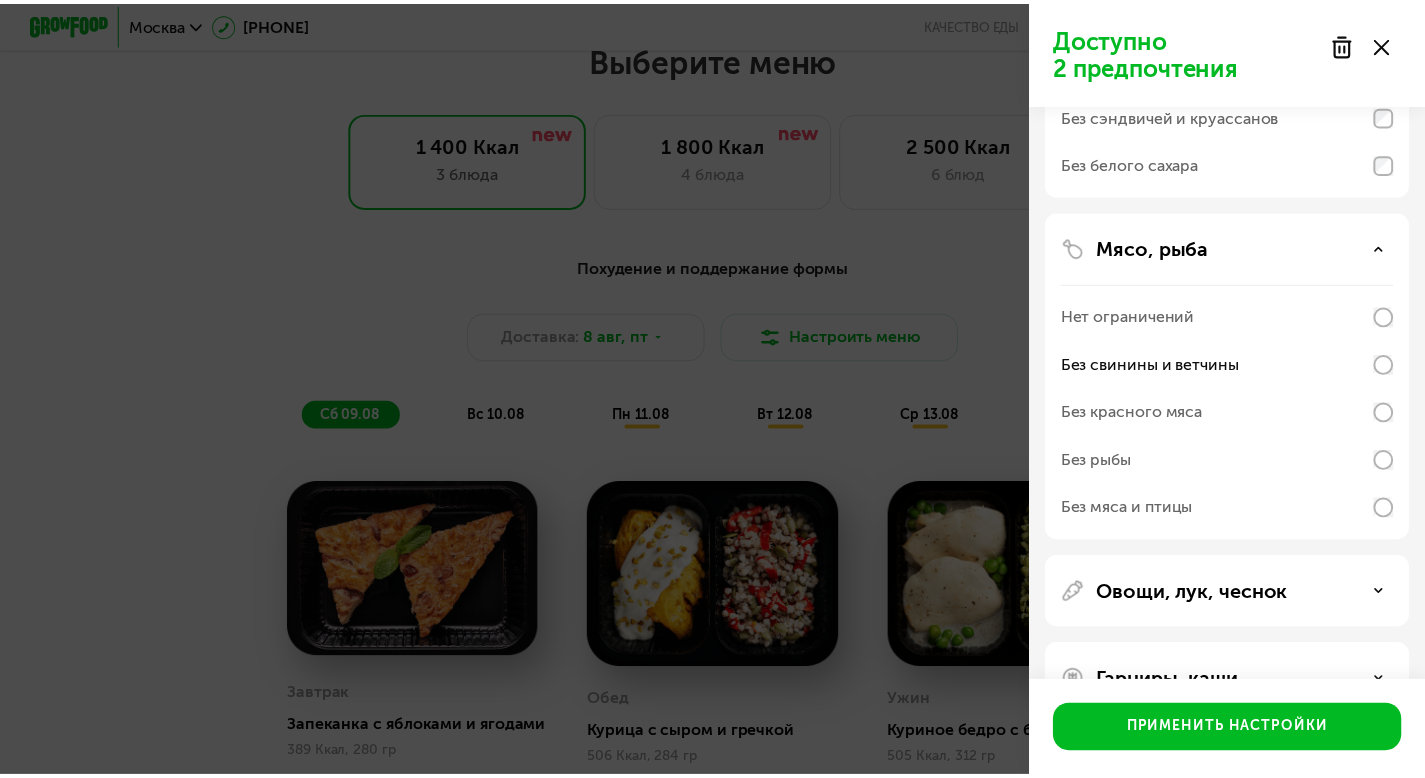 scroll, scrollTop: 653, scrollLeft: 0, axis: vertical 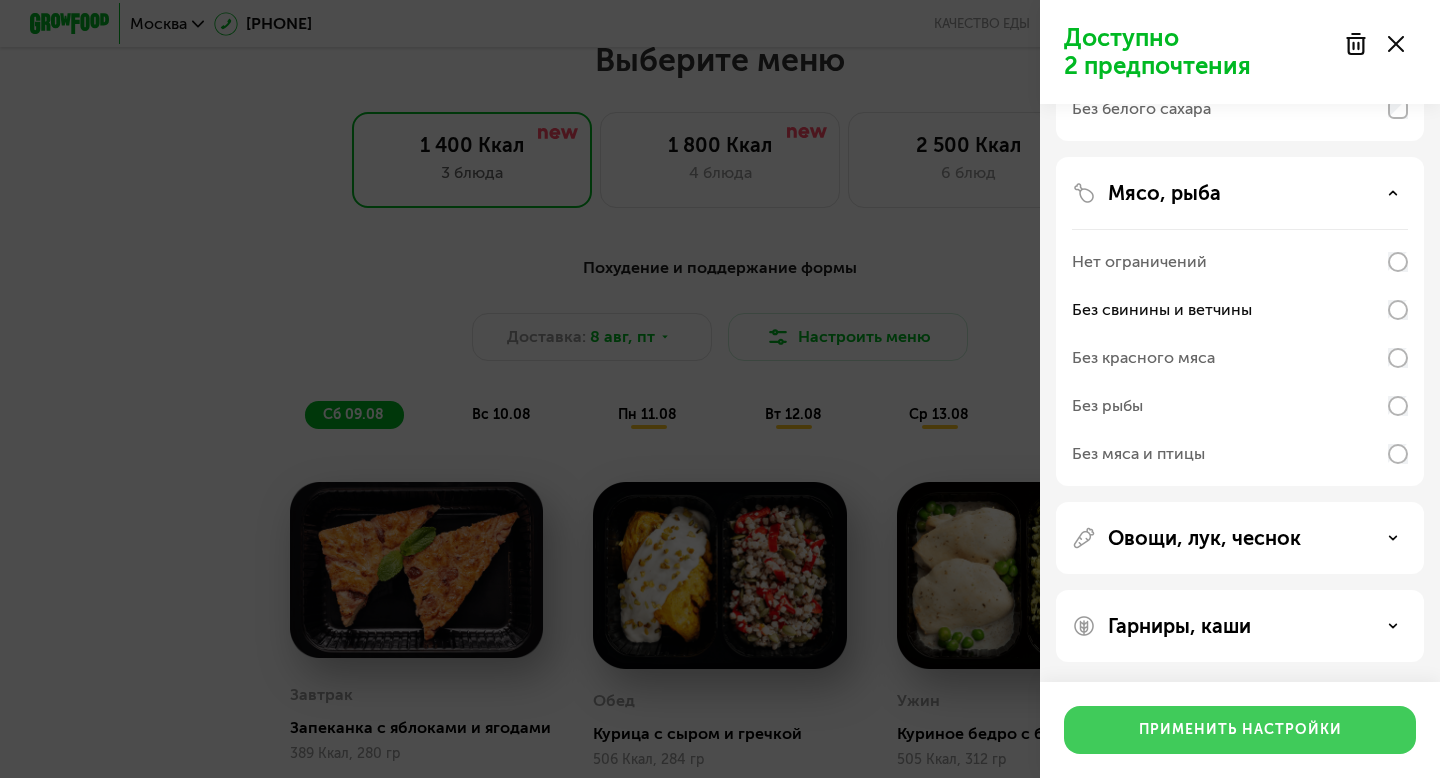 click on "Применить настройки" at bounding box center (1240, 730) 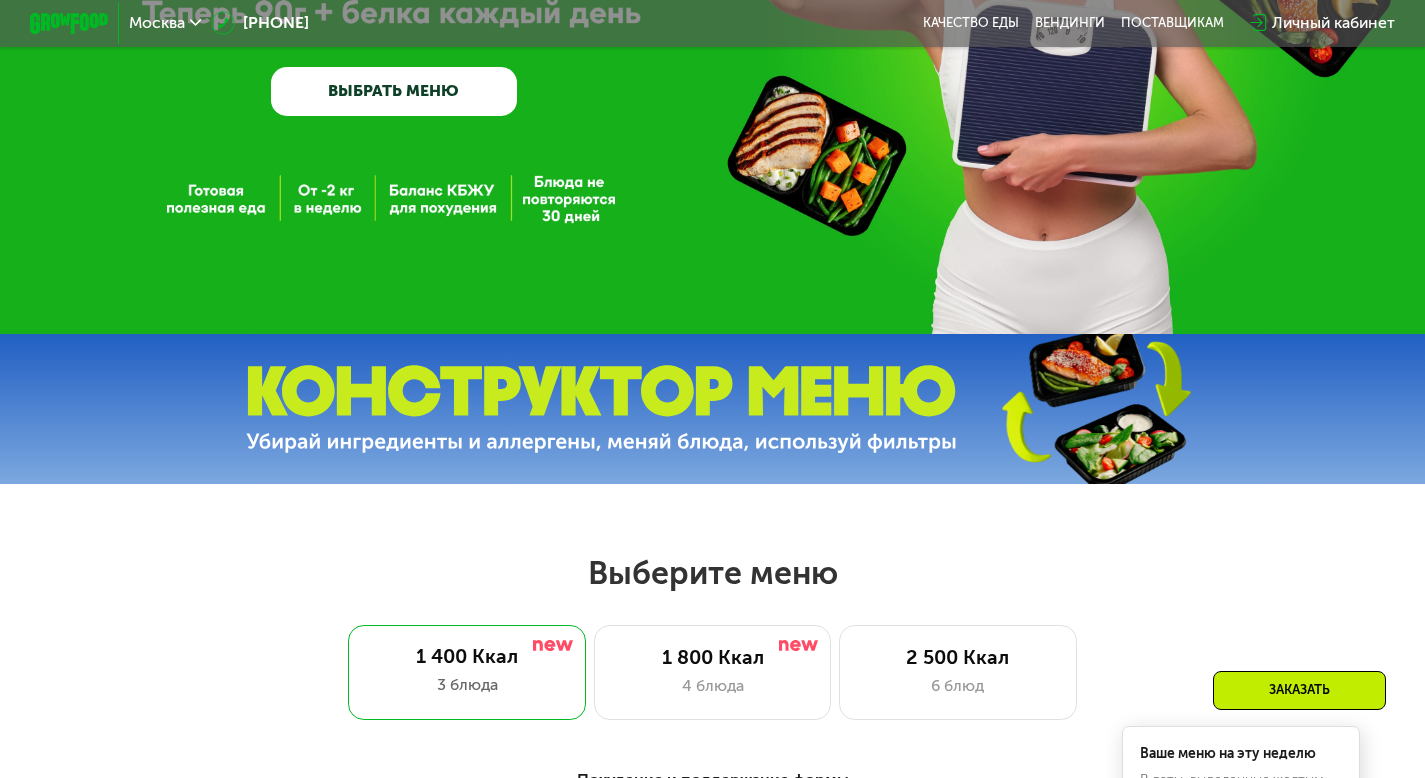 scroll, scrollTop: 0, scrollLeft: 0, axis: both 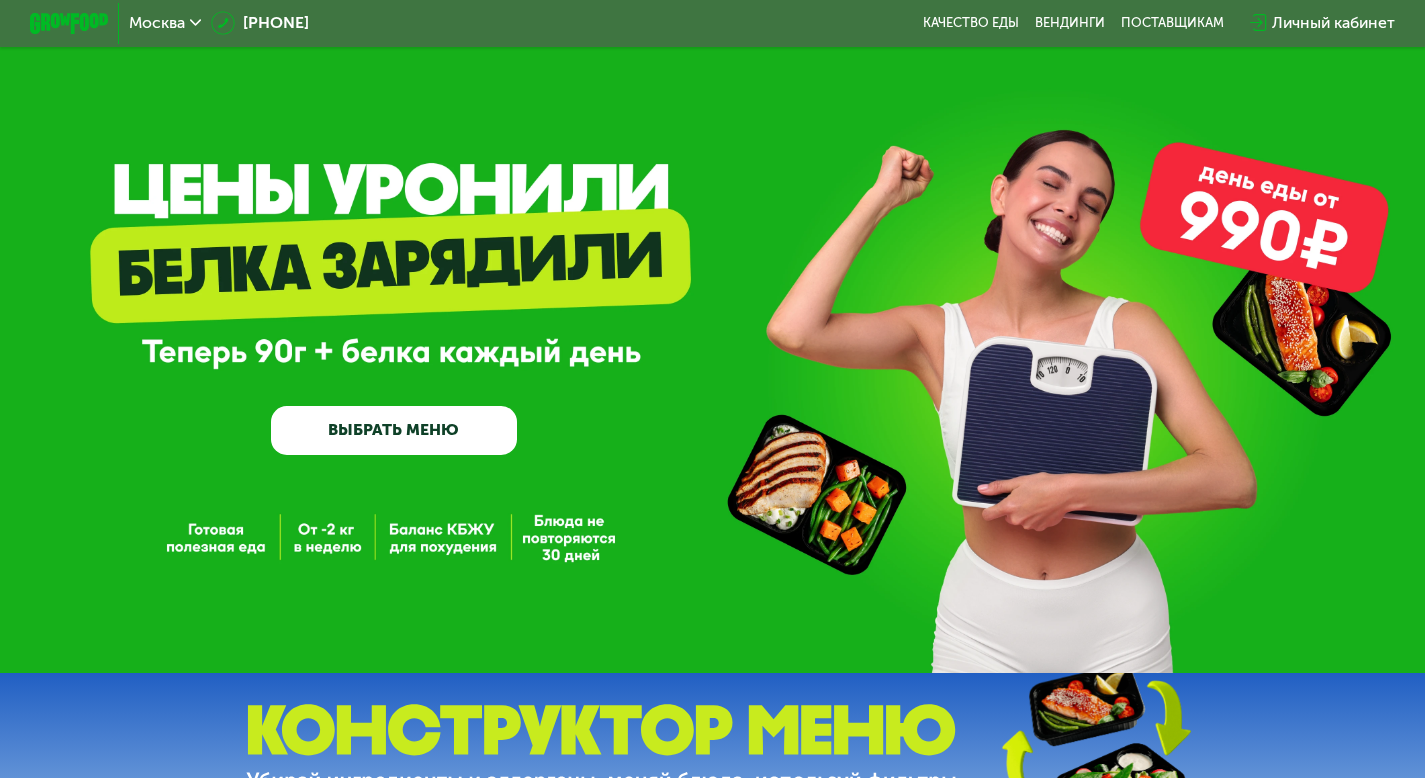 click on "Москва  8 (800) 555-21-78   Качество еды   Вендинги   поставщикам   Личный кабинет" at bounding box center (712, 24) 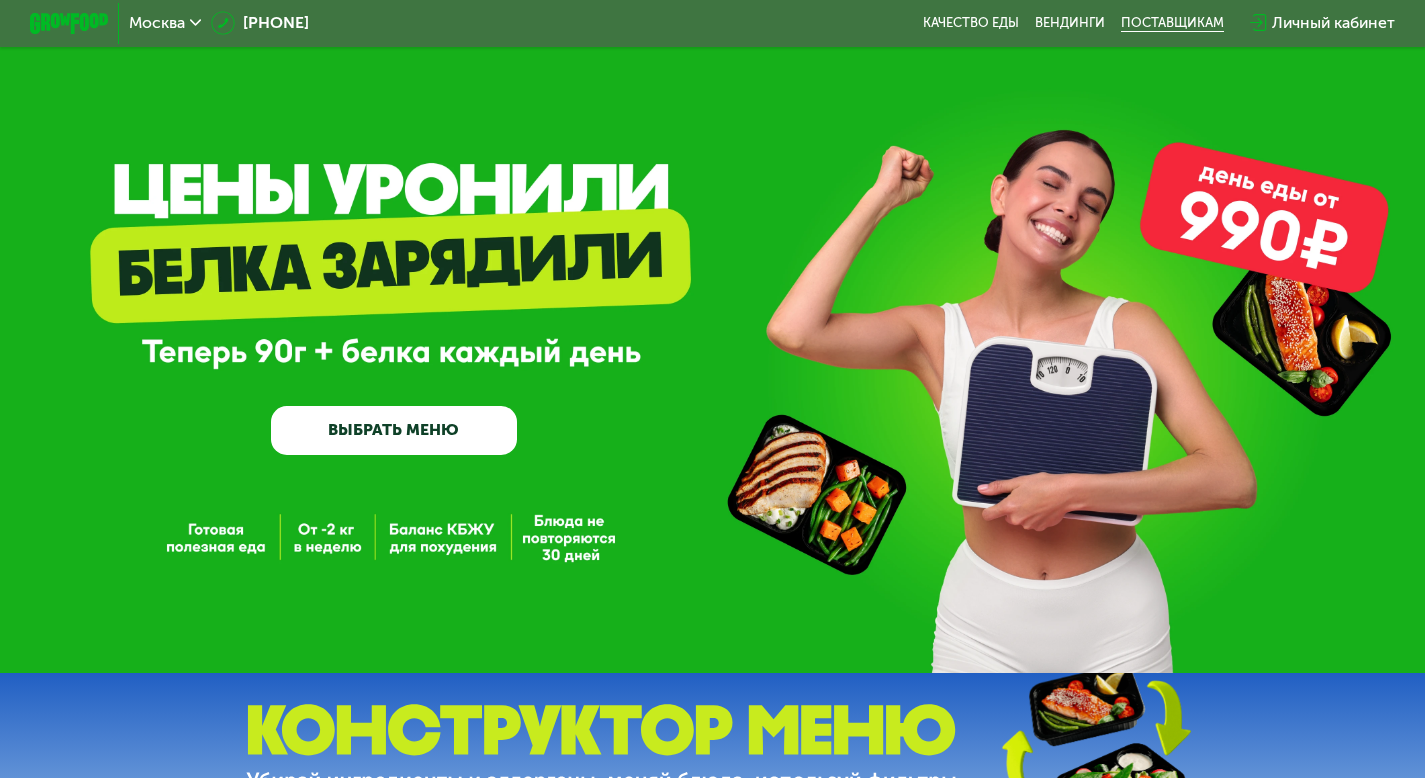 click on "поставщикам" at bounding box center (1172, 23) 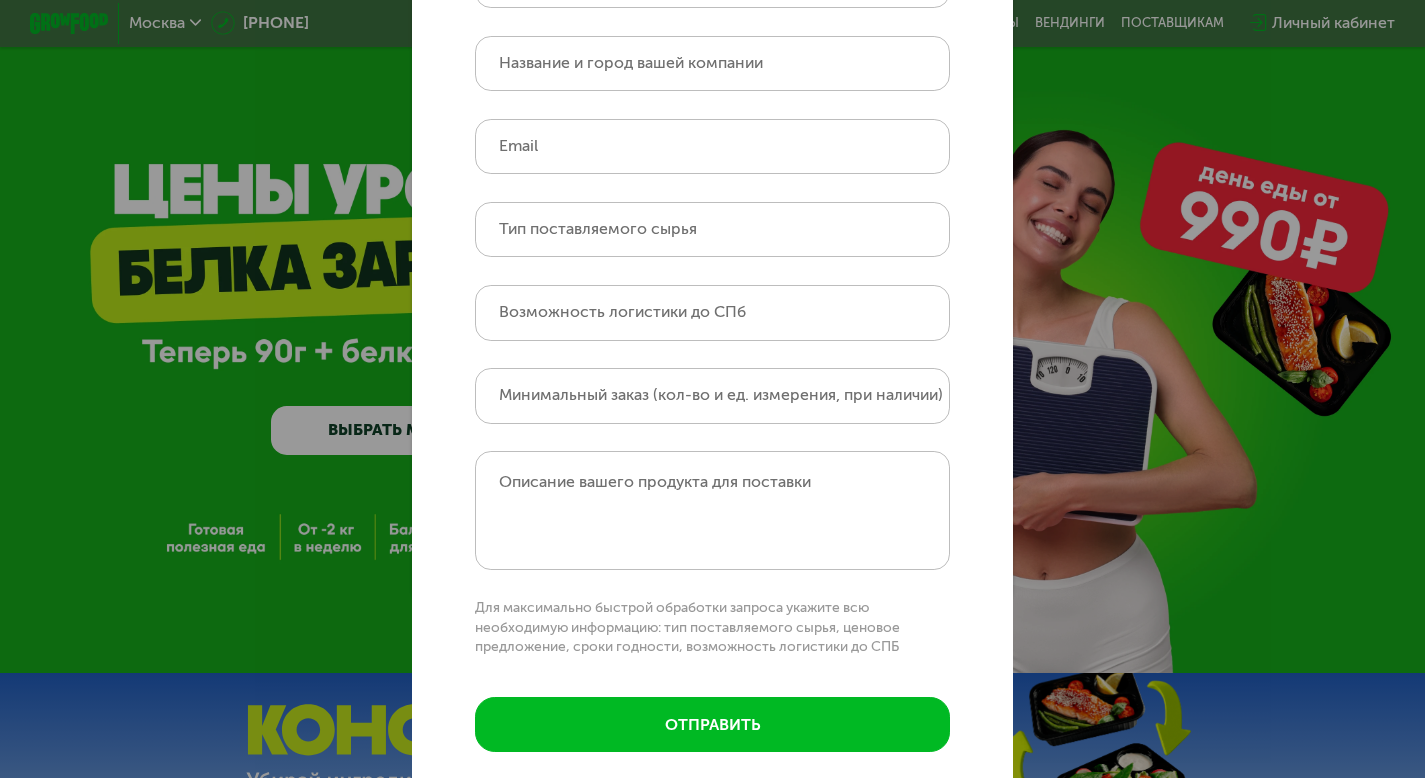 scroll, scrollTop: 177, scrollLeft: 0, axis: vertical 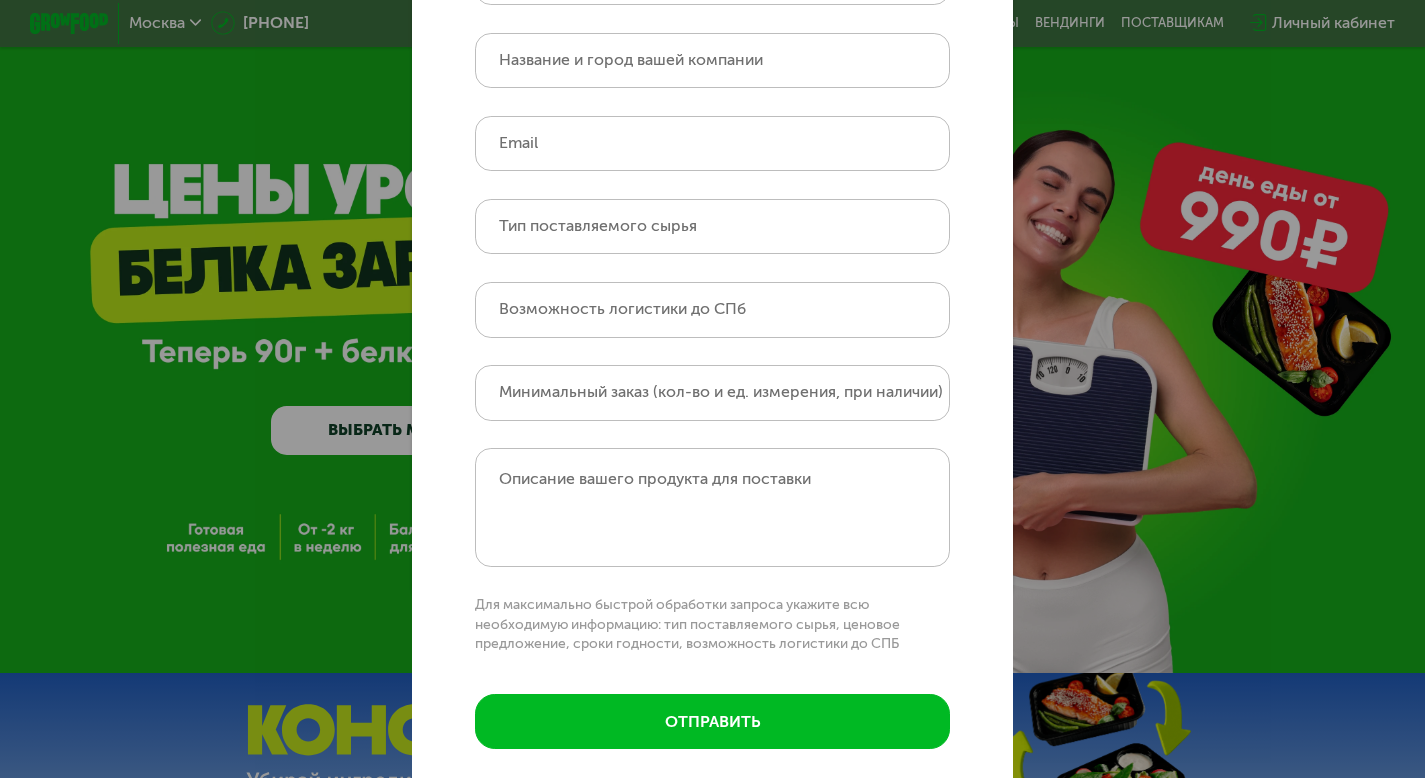 click on "Поставщикам   Контактное лицо   Название и город вашей компании   Email   Тип поставляемого сырья   Возможность логистики до СПб   Минимальный заказ (кол-во и ед. измерения, при наличии)   Описание вашего продукта для поставки   Для максимально быстрой обработки запроса укажите всю необходимую информацию: тип поставляемого сырья, ценовое предложение, сроки годности, возможность логистики до СПБ   отправить" 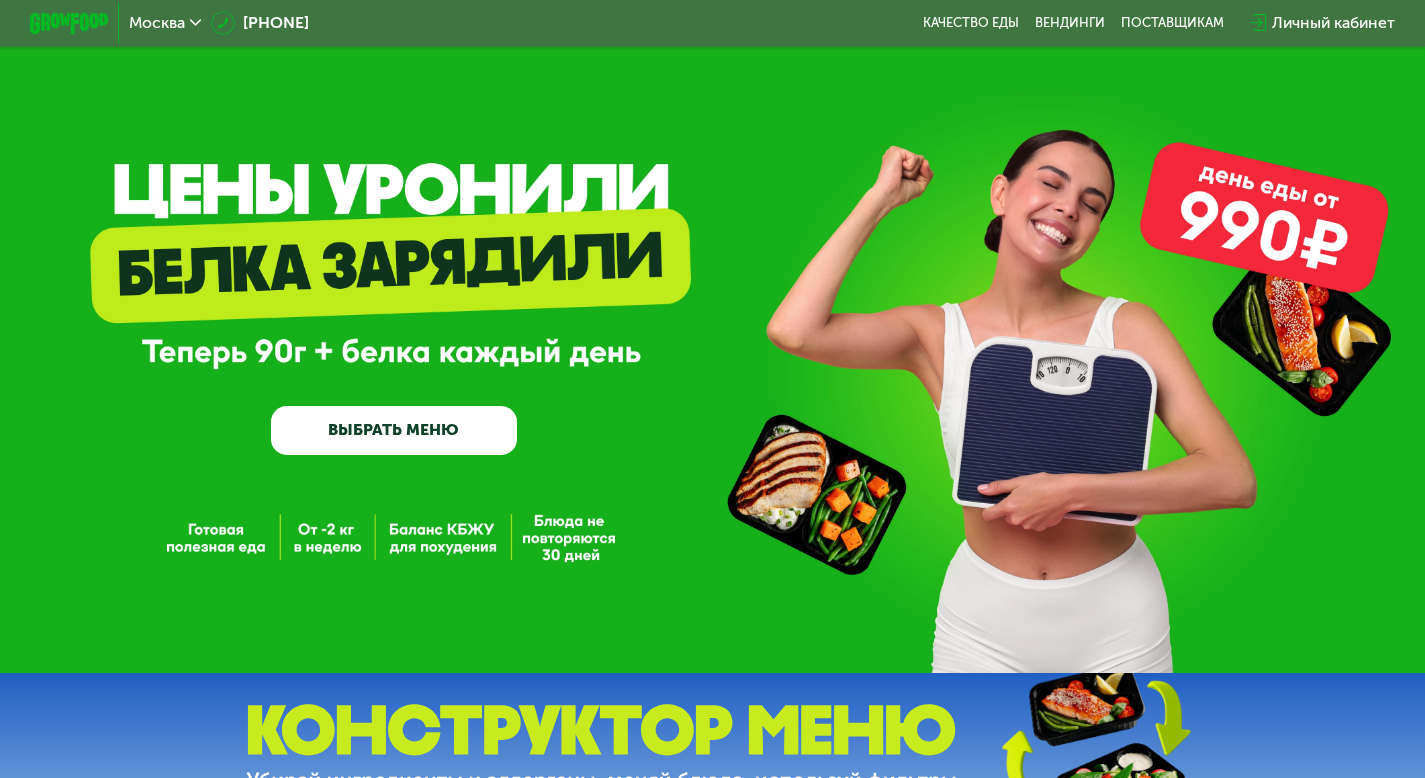 click on "ВЫБРАТЬ МЕНЮ" at bounding box center (394, 430) 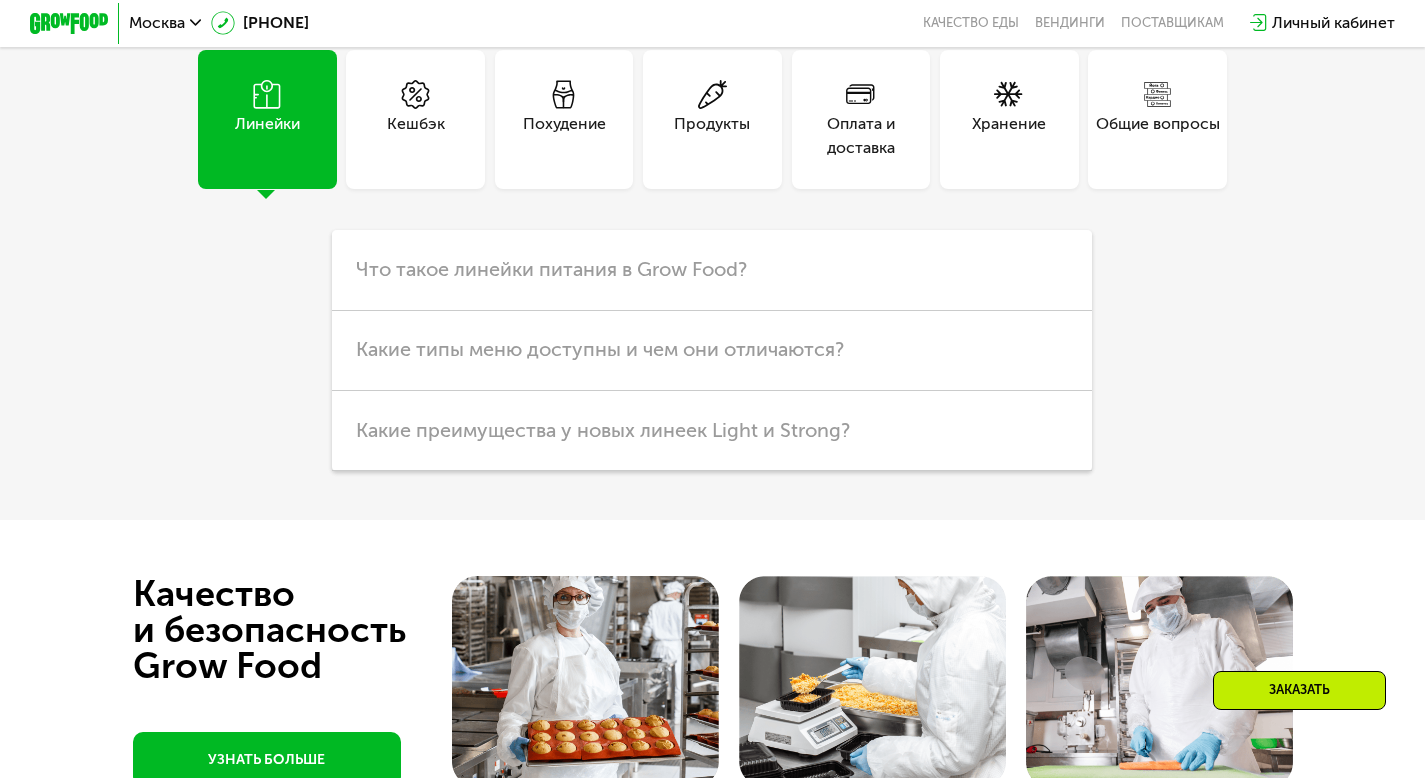 scroll, scrollTop: 4885, scrollLeft: 0, axis: vertical 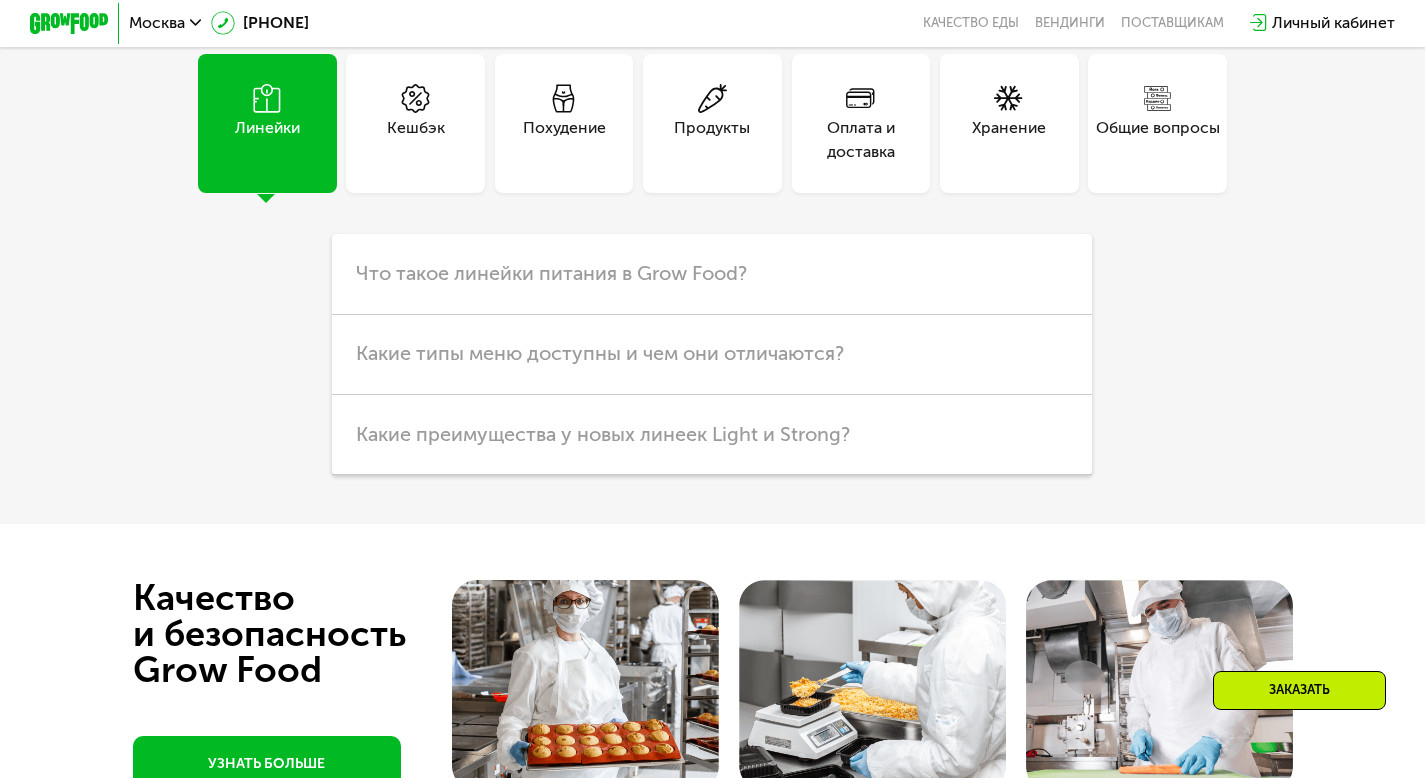 click on "Похудение" at bounding box center (564, 140) 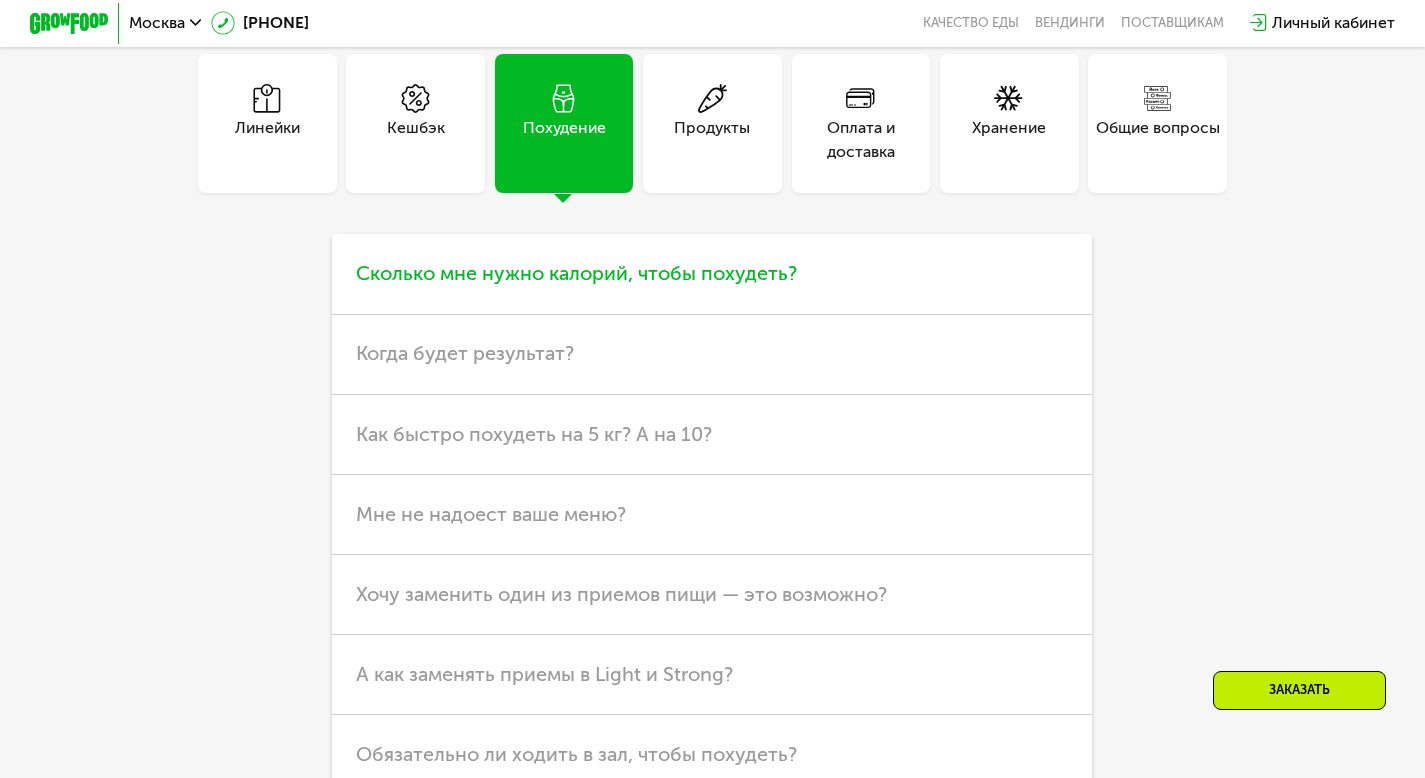 click on "Сколько мне нужно калорий, чтобы похудеть?" at bounding box center [712, 274] 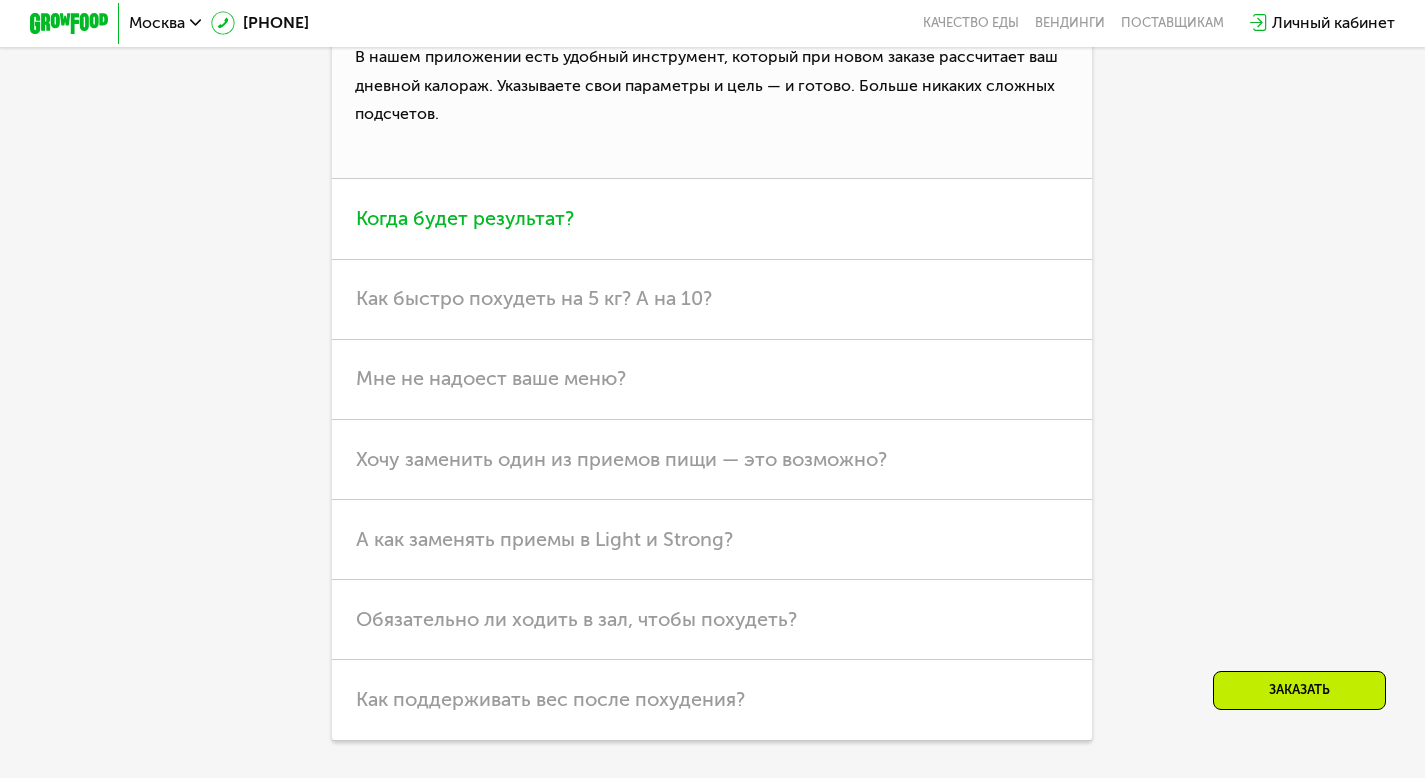 scroll, scrollTop: 5181, scrollLeft: 0, axis: vertical 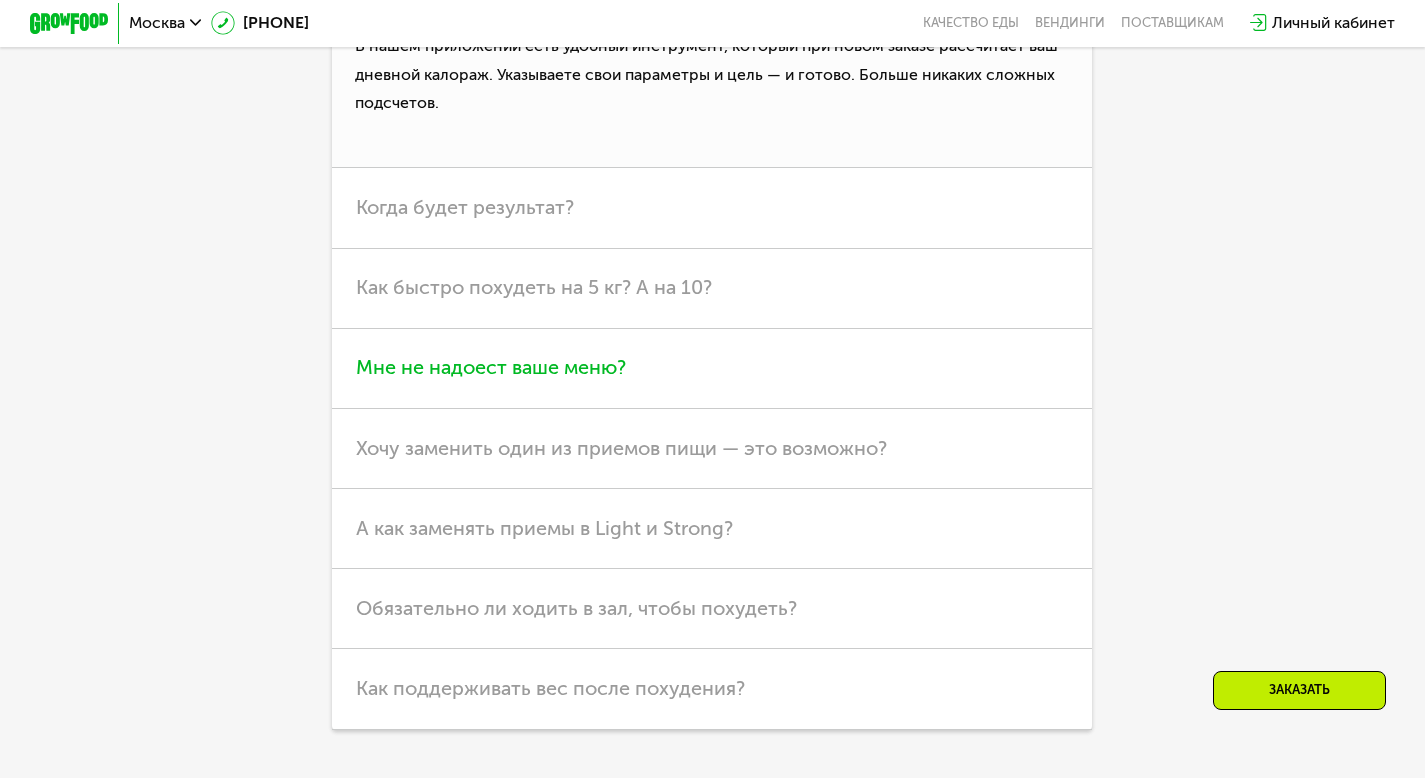 click on "Мне не надоест ваше меню?" at bounding box center [491, 367] 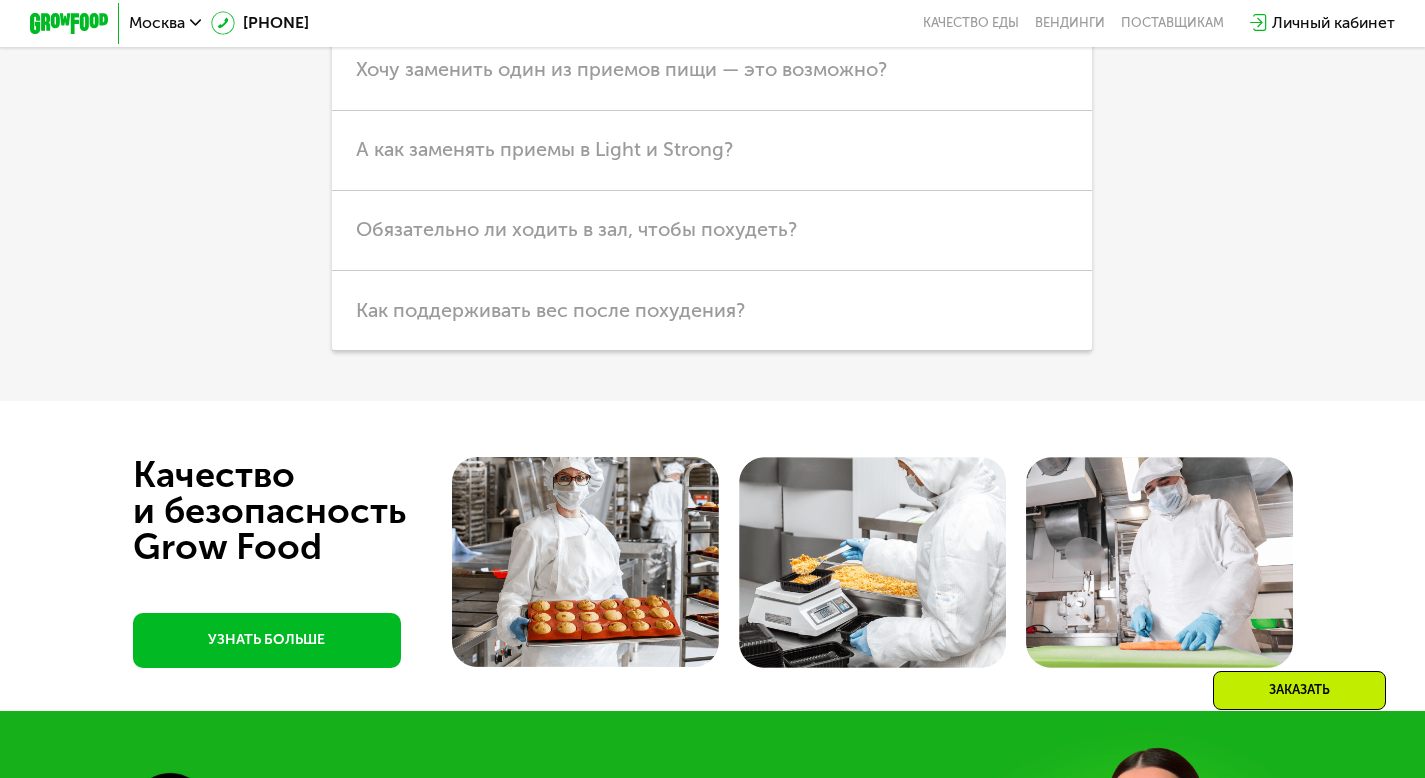 scroll, scrollTop: 5599, scrollLeft: 0, axis: vertical 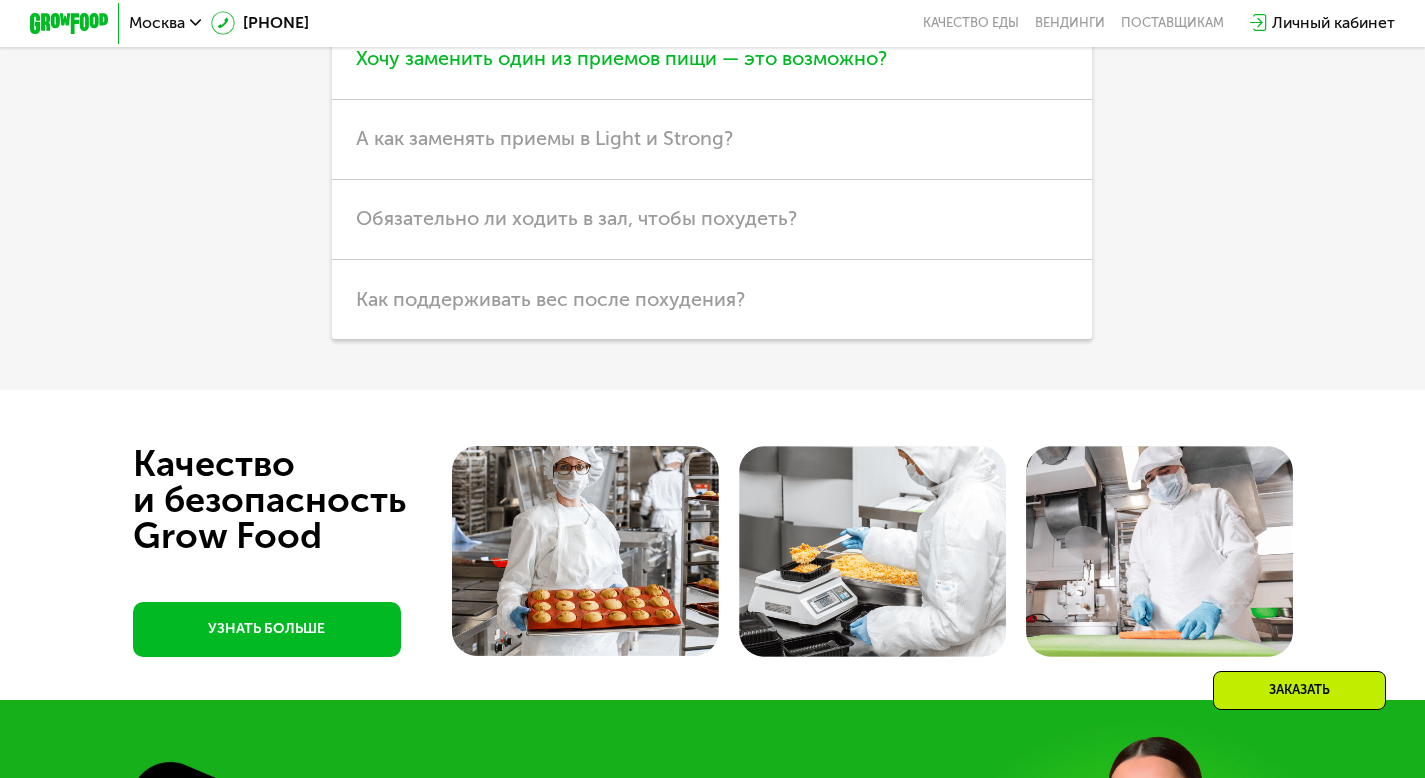 click on "Хочу заменить один из приемов пищи — это возможно?" at bounding box center [621, 58] 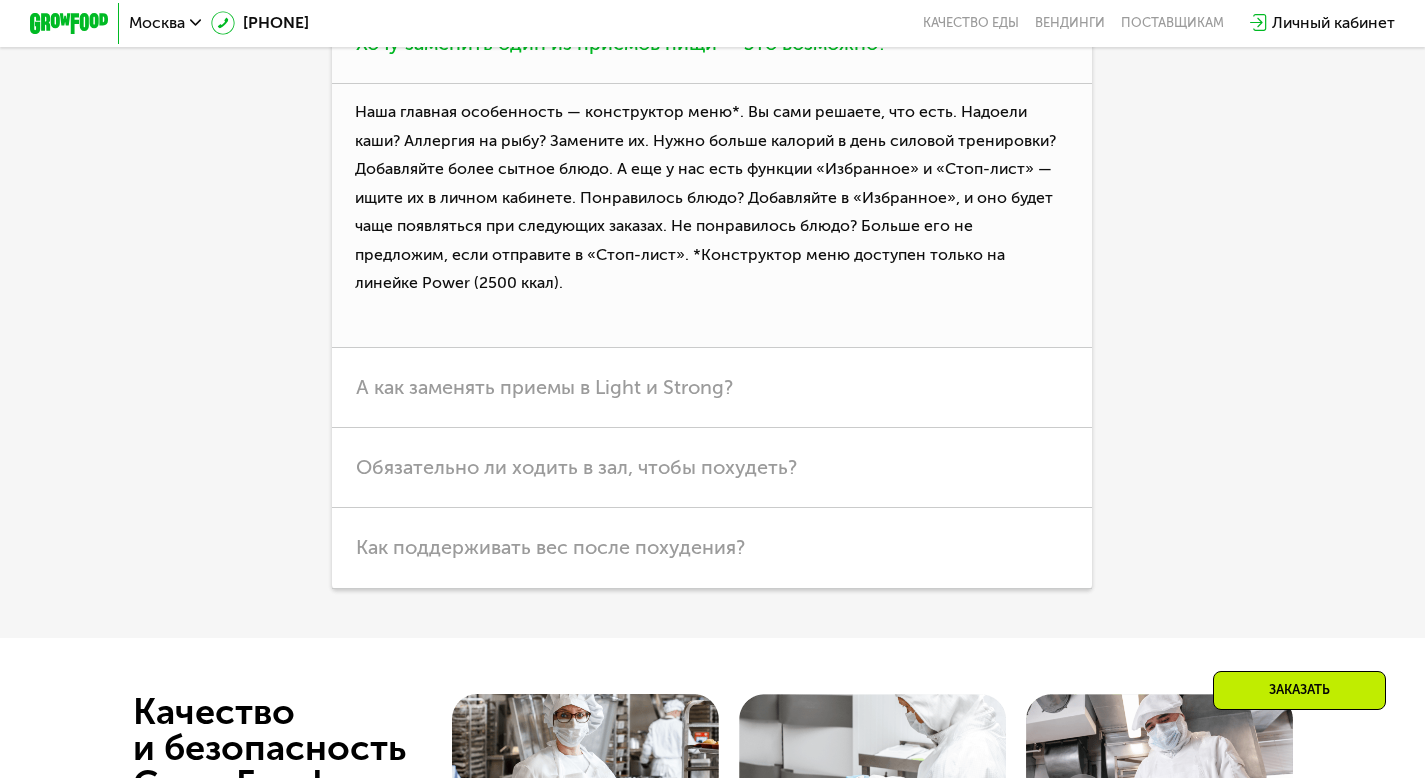 scroll, scrollTop: 5409, scrollLeft: 0, axis: vertical 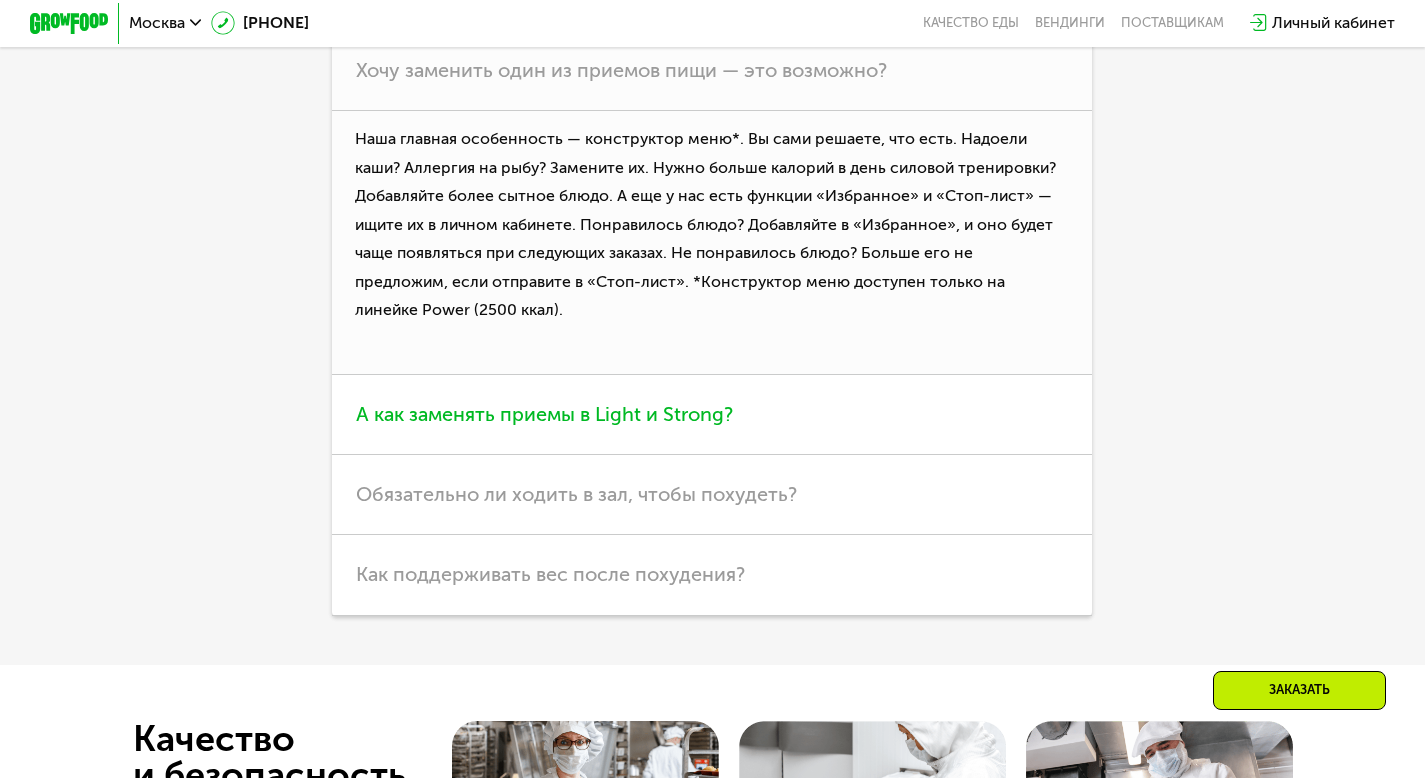 click on "А как заменять приемы в Light и Strong?" at bounding box center (544, 414) 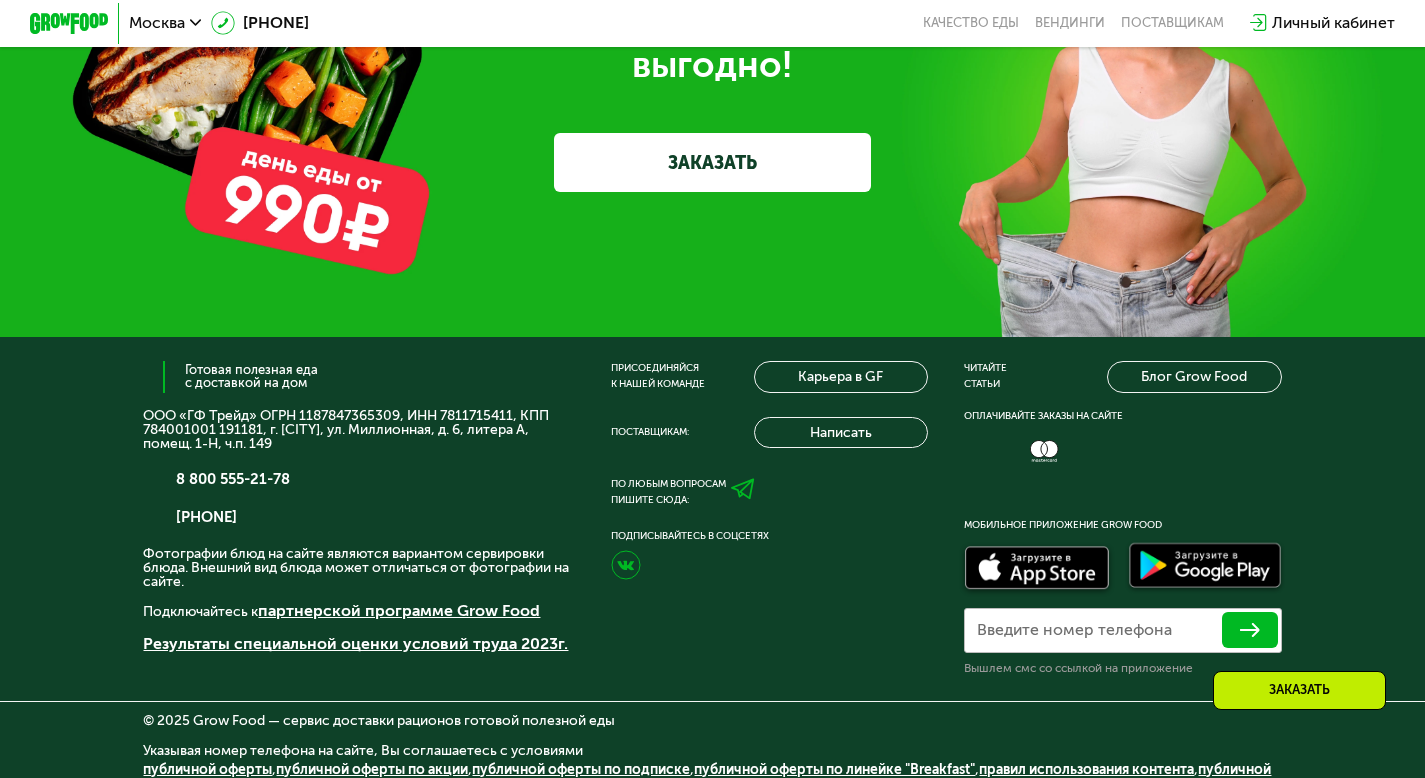 scroll, scrollTop: 6383, scrollLeft: 0, axis: vertical 